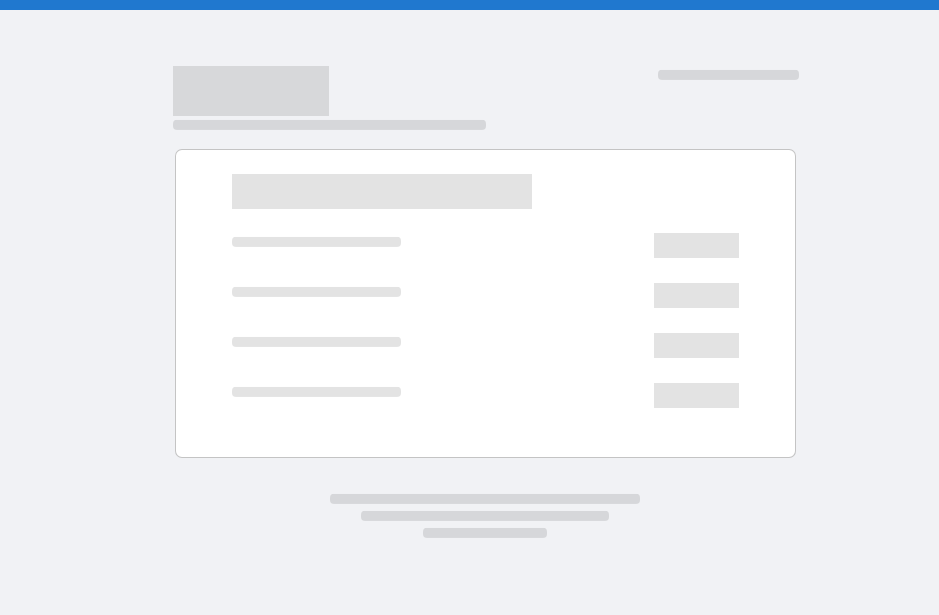 scroll, scrollTop: 0, scrollLeft: 0, axis: both 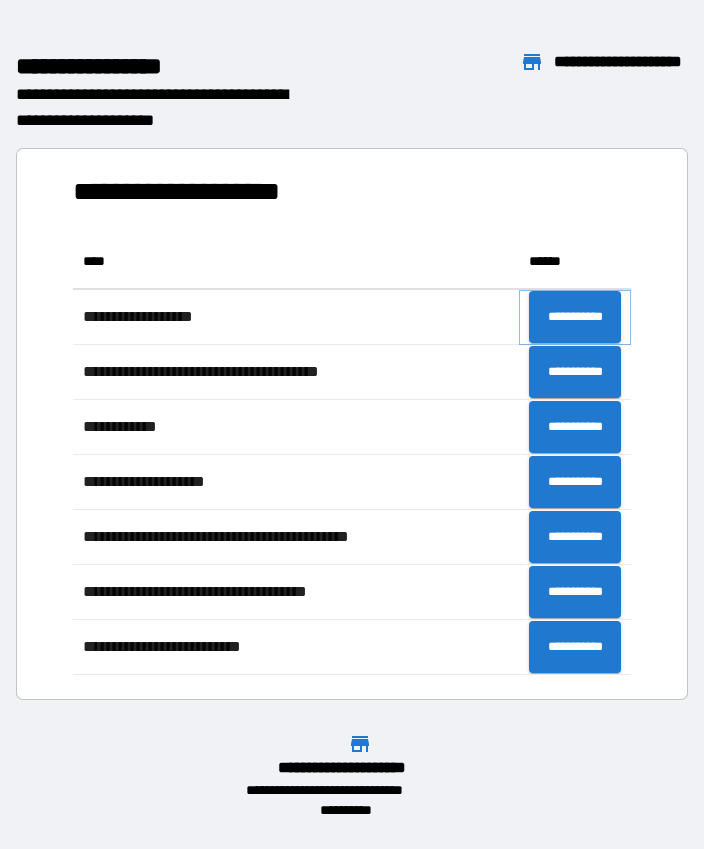 click on "**********" at bounding box center [575, 317] 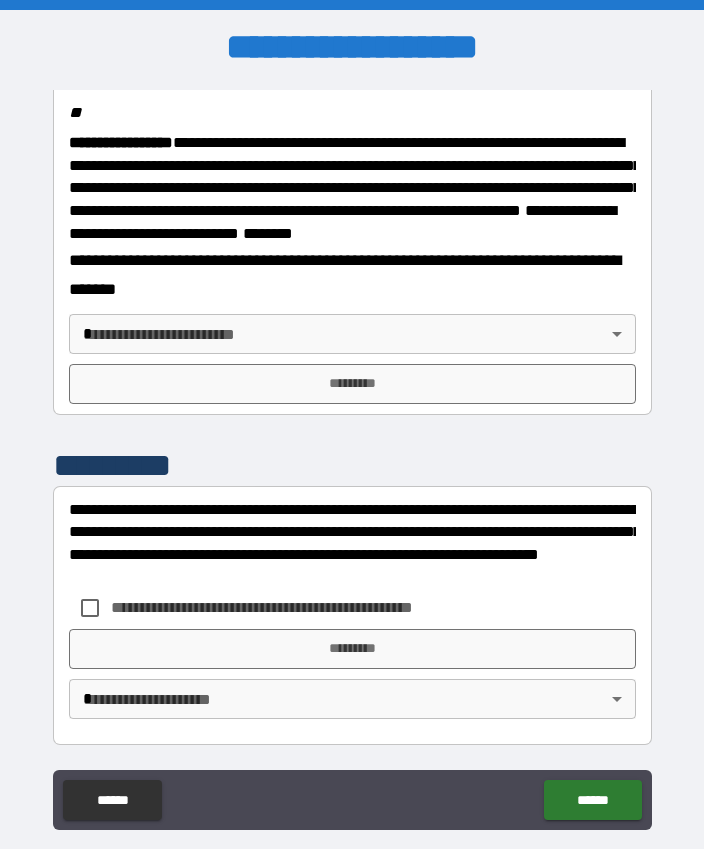 scroll, scrollTop: 2566, scrollLeft: 0, axis: vertical 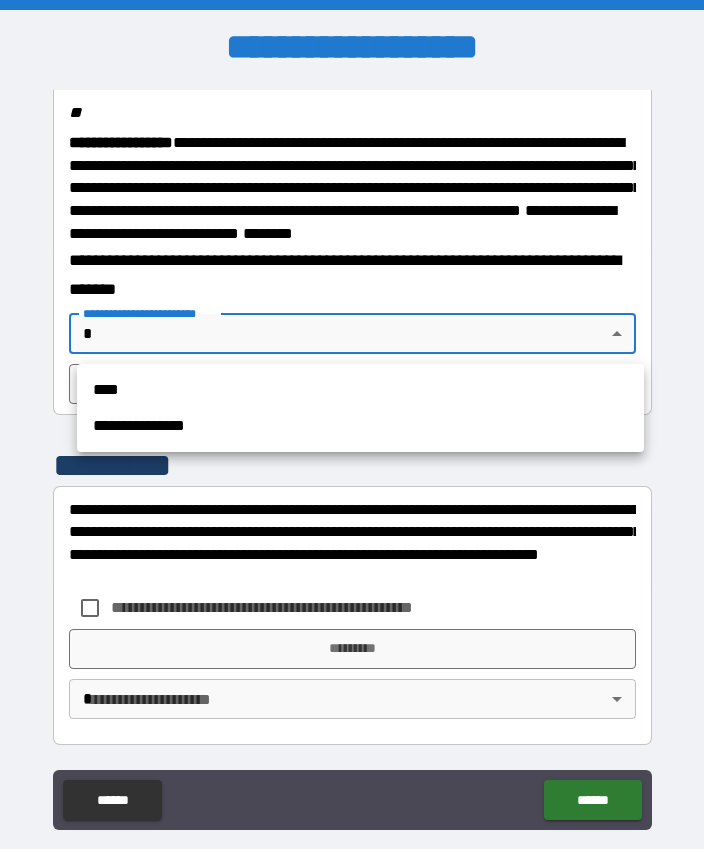 click on "****" at bounding box center [360, 390] 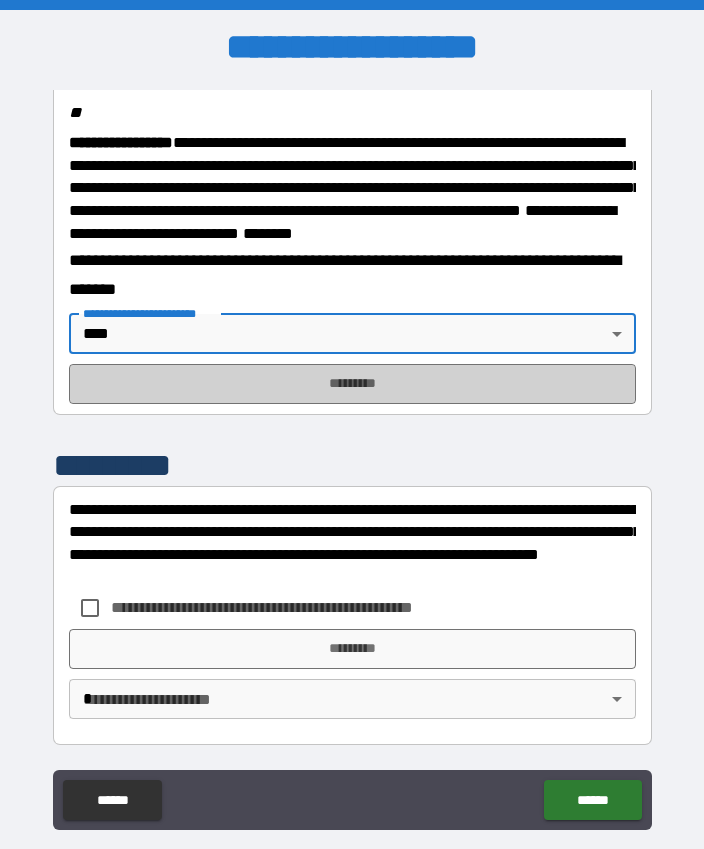 click on "*********" at bounding box center [352, 384] 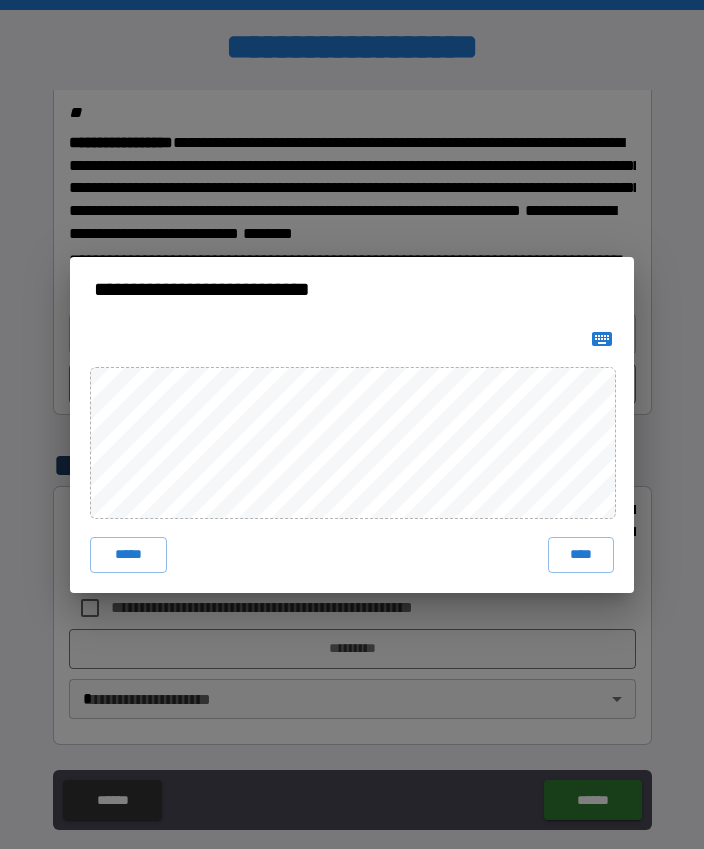 click on "****" at bounding box center (581, 555) 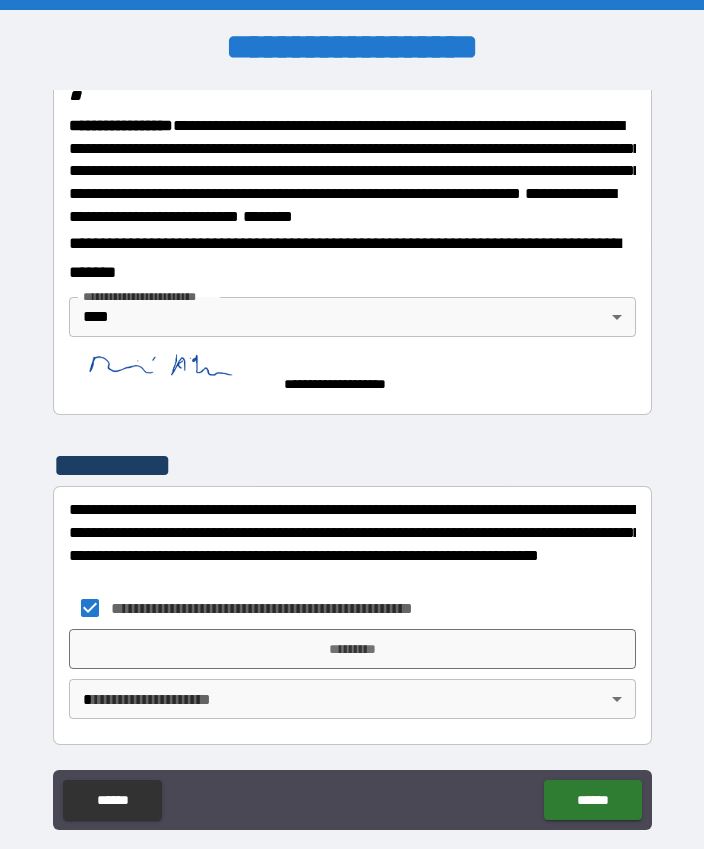 click on "*********" at bounding box center (352, 649) 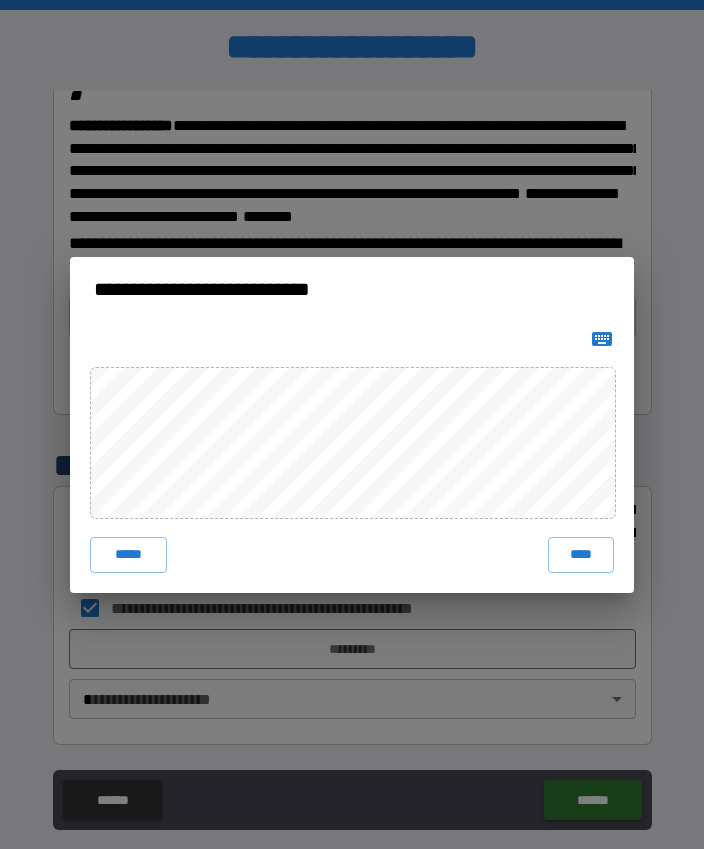click on "****" at bounding box center (581, 555) 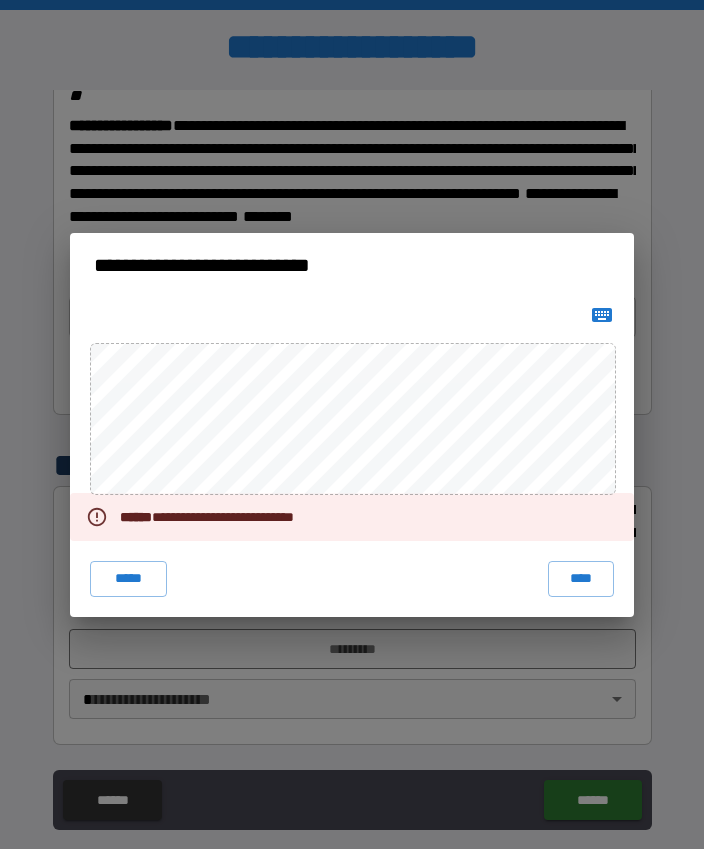 click on "****" at bounding box center [581, 579] 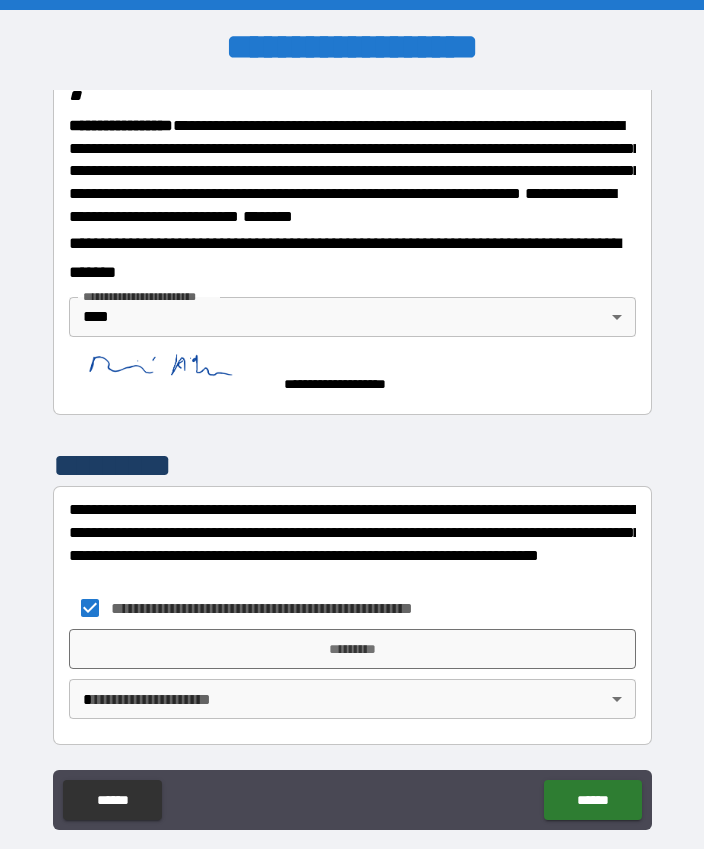 click on "**********" at bounding box center [352, 455] 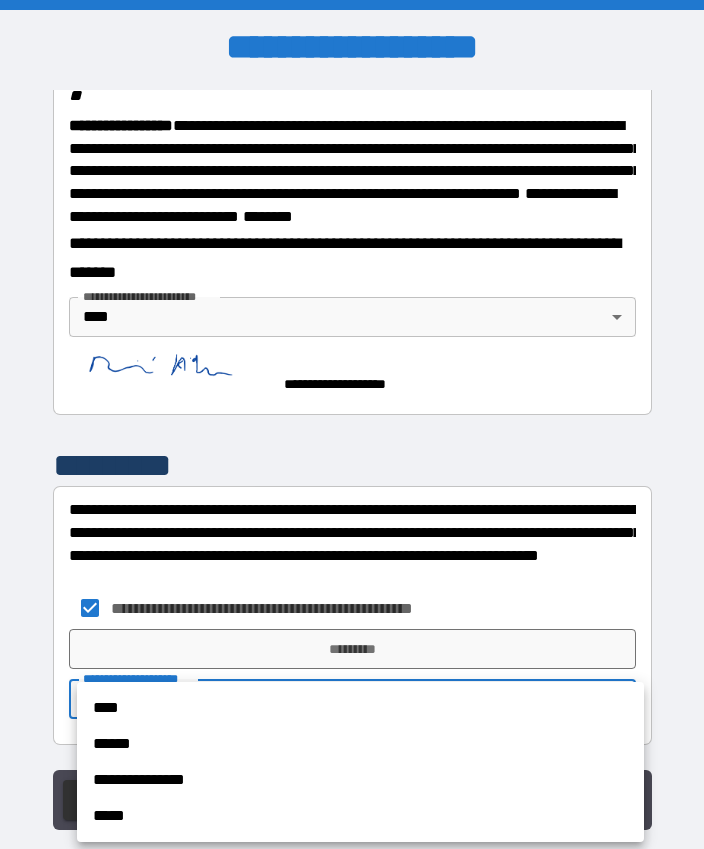 click on "****" at bounding box center (360, 708) 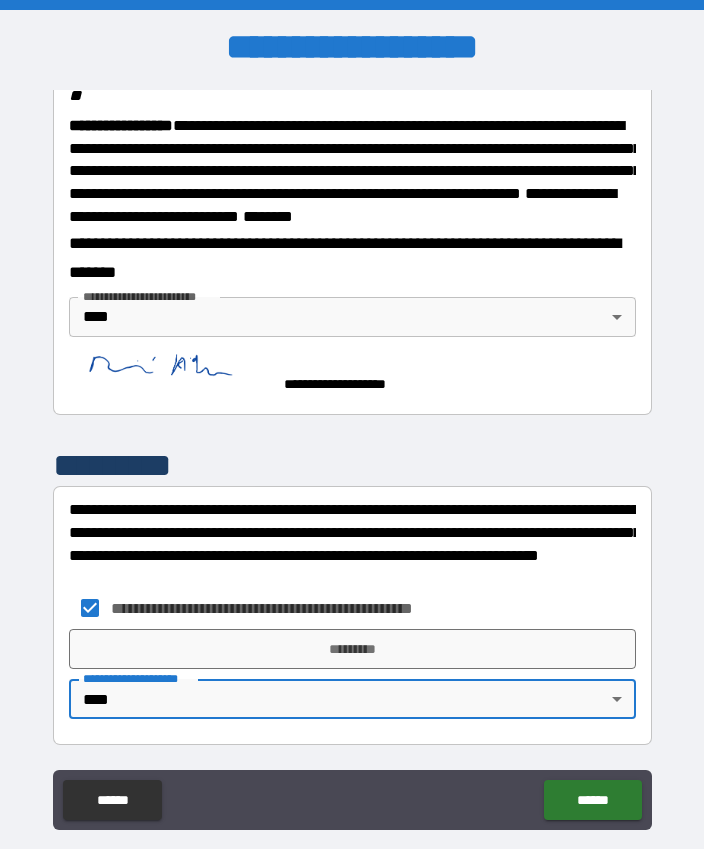 click on "*********" at bounding box center (352, 649) 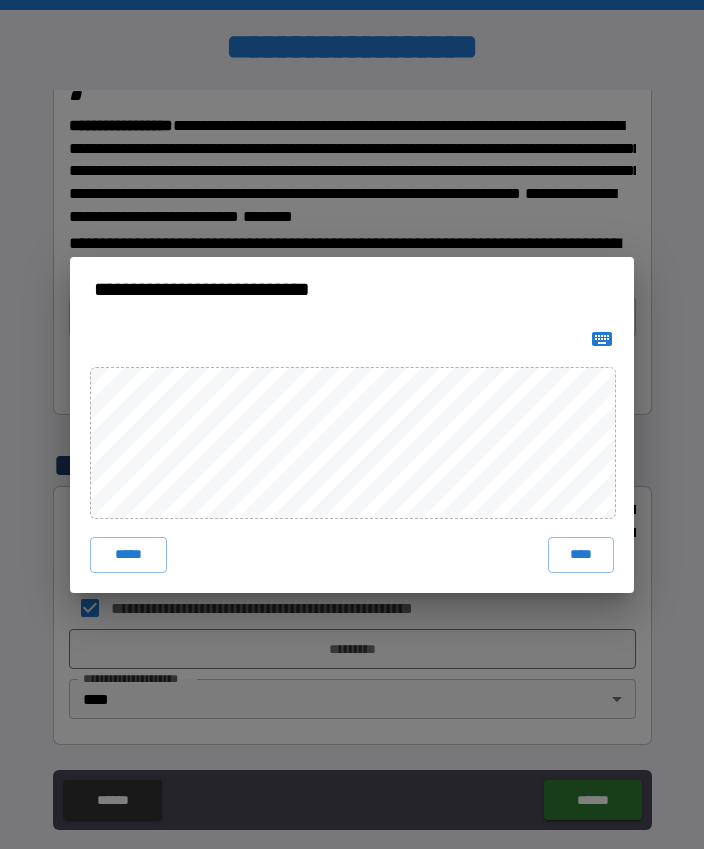 click on "****" at bounding box center [581, 555] 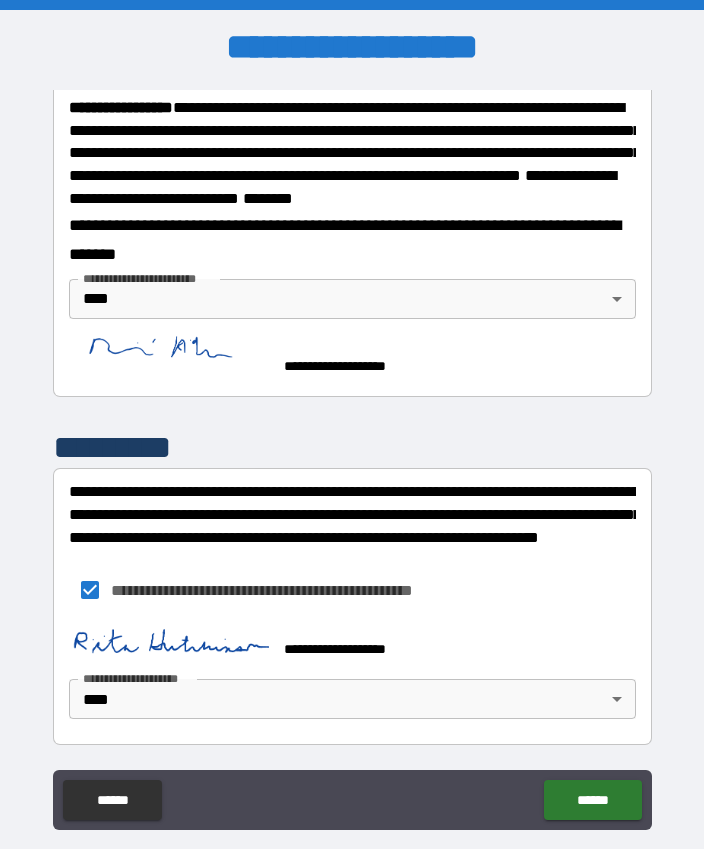 scroll, scrollTop: 2602, scrollLeft: 0, axis: vertical 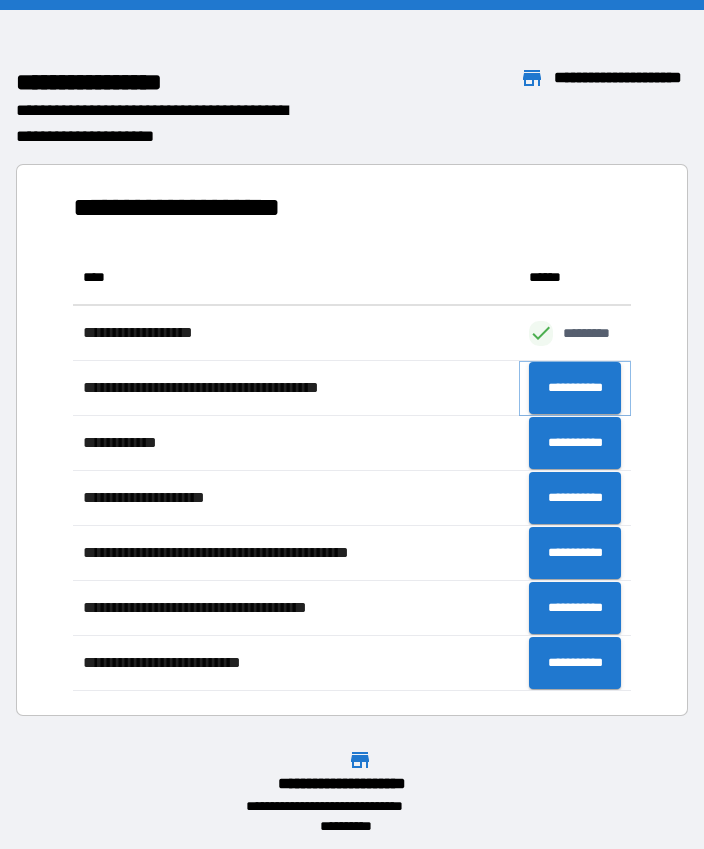 click on "**********" at bounding box center (575, 388) 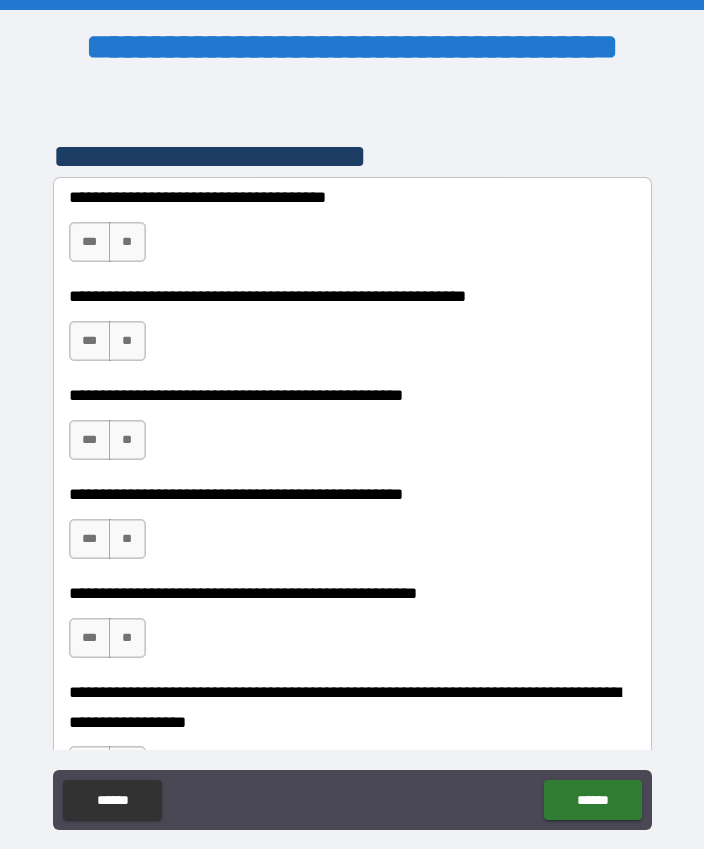 scroll, scrollTop: 429, scrollLeft: 0, axis: vertical 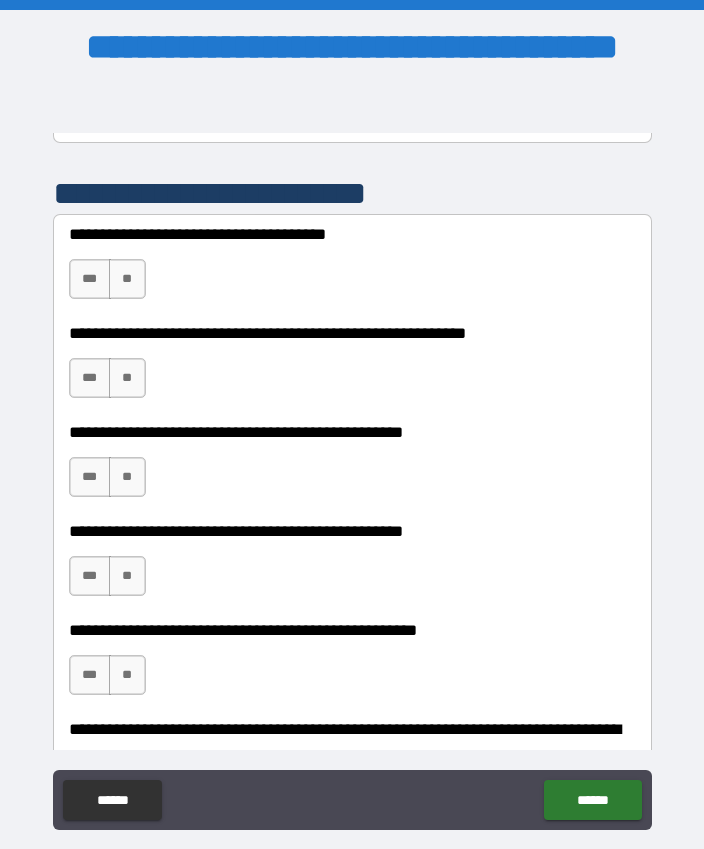 click on "**" at bounding box center (127, 279) 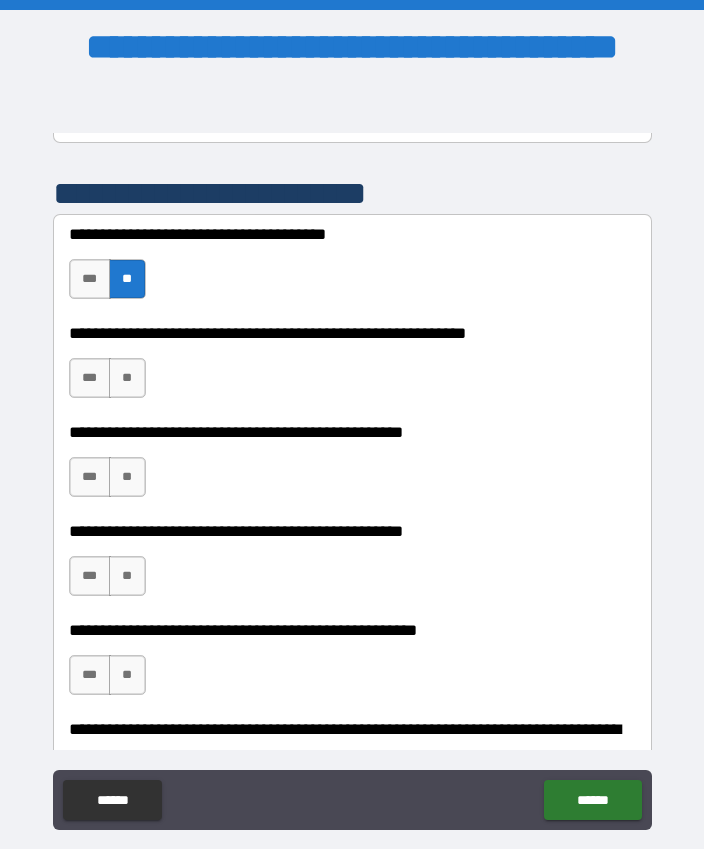 click on "***" at bounding box center [90, 279] 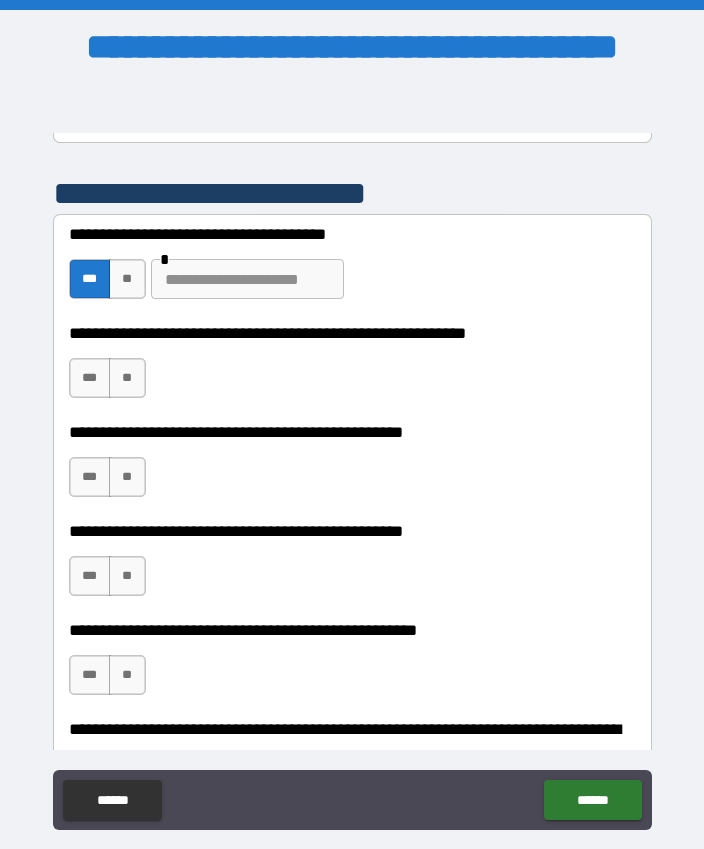 click at bounding box center (247, 279) 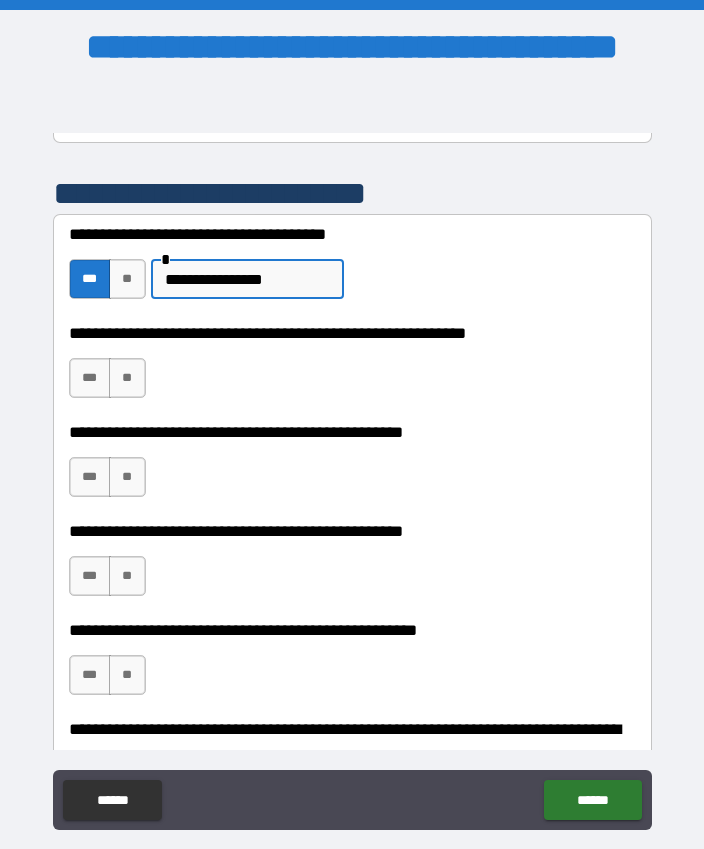 type on "**********" 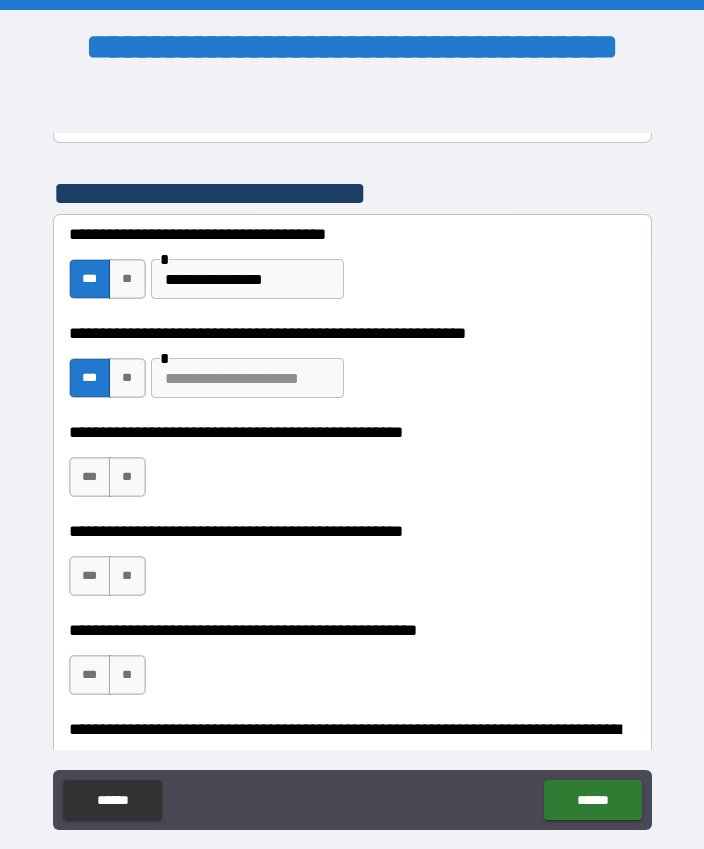 click at bounding box center (247, 378) 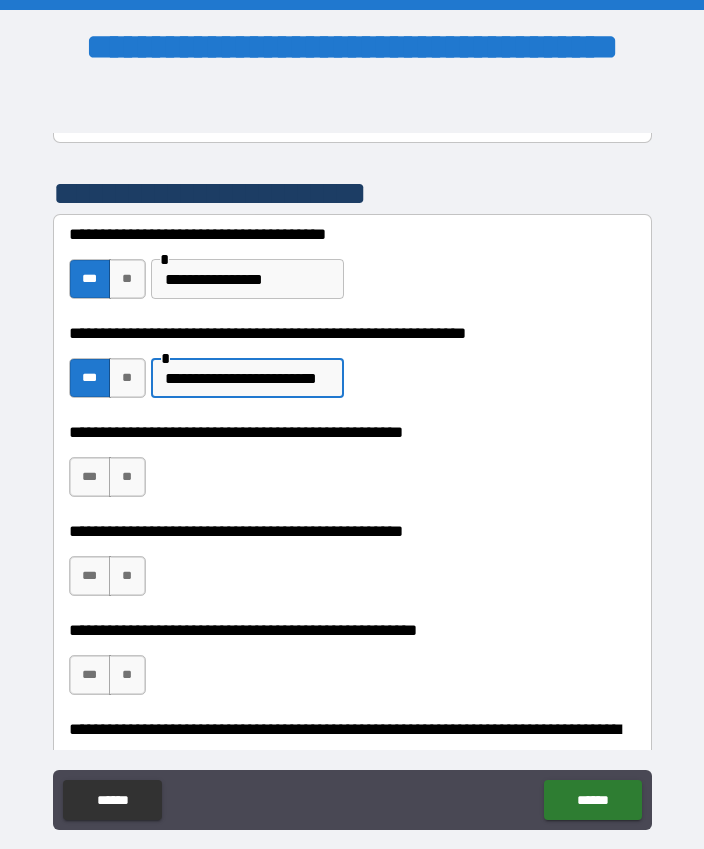 type on "**********" 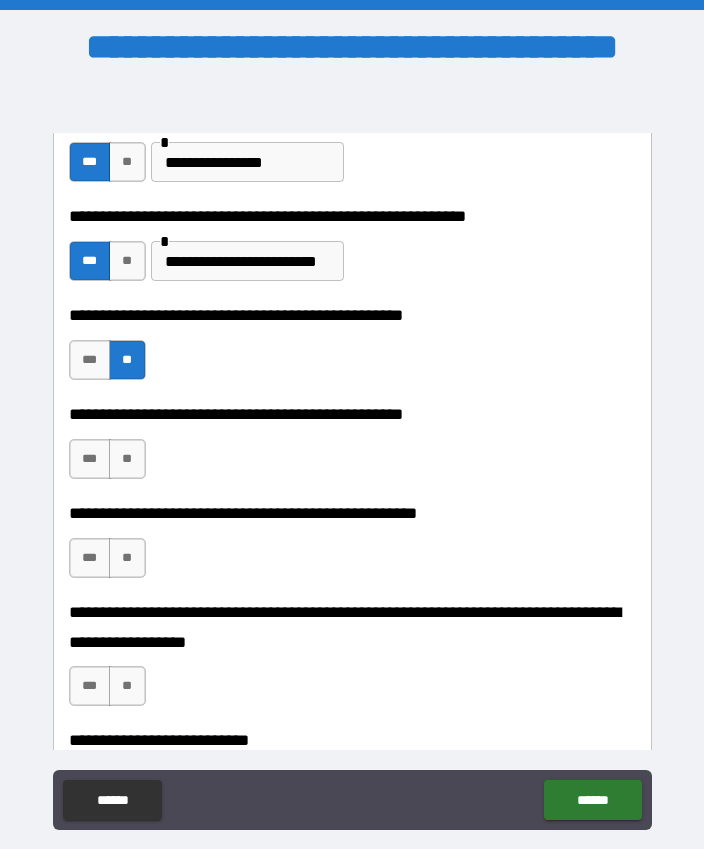 scroll, scrollTop: 548, scrollLeft: 0, axis: vertical 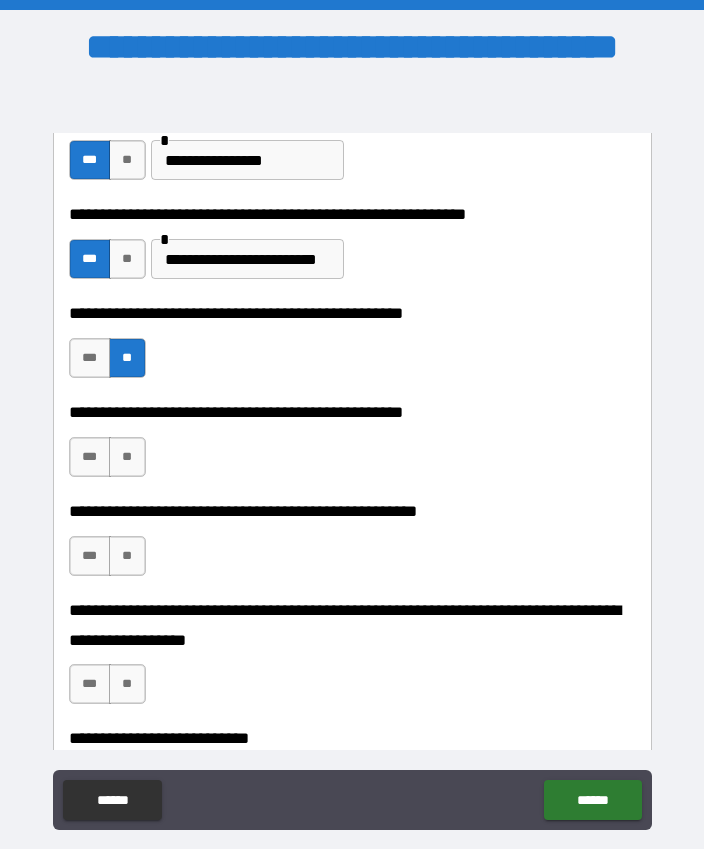 click on "***" at bounding box center [90, 457] 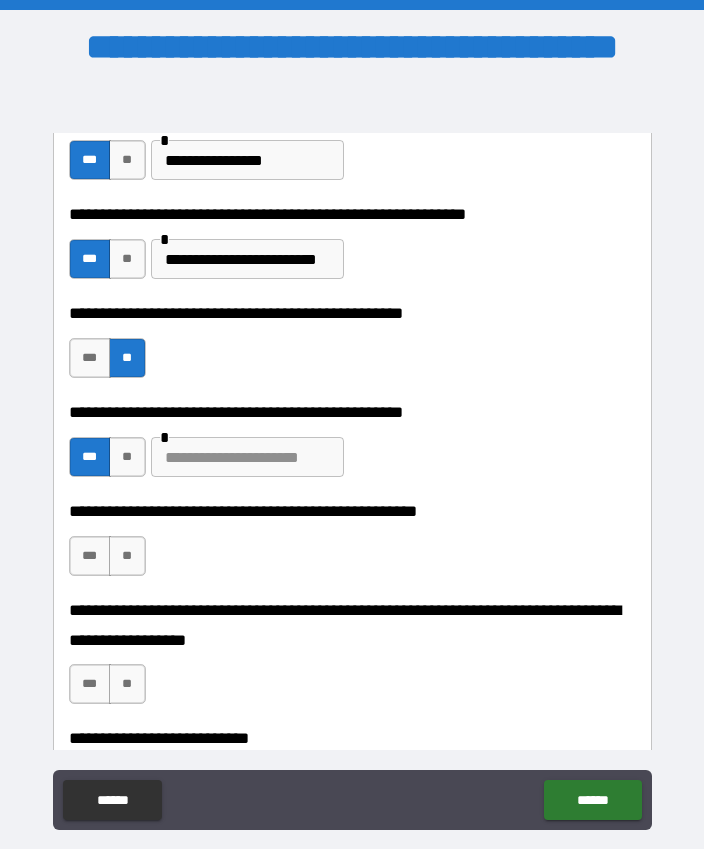 click at bounding box center [247, 457] 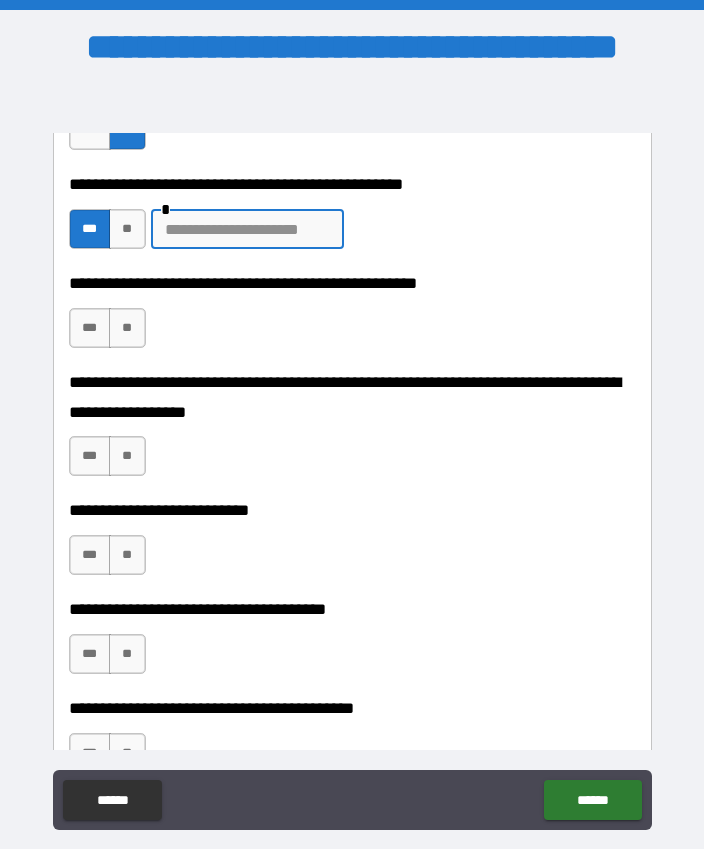 scroll, scrollTop: 777, scrollLeft: 0, axis: vertical 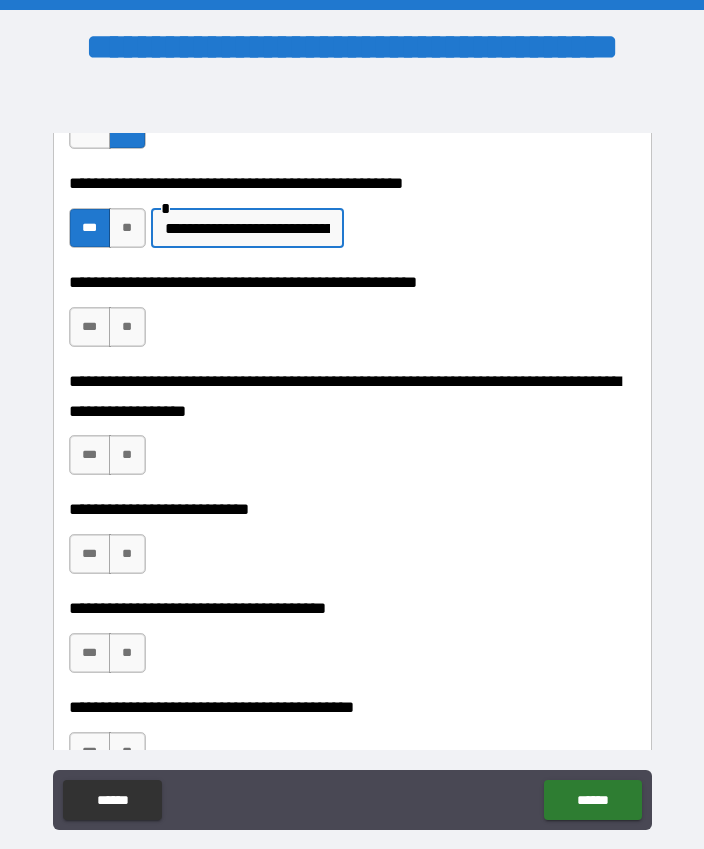 type on "**********" 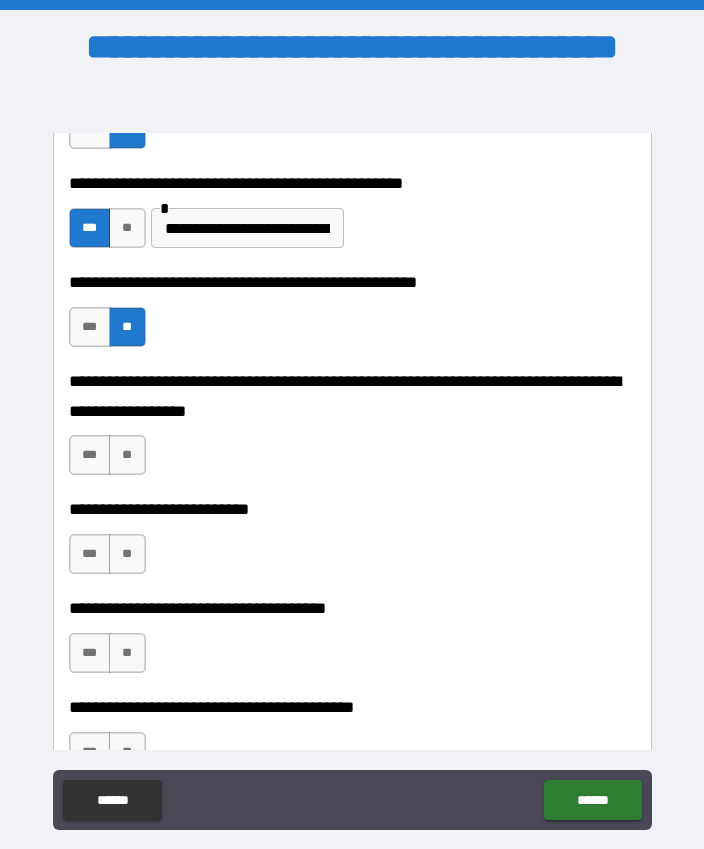 click on "**" at bounding box center [127, 455] 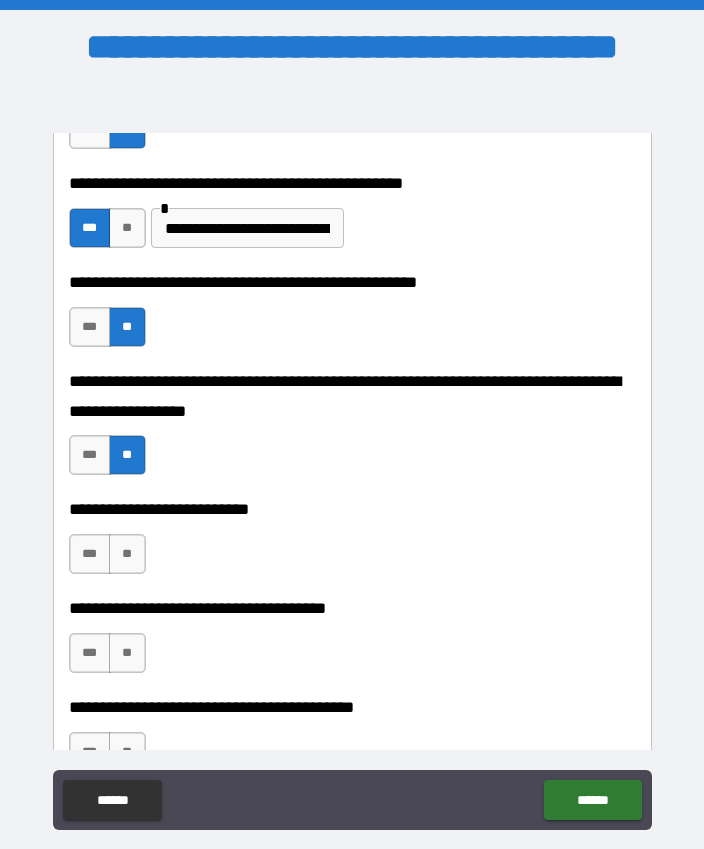 click on "**" at bounding box center (127, 554) 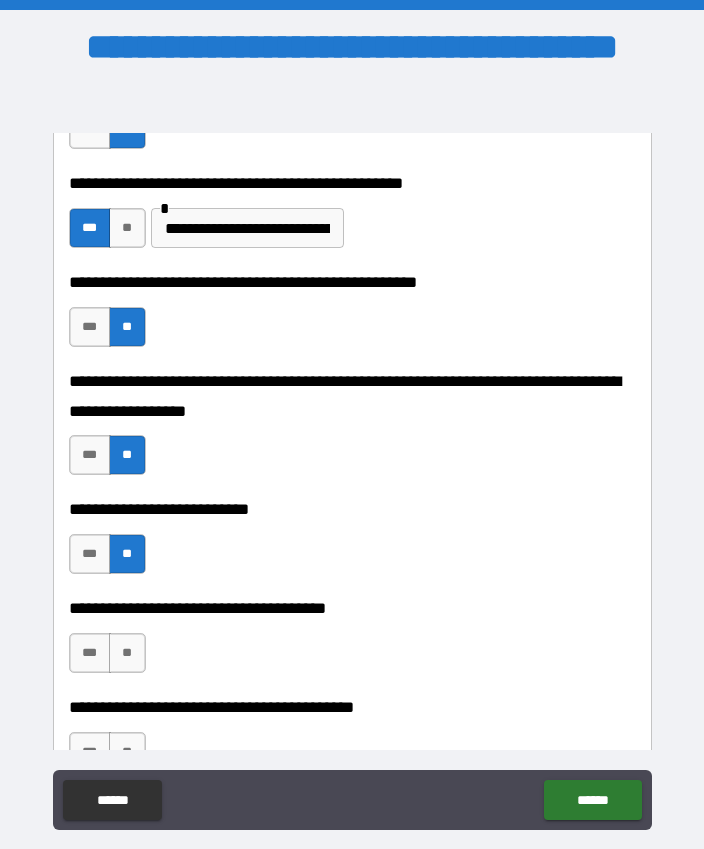 click on "**" at bounding box center [127, 653] 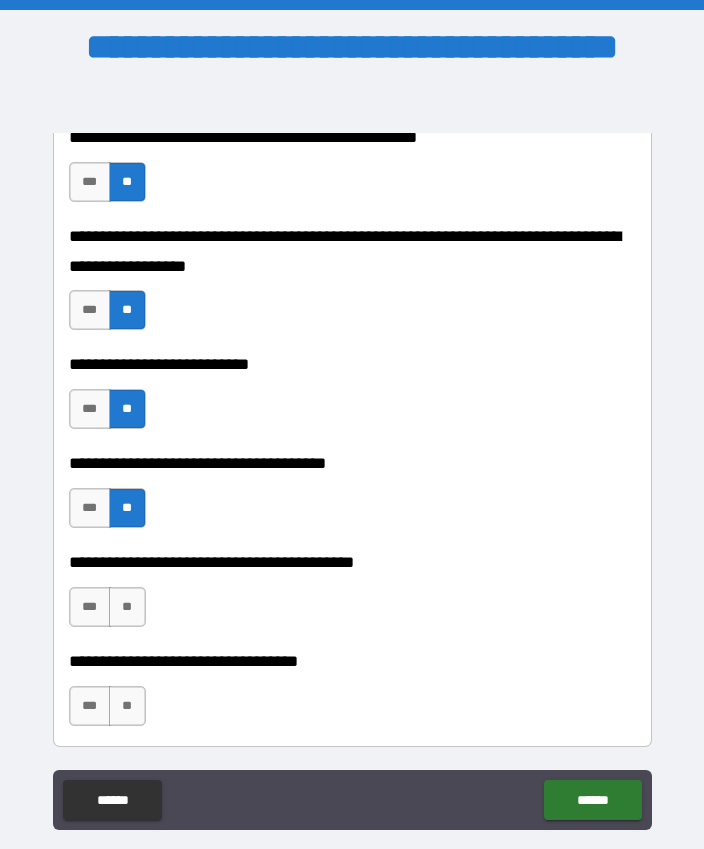 scroll, scrollTop: 923, scrollLeft: 0, axis: vertical 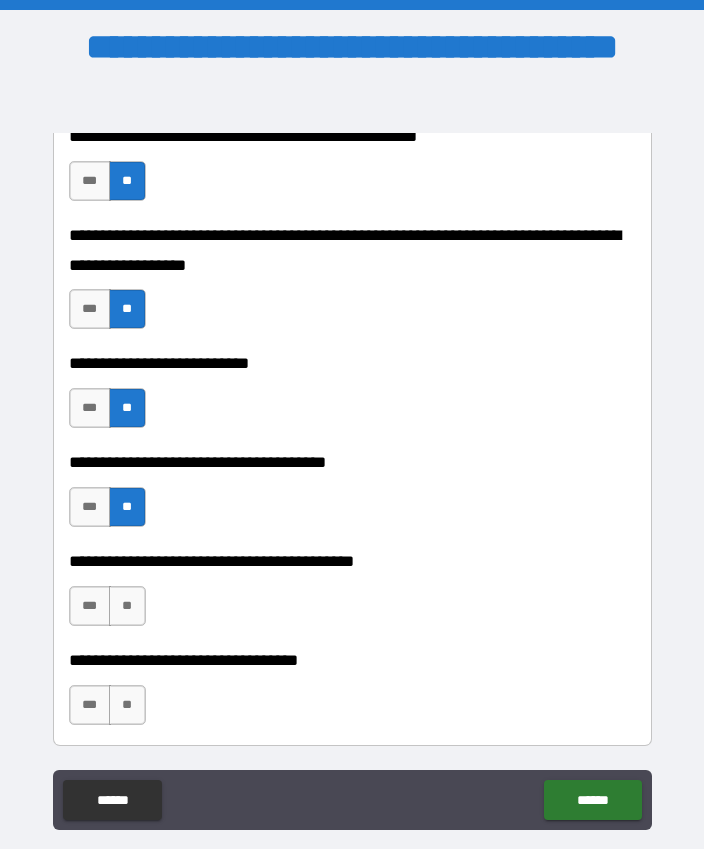 click on "**" at bounding box center (127, 606) 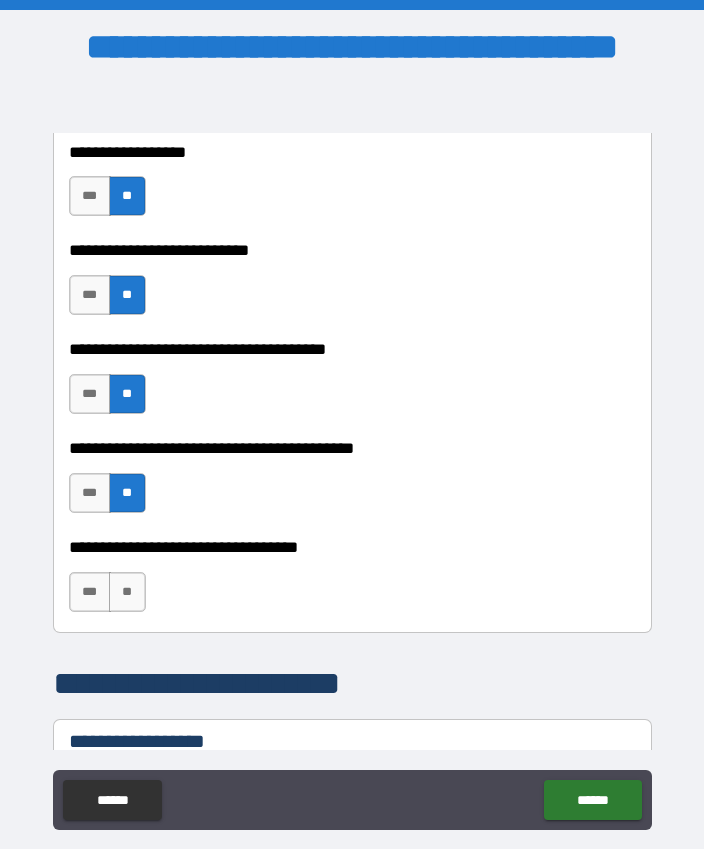 scroll, scrollTop: 1053, scrollLeft: 0, axis: vertical 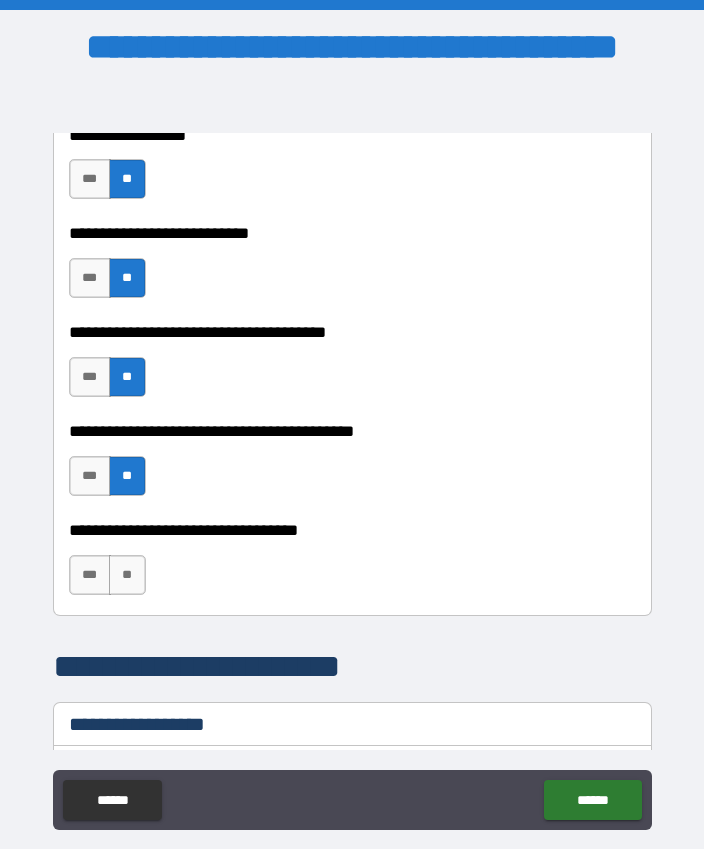 click on "**" at bounding box center (127, 575) 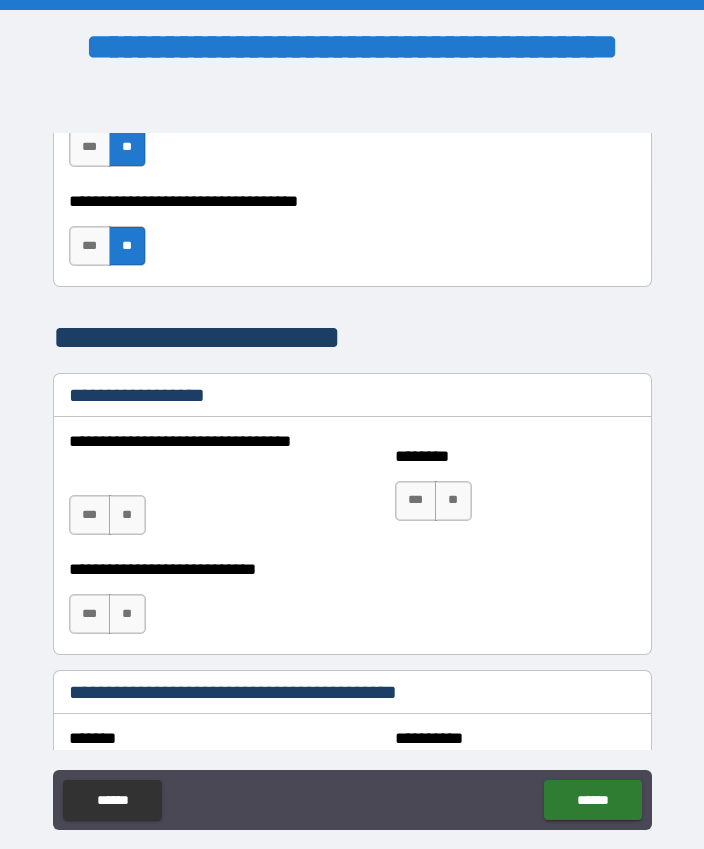 scroll, scrollTop: 1383, scrollLeft: 0, axis: vertical 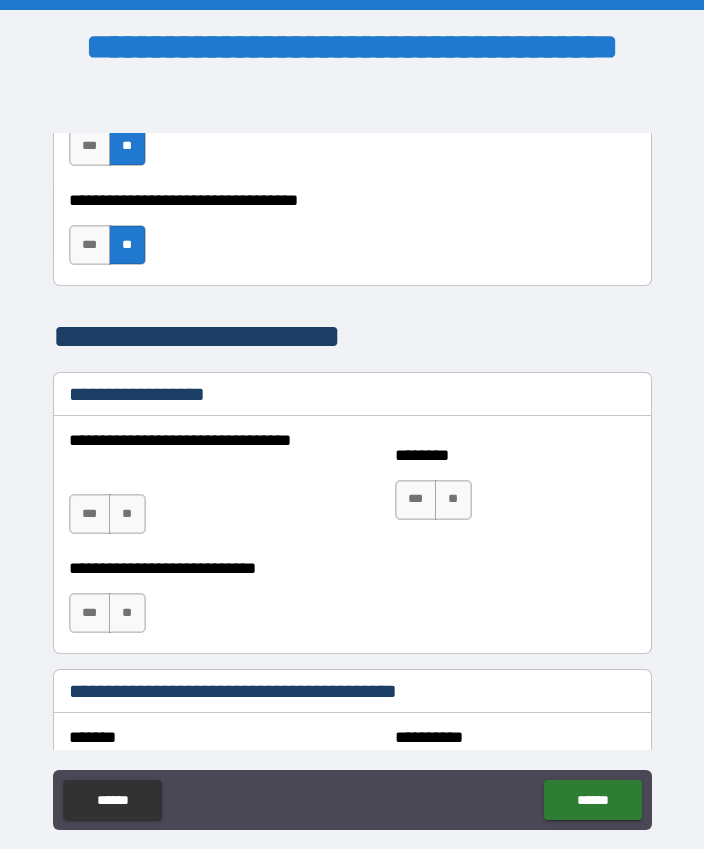 click on "**" at bounding box center (127, 514) 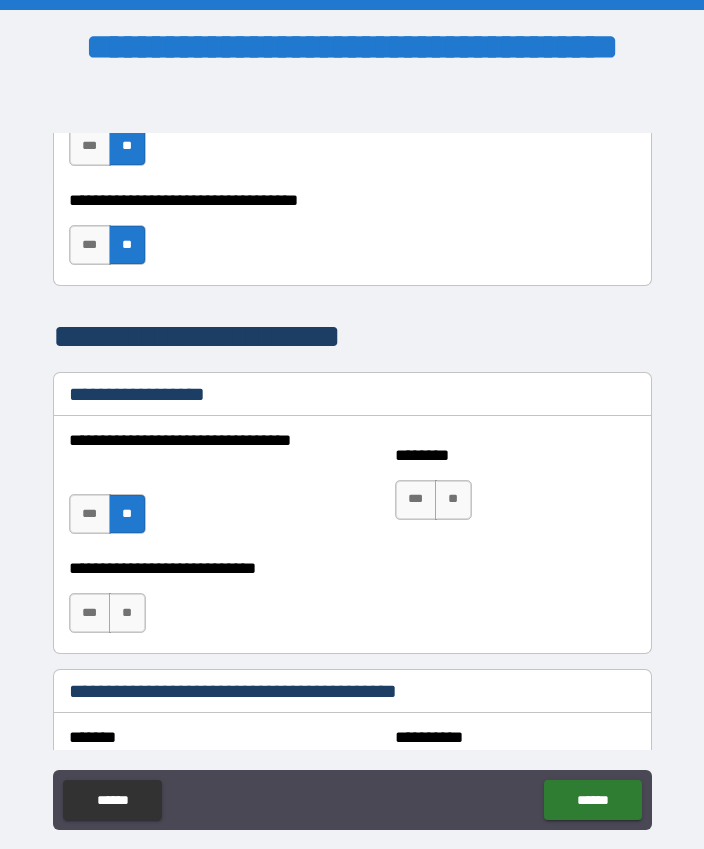 click on "**" at bounding box center [453, 500] 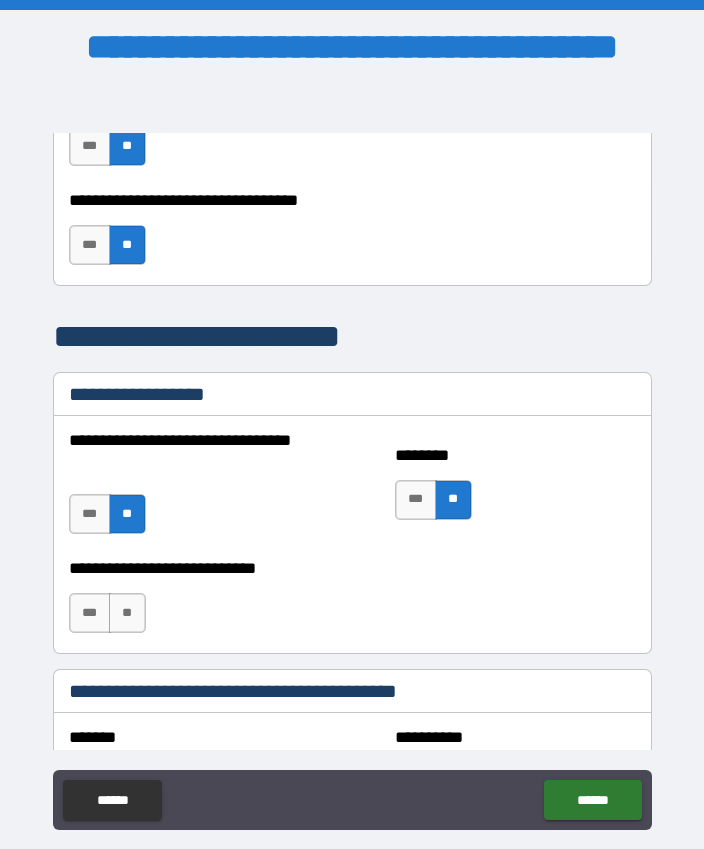 click on "**" at bounding box center [127, 613] 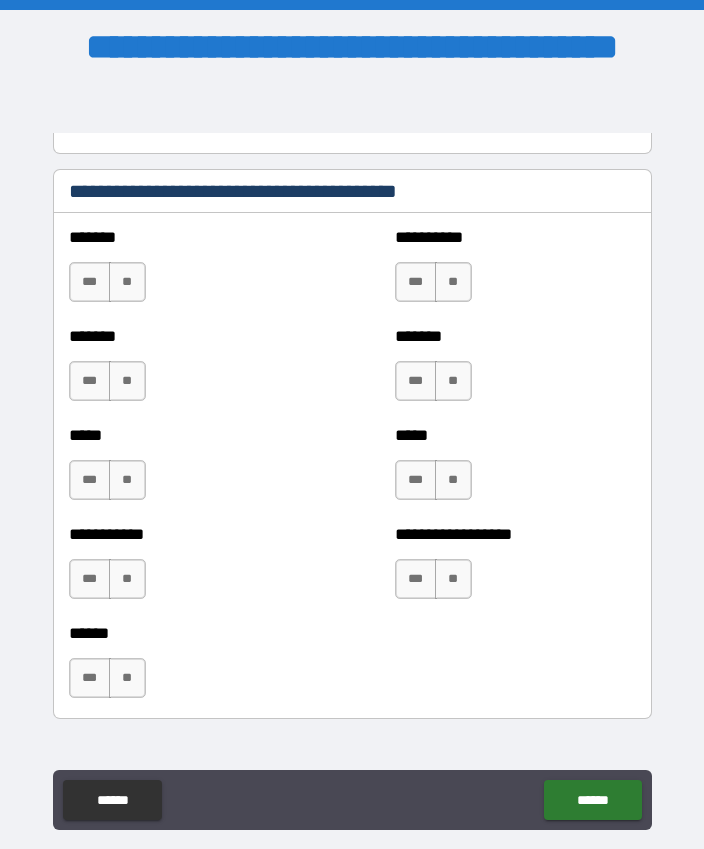 scroll, scrollTop: 1885, scrollLeft: 0, axis: vertical 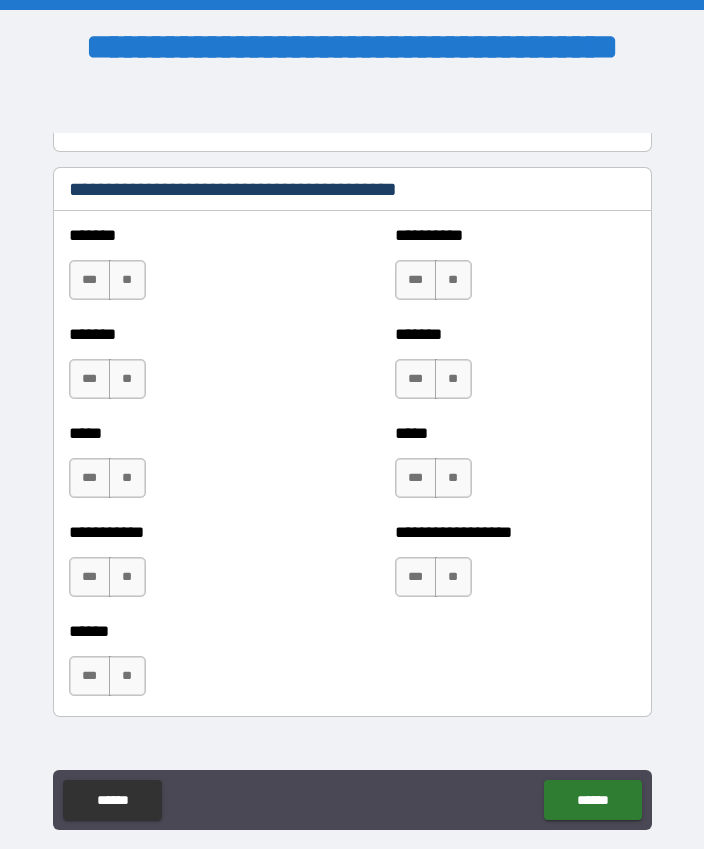 click on "***" at bounding box center (90, 676) 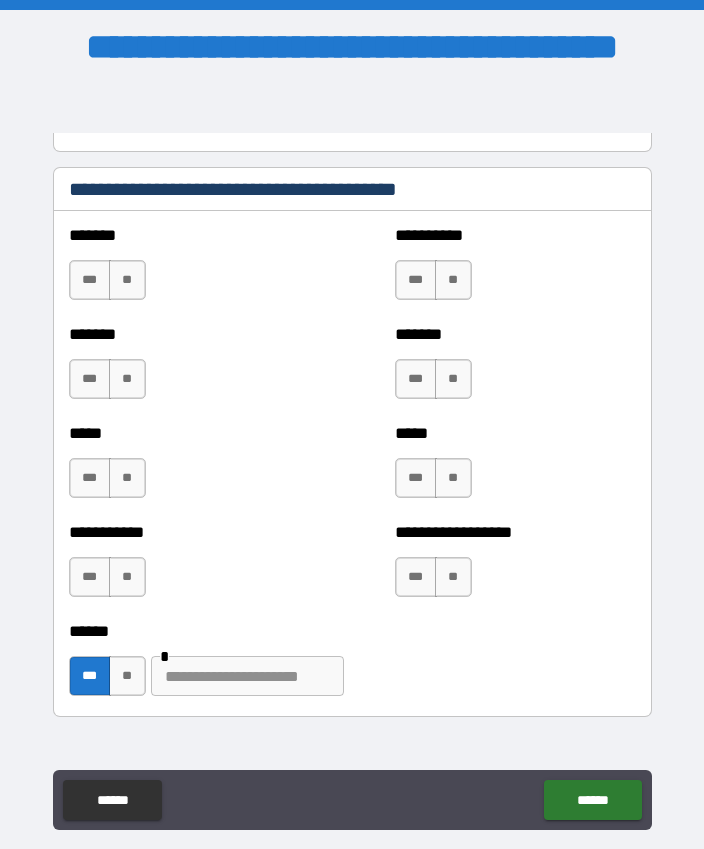 click at bounding box center [247, 676] 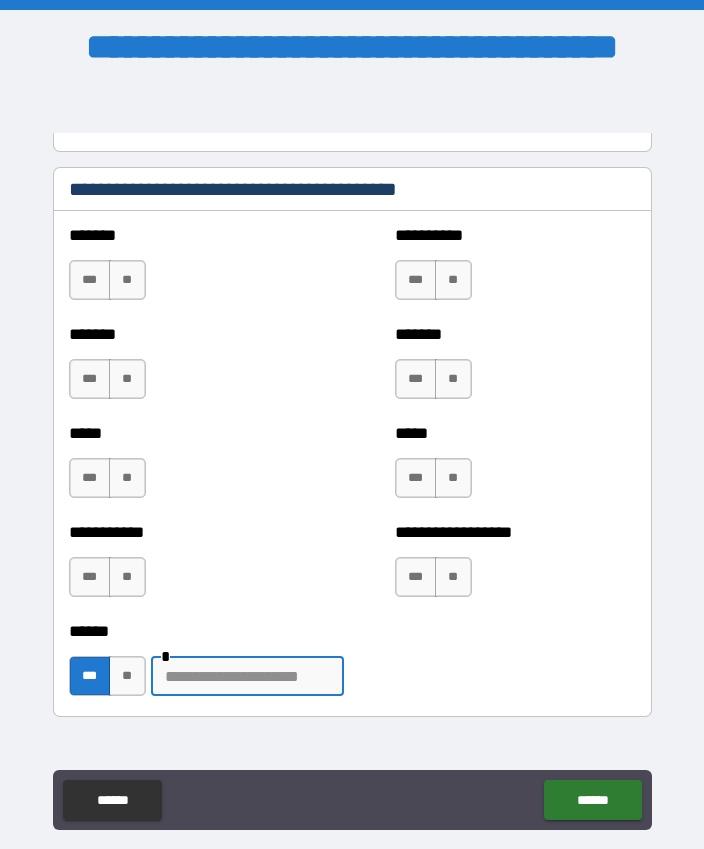 scroll, scrollTop: 55, scrollLeft: 0, axis: vertical 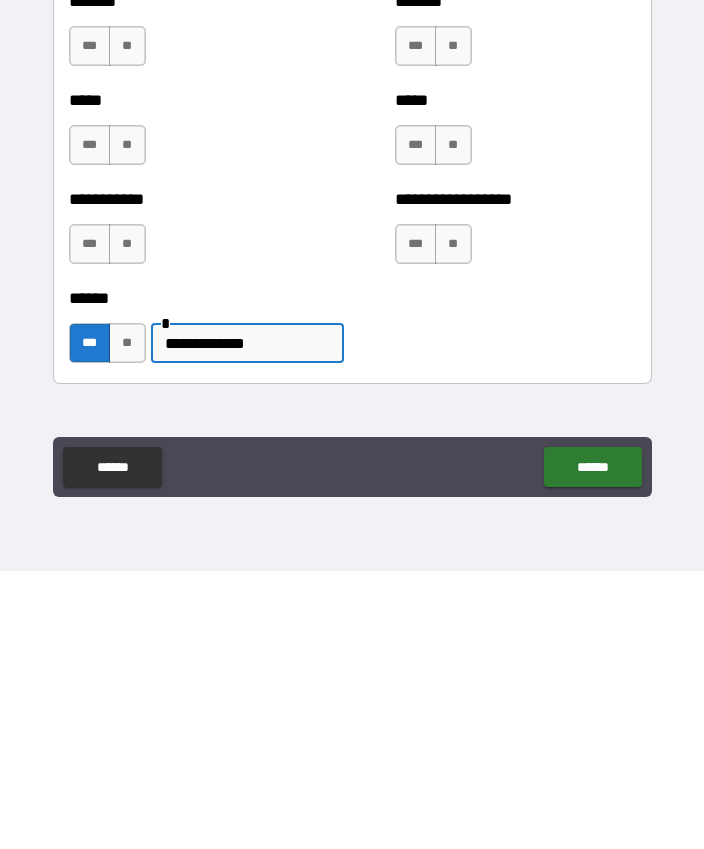 type on "**********" 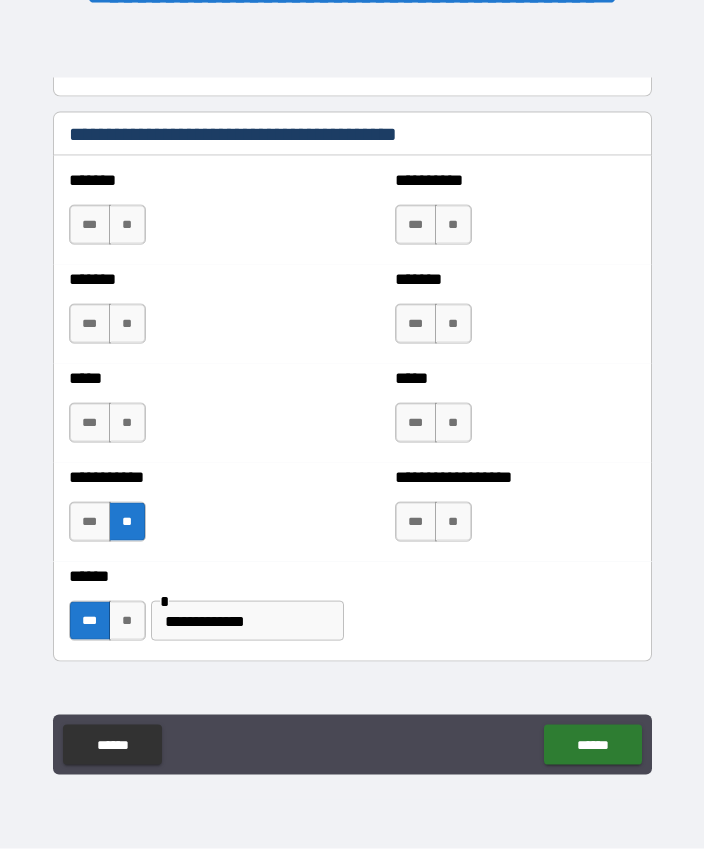 scroll, scrollTop: 55, scrollLeft: 0, axis: vertical 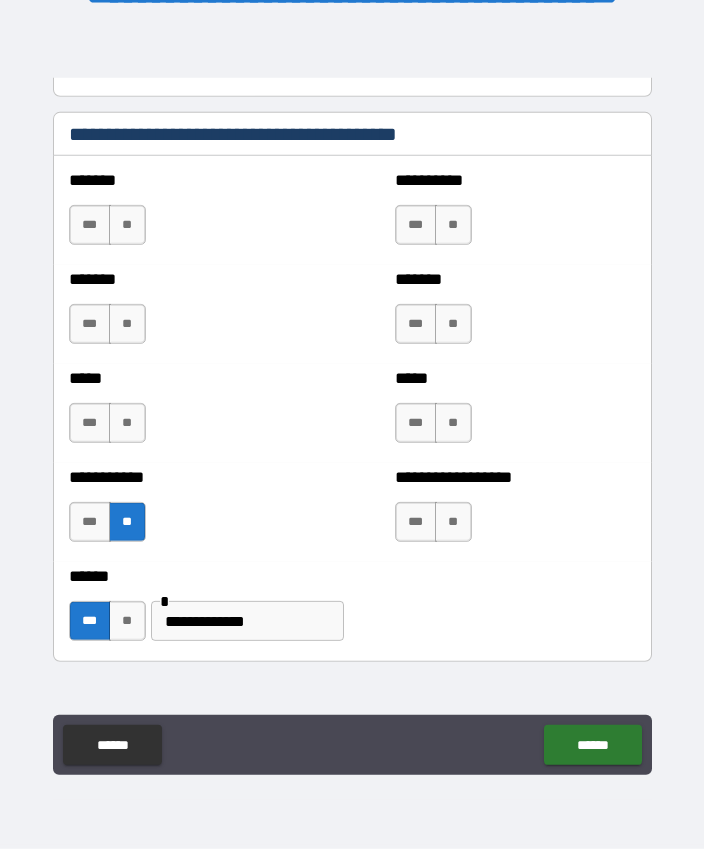 click on "**" at bounding box center [127, 225] 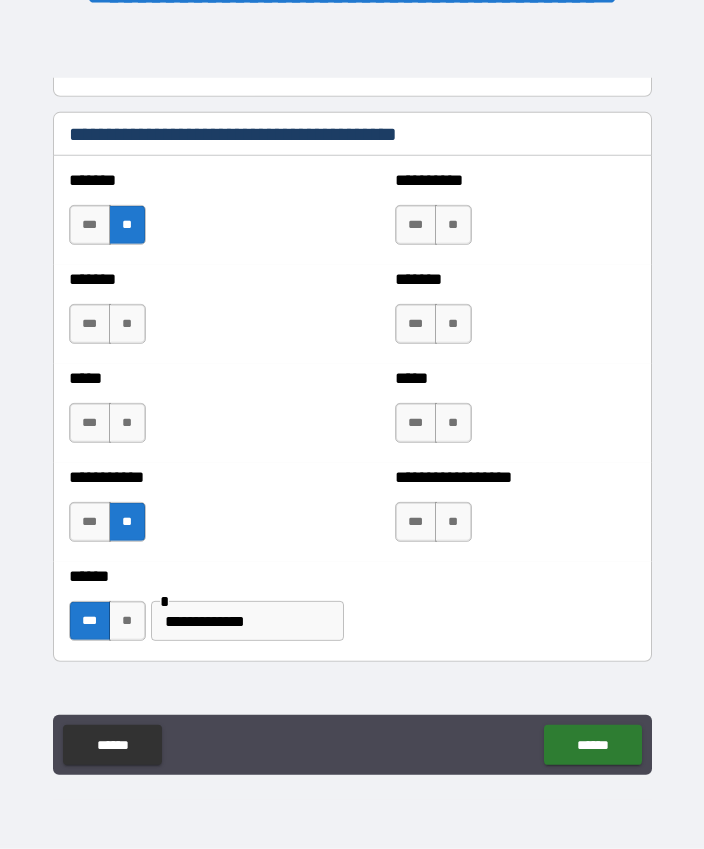 click on "**" at bounding box center (127, 324) 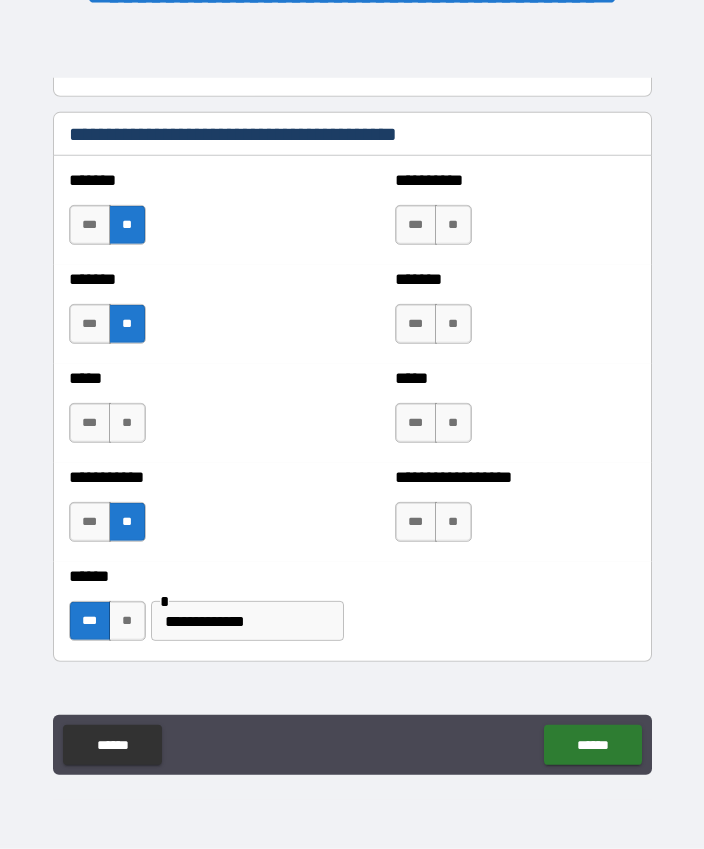 click on "**" at bounding box center (127, 423) 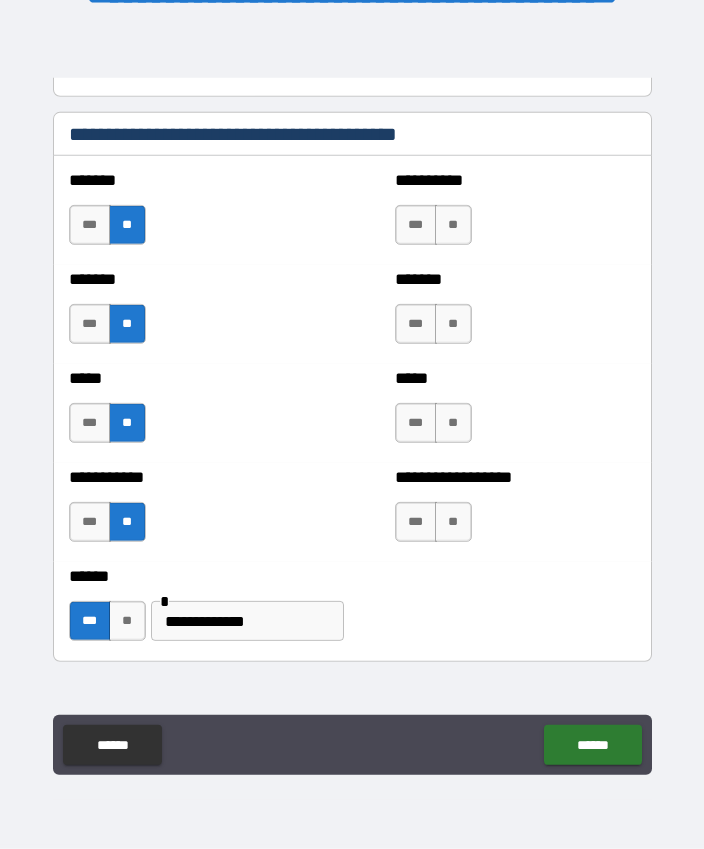 click on "**" at bounding box center (453, 423) 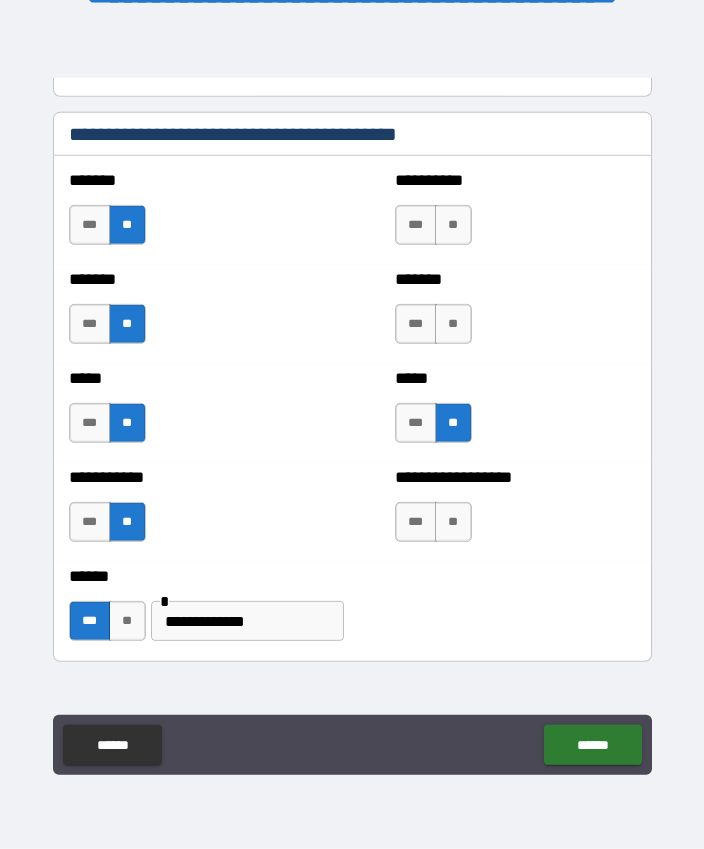 click on "**" at bounding box center (453, 324) 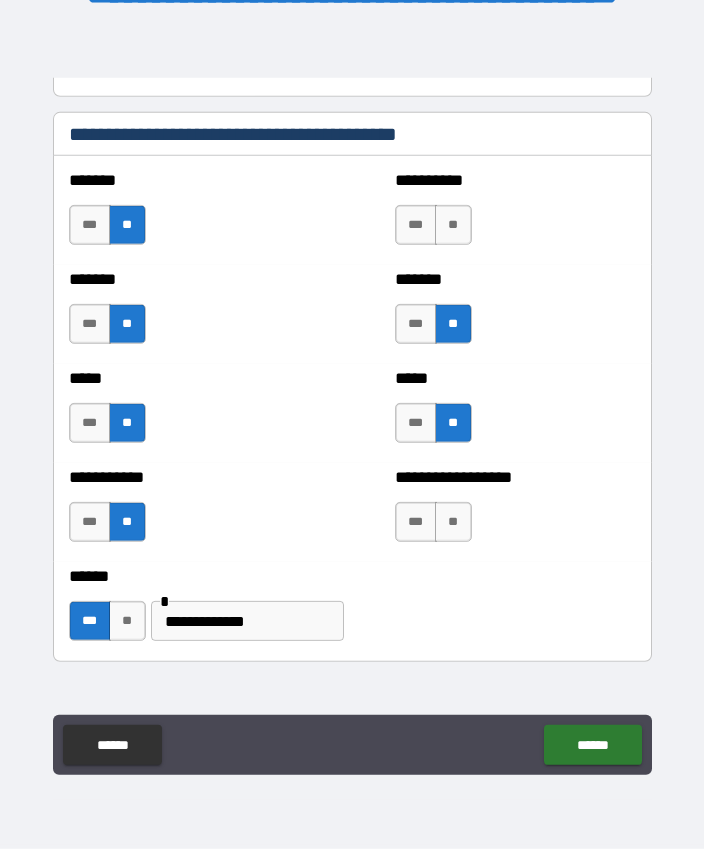 click on "**" at bounding box center [453, 225] 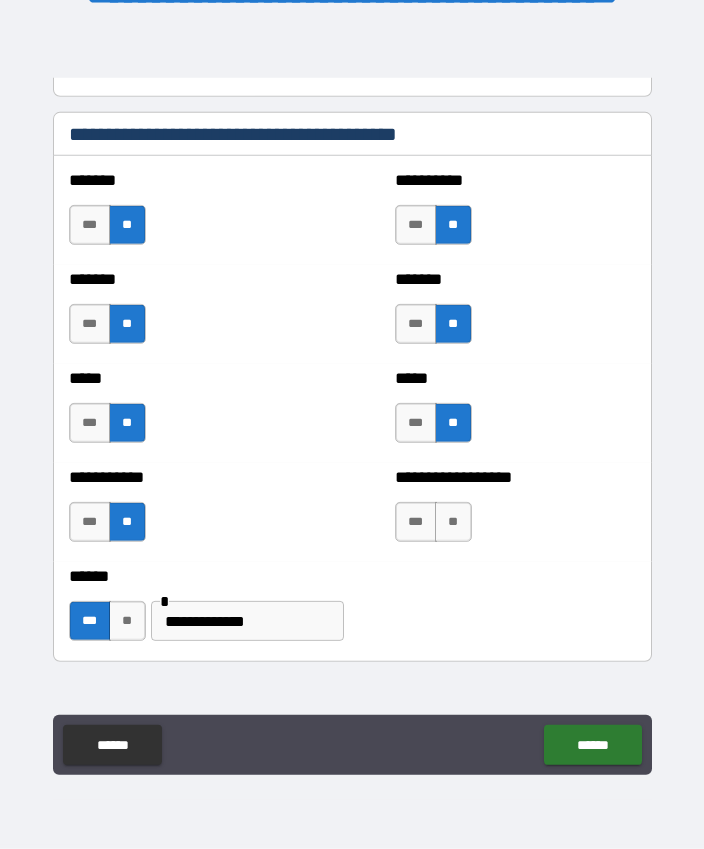 click on "**" at bounding box center (453, 522) 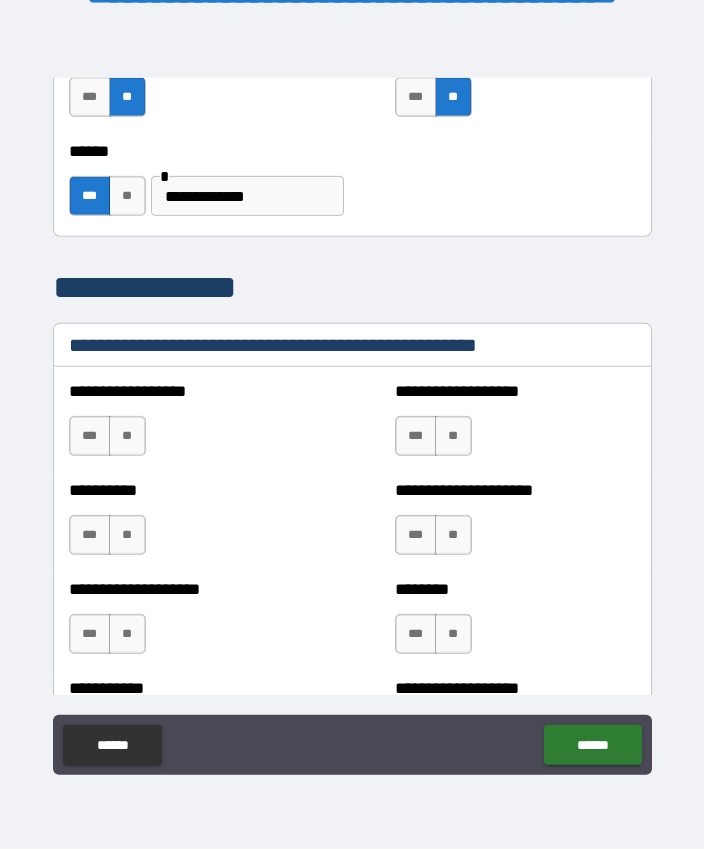 scroll, scrollTop: 2316, scrollLeft: 0, axis: vertical 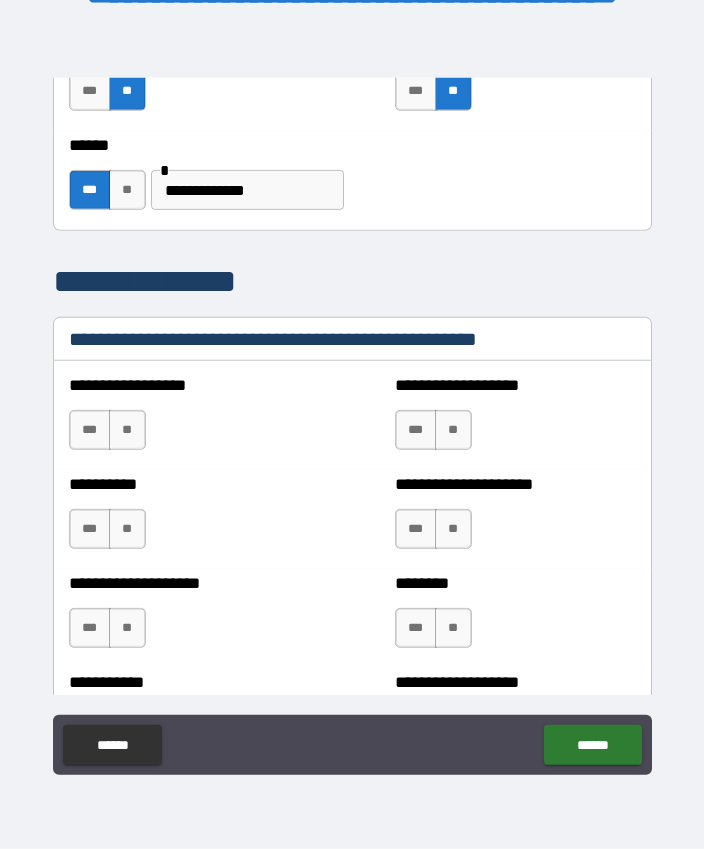 click on "**" at bounding box center [127, 430] 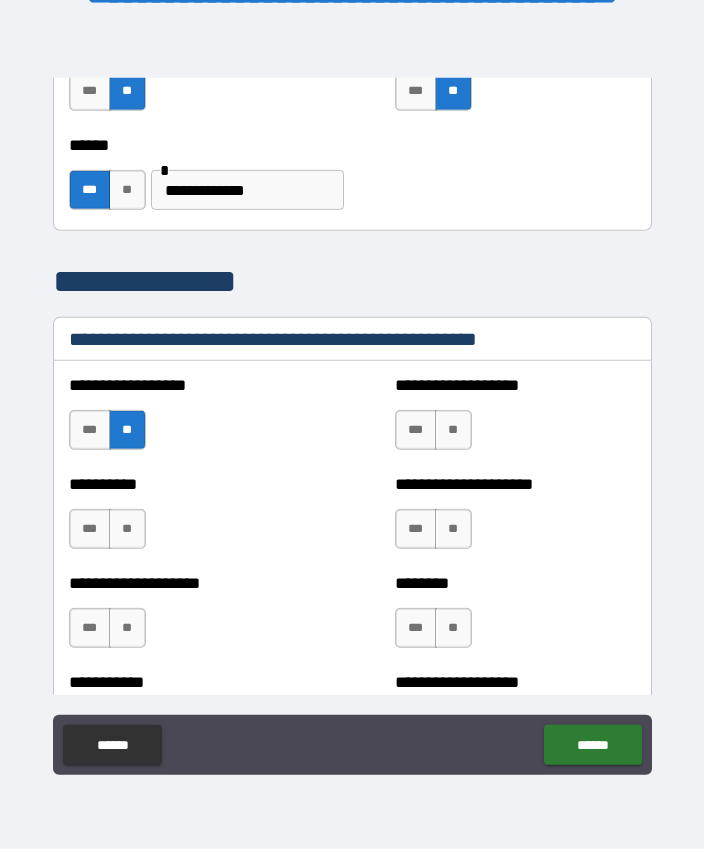 click on "**" at bounding box center [453, 430] 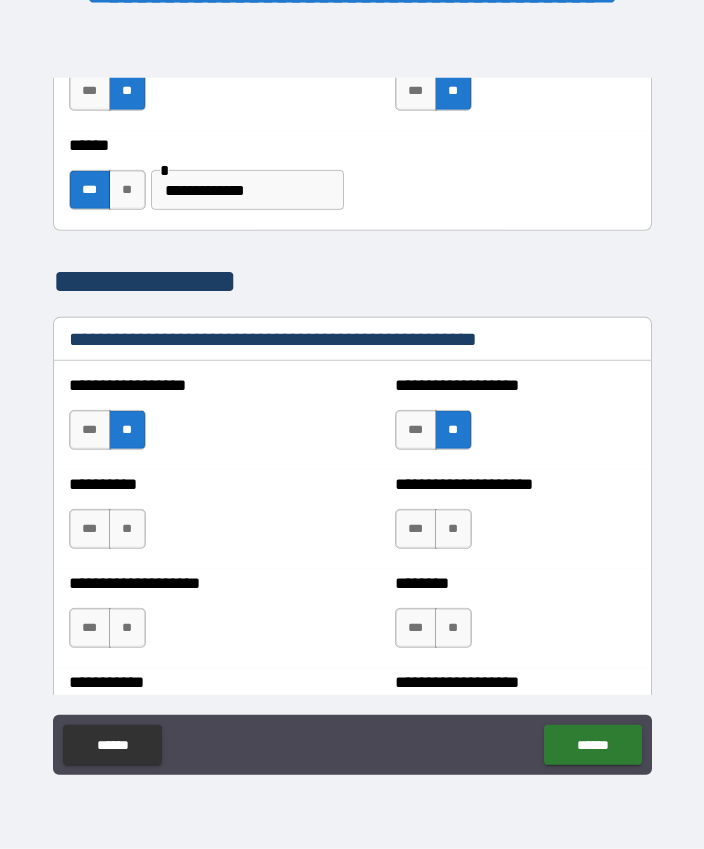 click on "**" at bounding box center [453, 529] 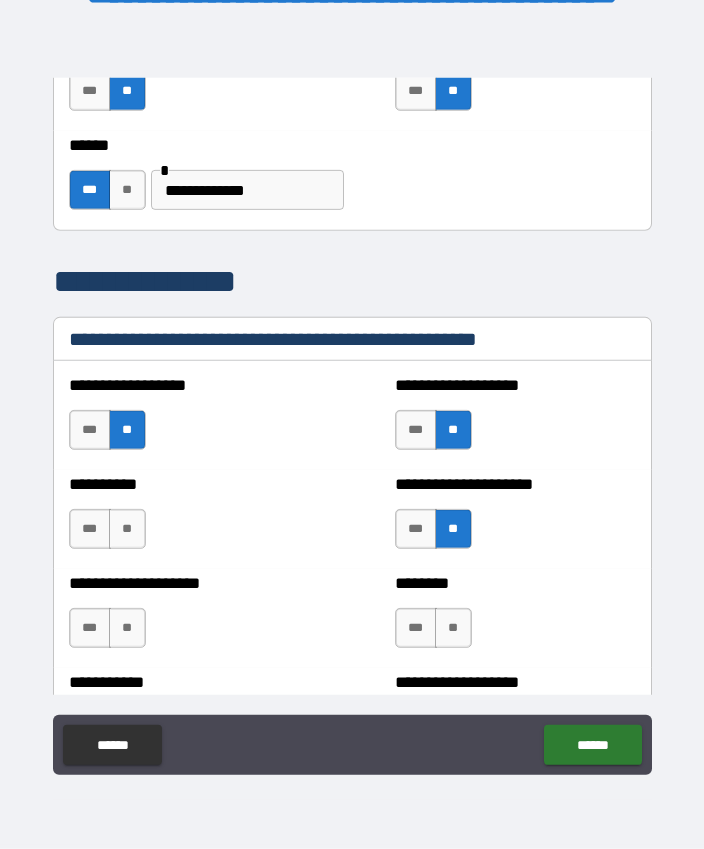 click on "***" at bounding box center (416, 628) 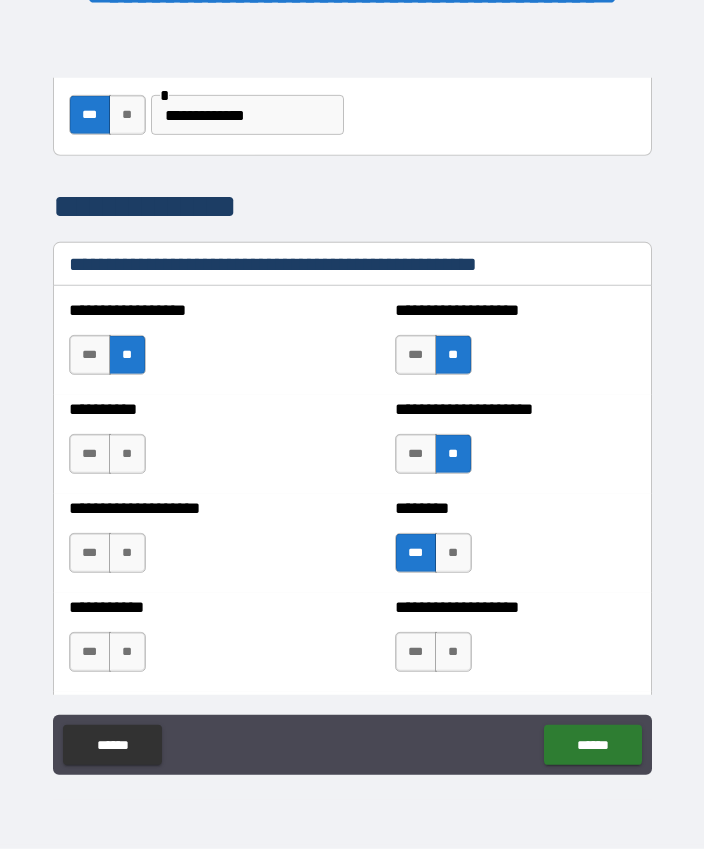 scroll, scrollTop: 2399, scrollLeft: 0, axis: vertical 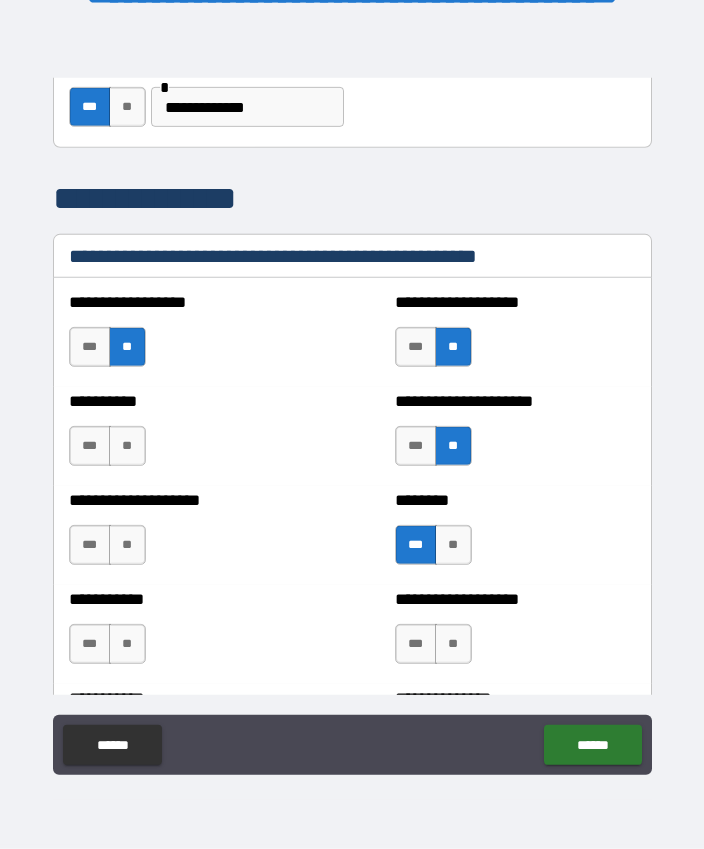 click on "**" at bounding box center [127, 545] 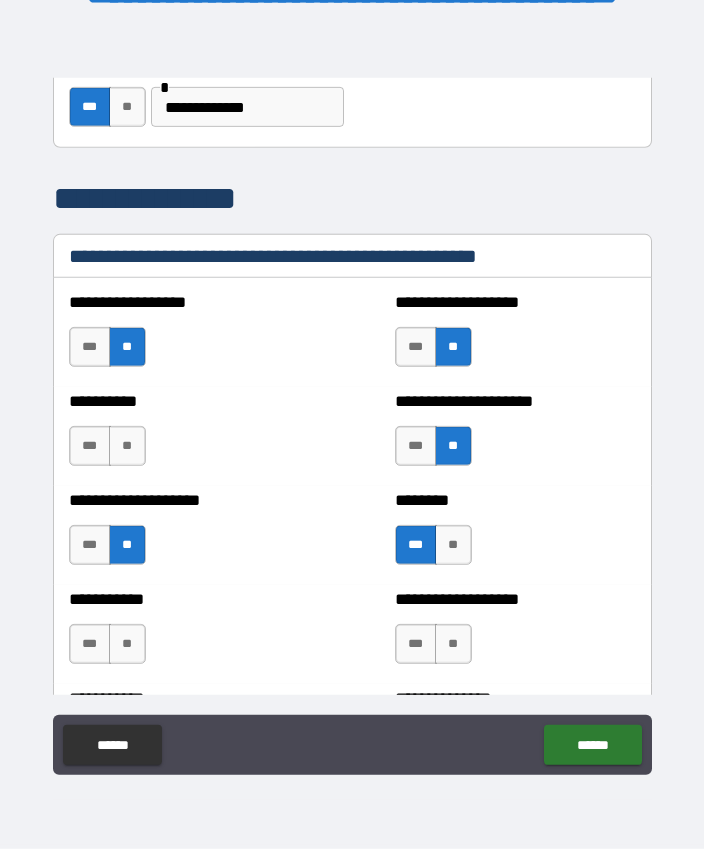 click on "**" at bounding box center [127, 644] 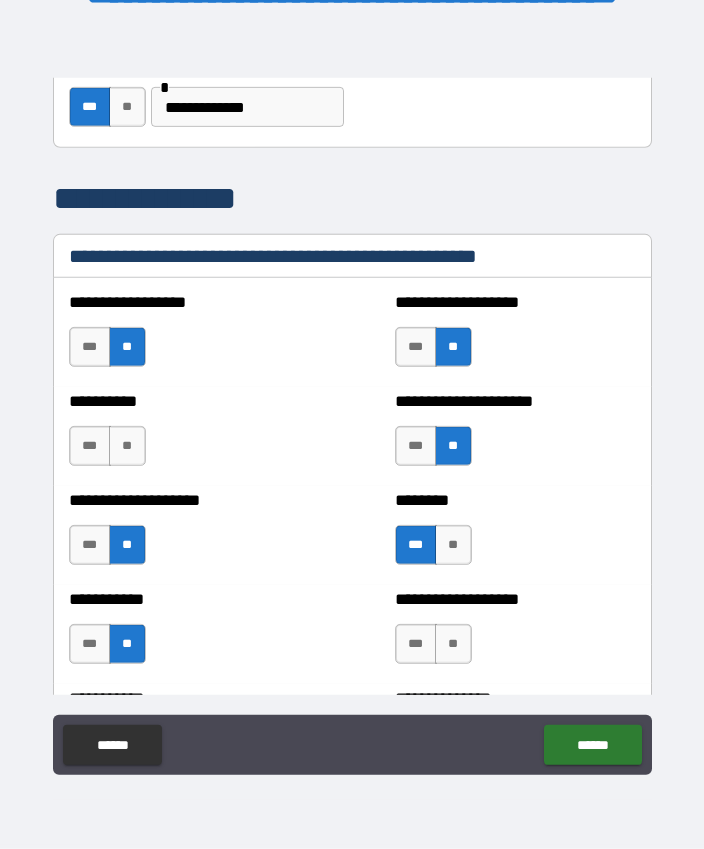 click on "**" at bounding box center [127, 446] 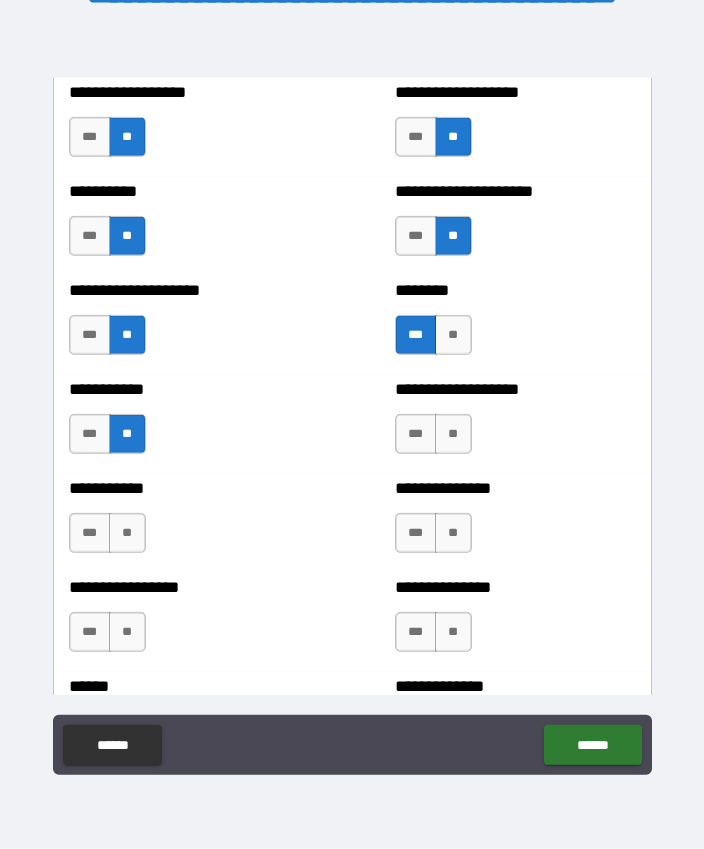 scroll, scrollTop: 2644, scrollLeft: 0, axis: vertical 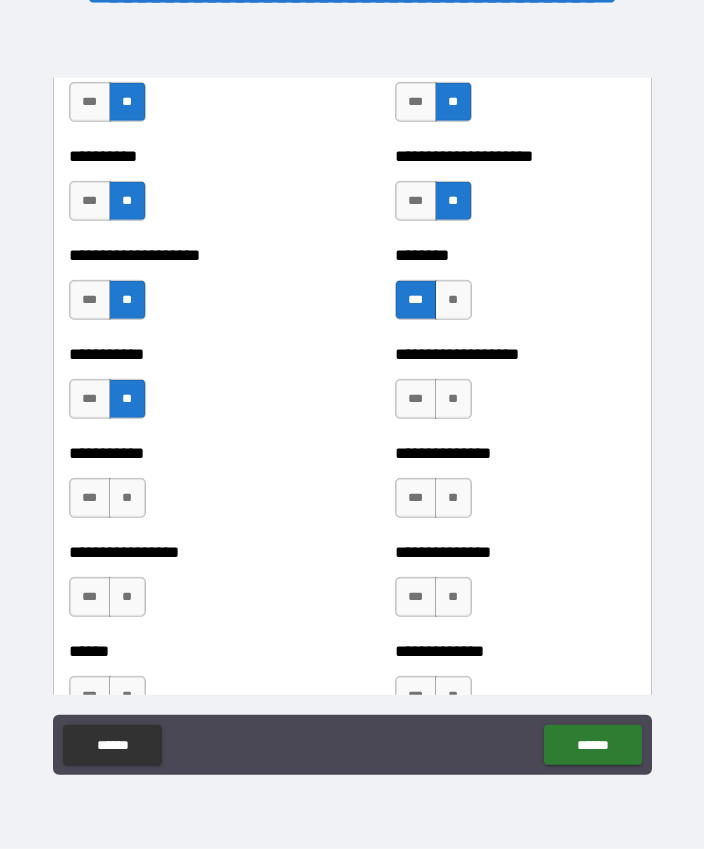 click on "**" at bounding box center [453, 498] 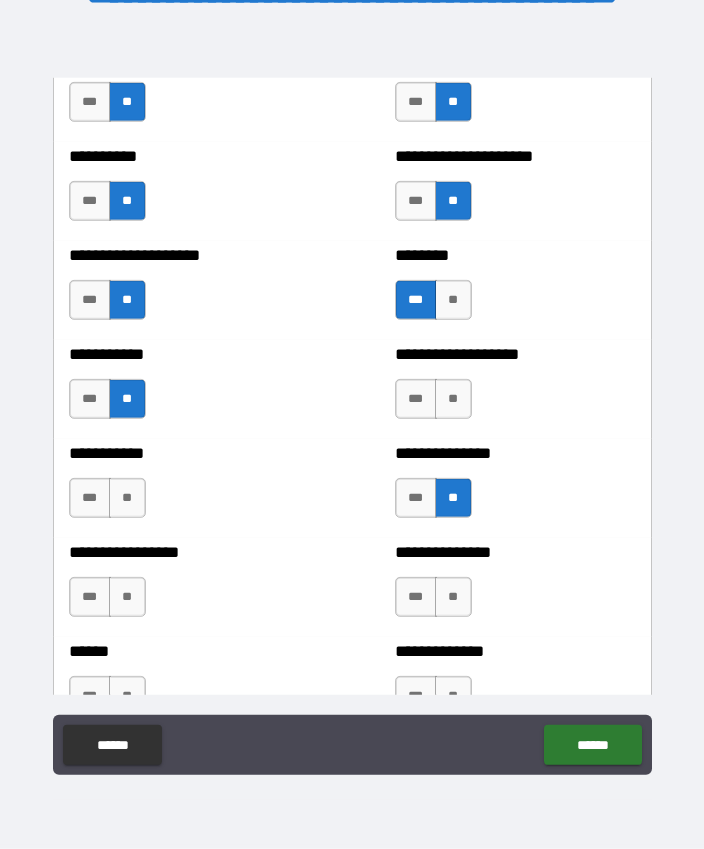click on "**" at bounding box center (127, 498) 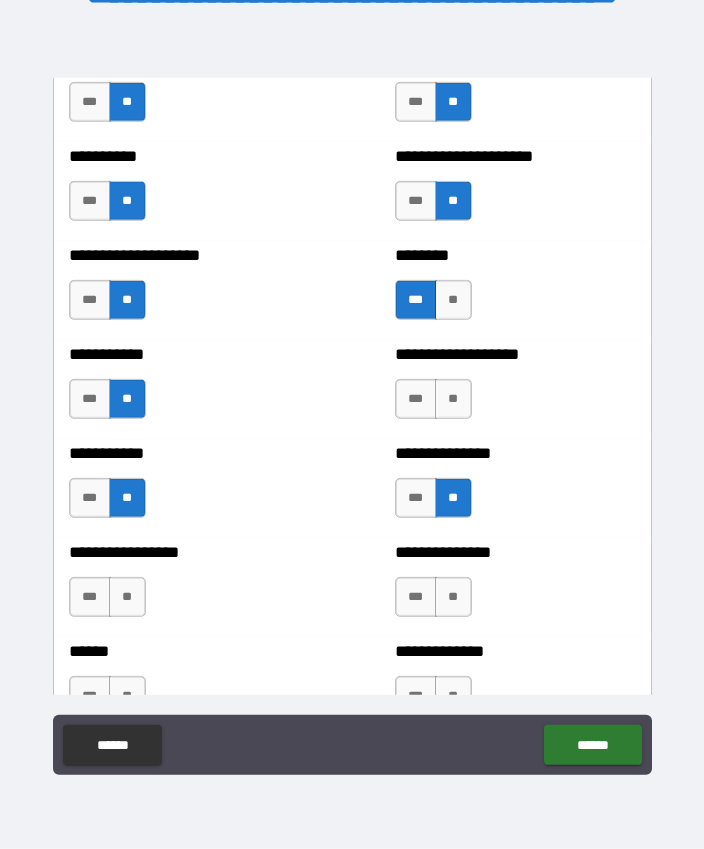 click on "**" at bounding box center (127, 597) 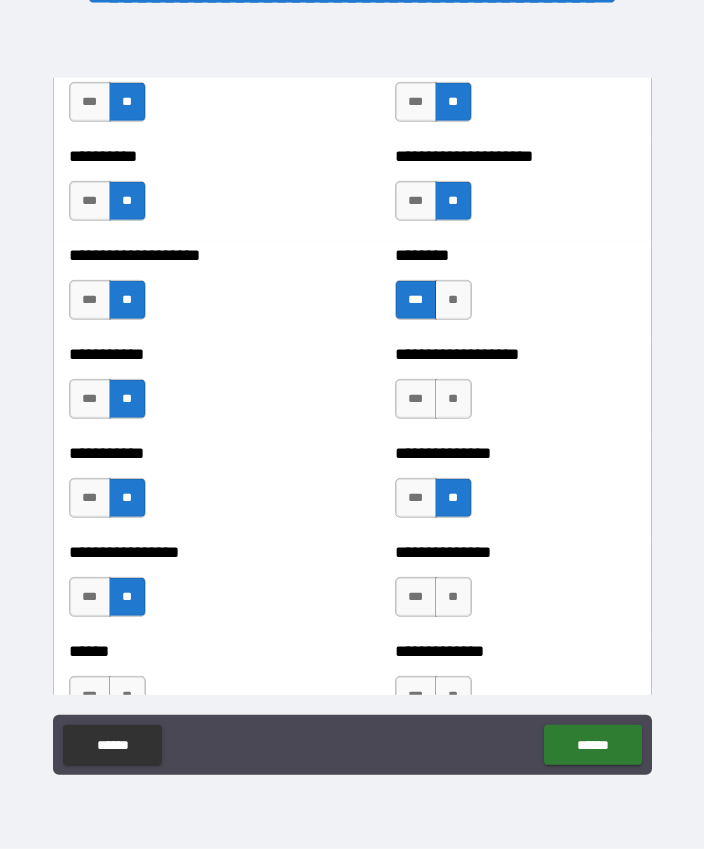 click on "**" at bounding box center (453, 597) 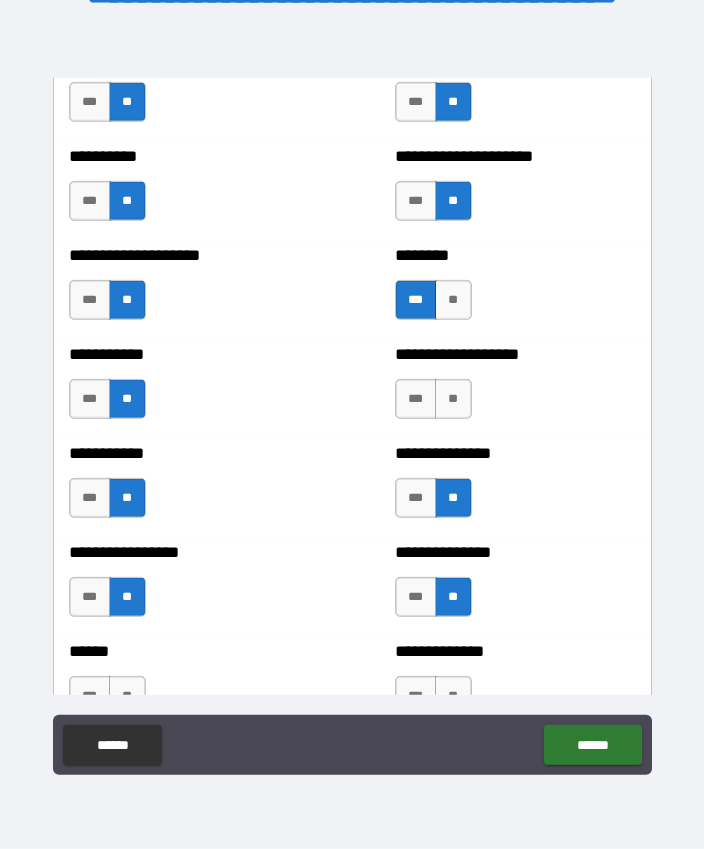 click on "***" at bounding box center [416, 399] 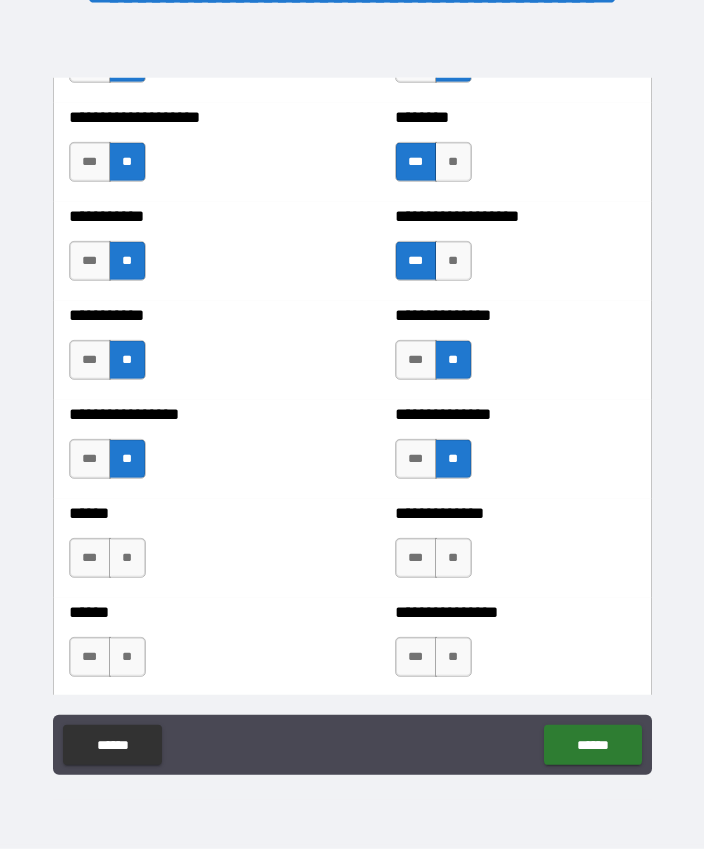 scroll, scrollTop: 2834, scrollLeft: 0, axis: vertical 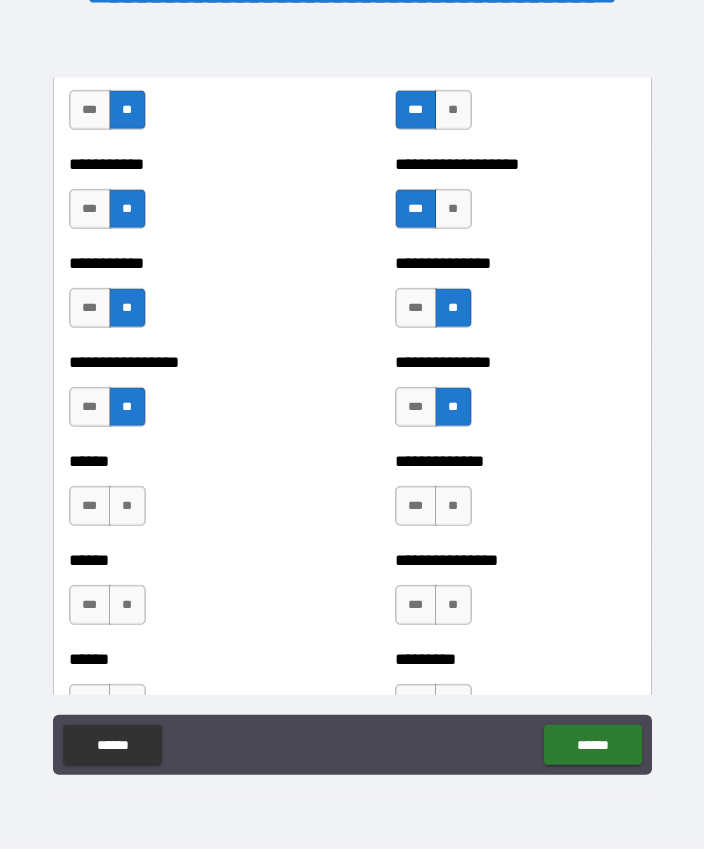 click on "***" at bounding box center (90, 506) 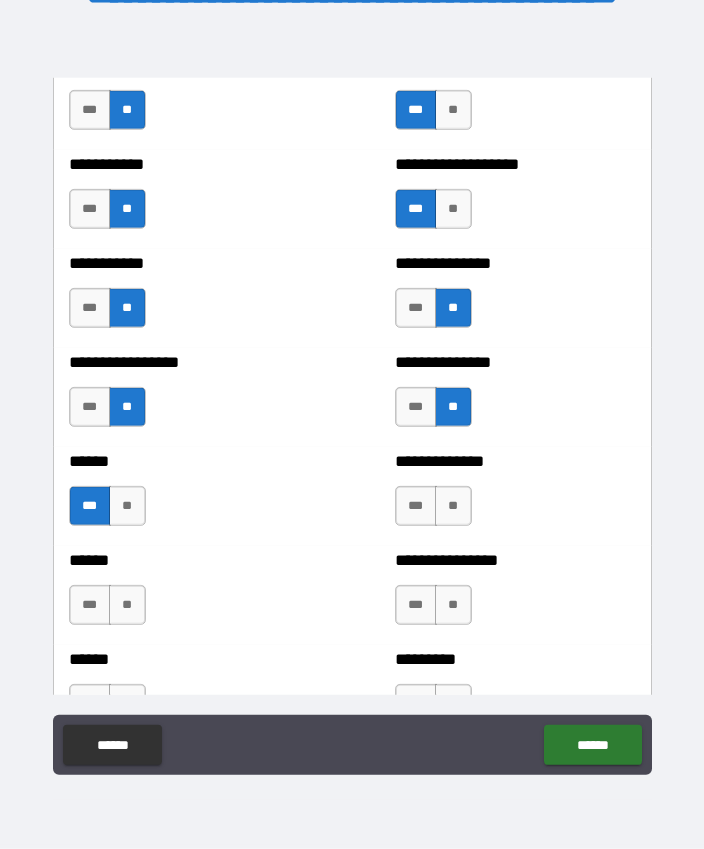 click on "***" at bounding box center (416, 506) 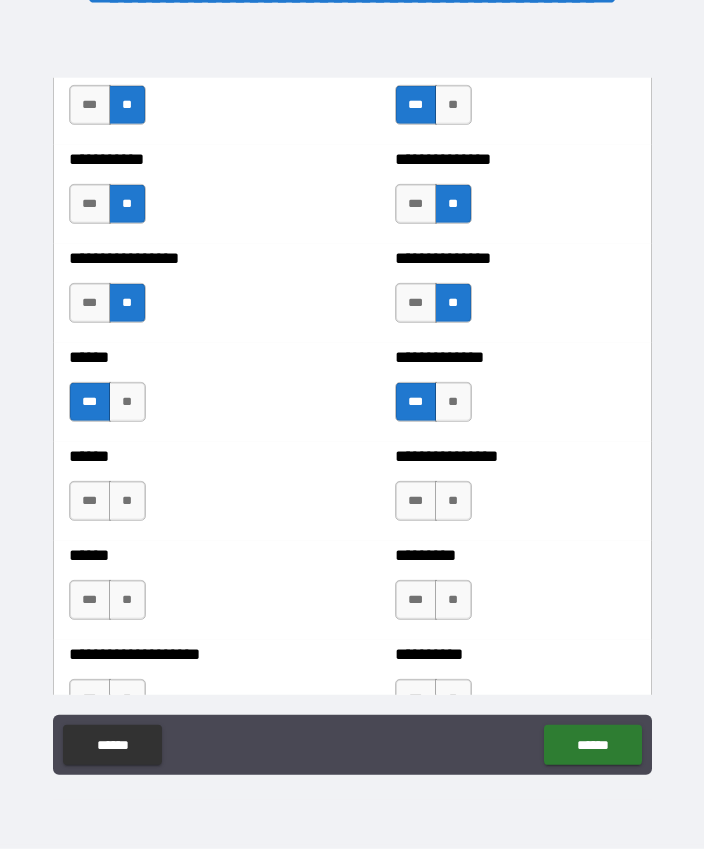 scroll, scrollTop: 2960, scrollLeft: 0, axis: vertical 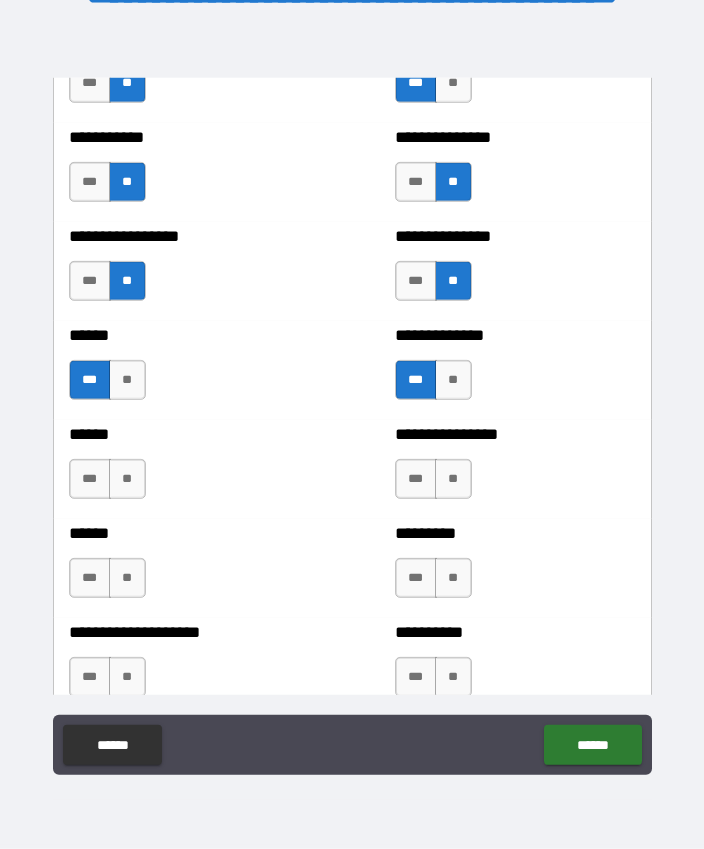 click on "**" at bounding box center [127, 479] 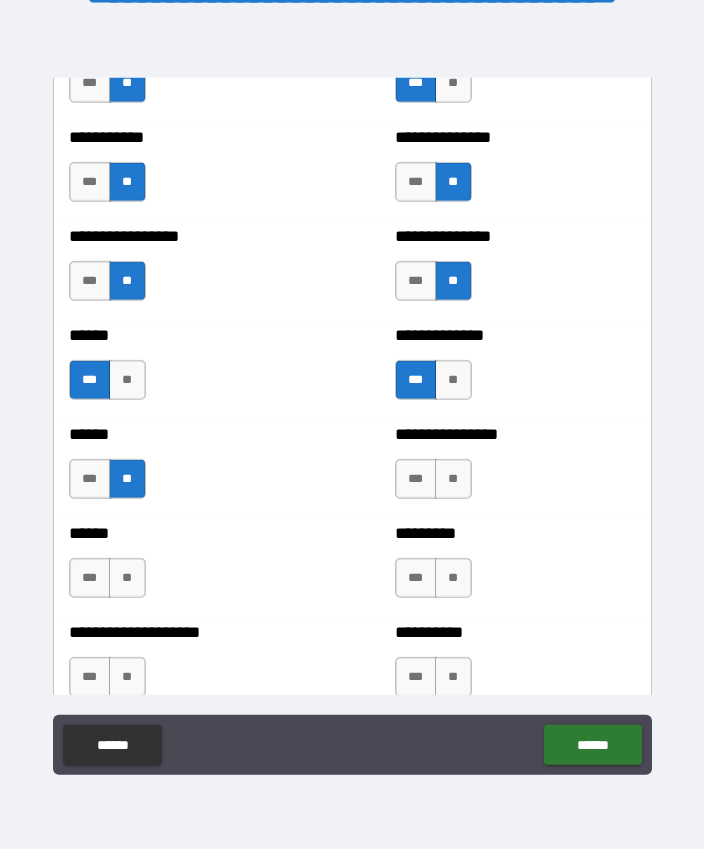 click on "**" at bounding box center [453, 479] 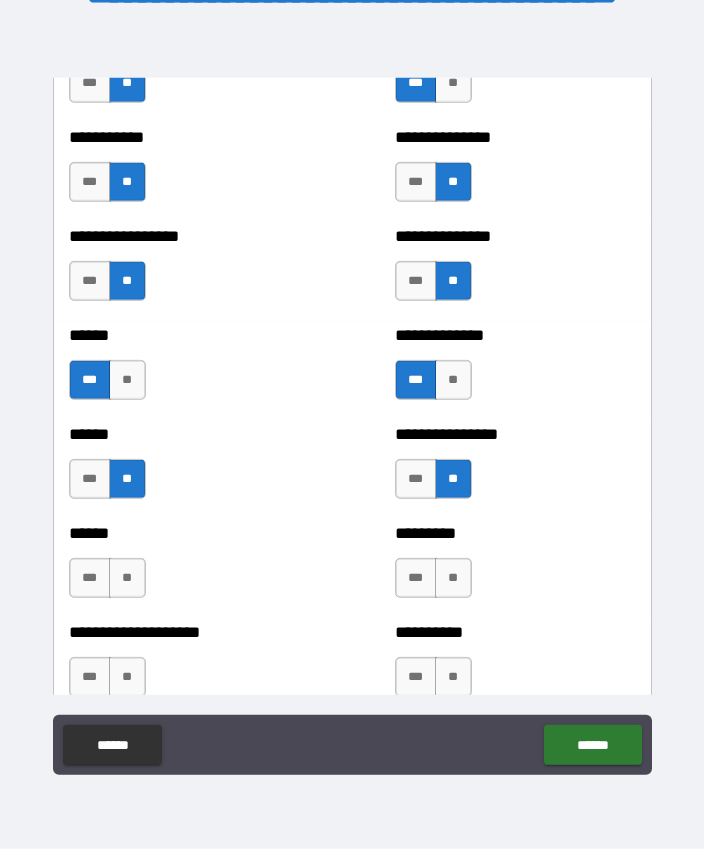 click on "**" at bounding box center (453, 578) 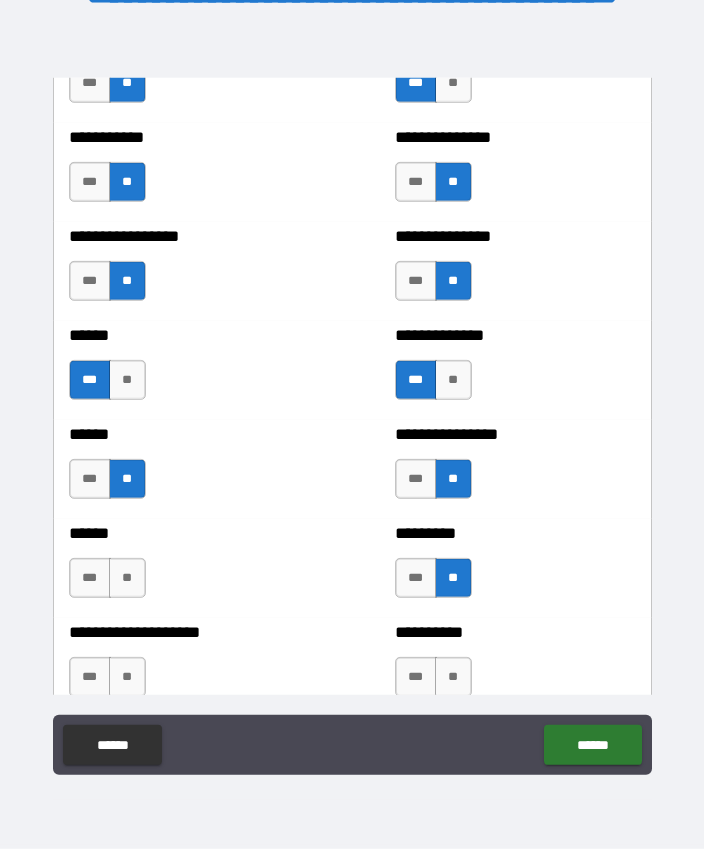 click on "**" at bounding box center [127, 578] 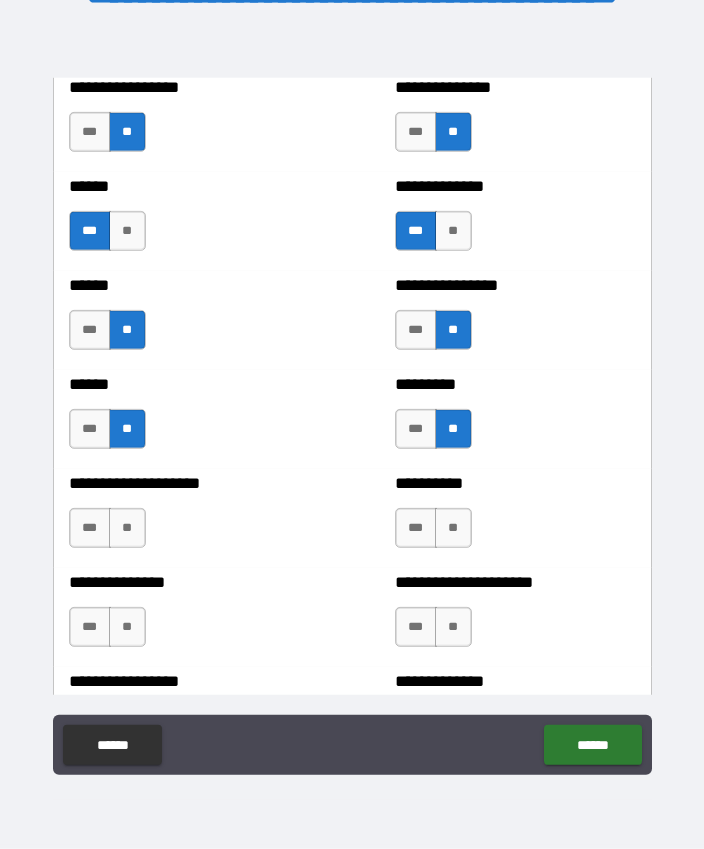 scroll, scrollTop: 3148, scrollLeft: 0, axis: vertical 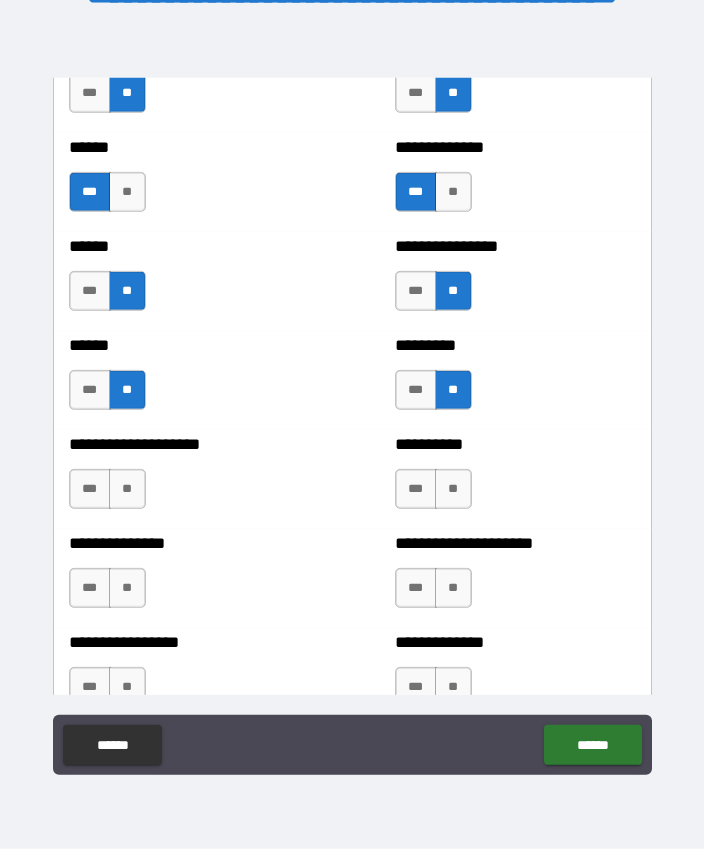 click on "***" at bounding box center [90, 489] 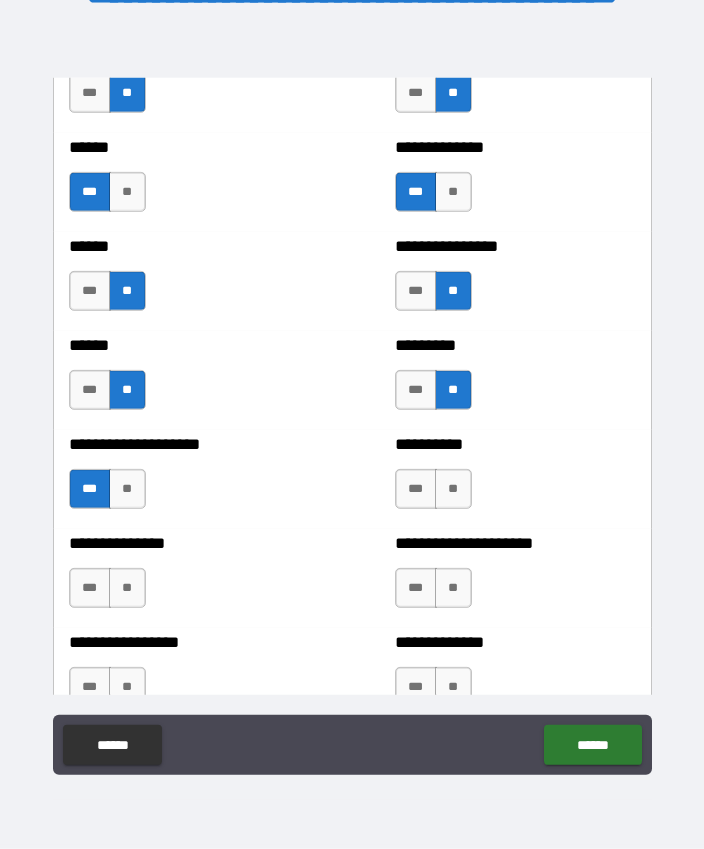 click on "***" at bounding box center (416, 489) 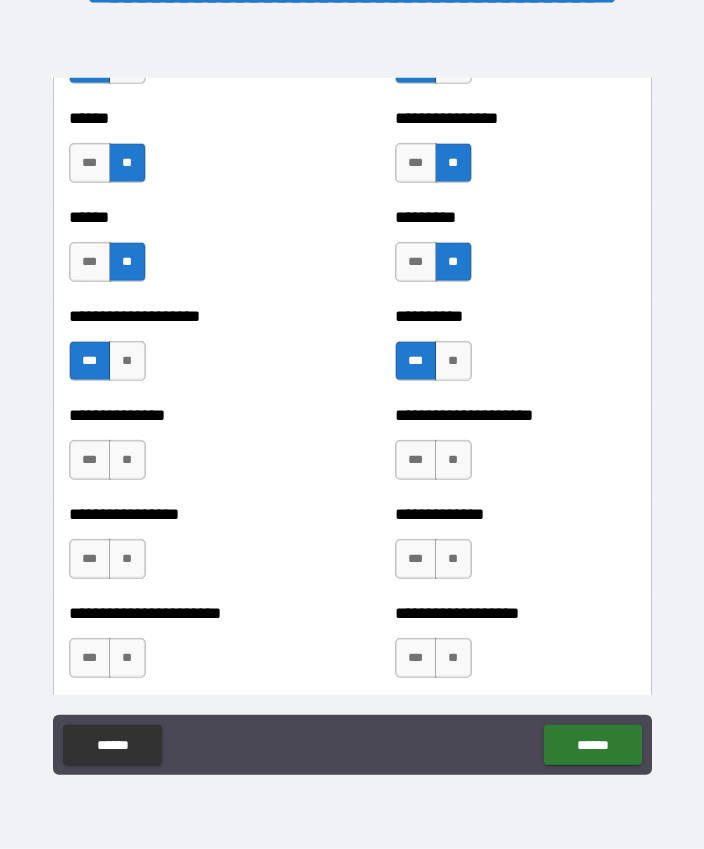 scroll, scrollTop: 3290, scrollLeft: 0, axis: vertical 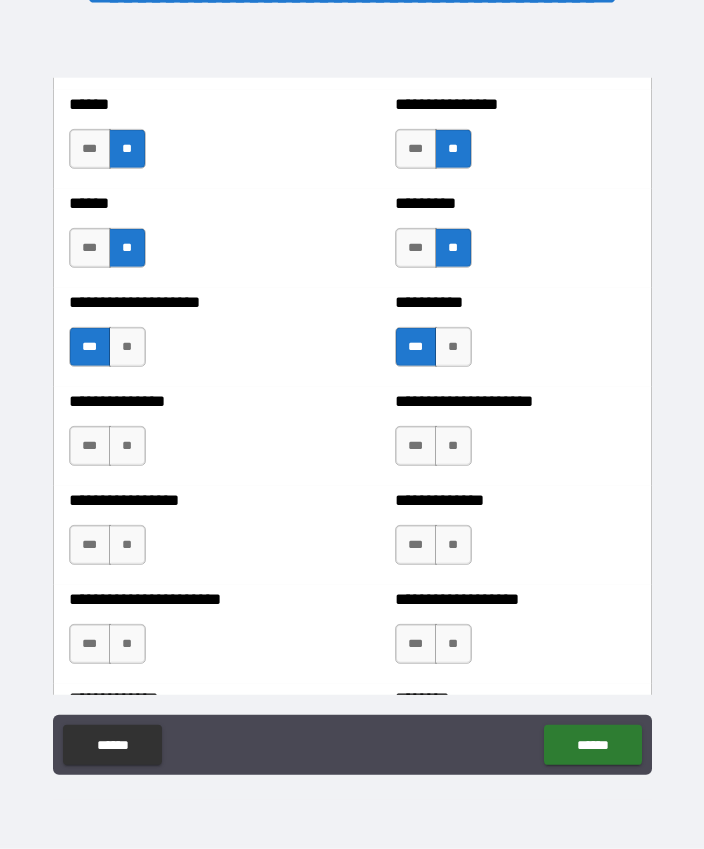 click on "**" at bounding box center [453, 446] 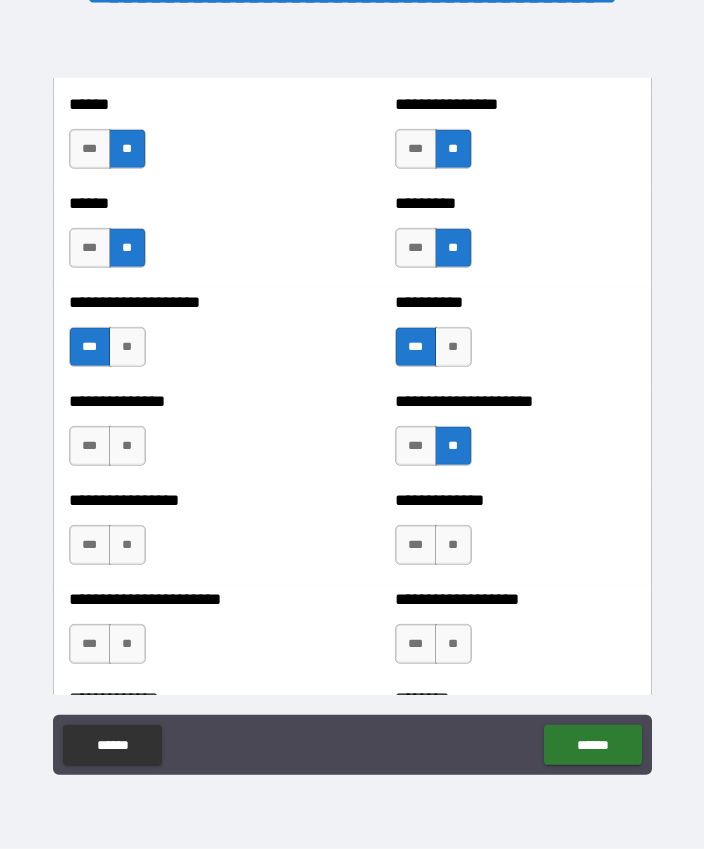 click on "***" at bounding box center (90, 446) 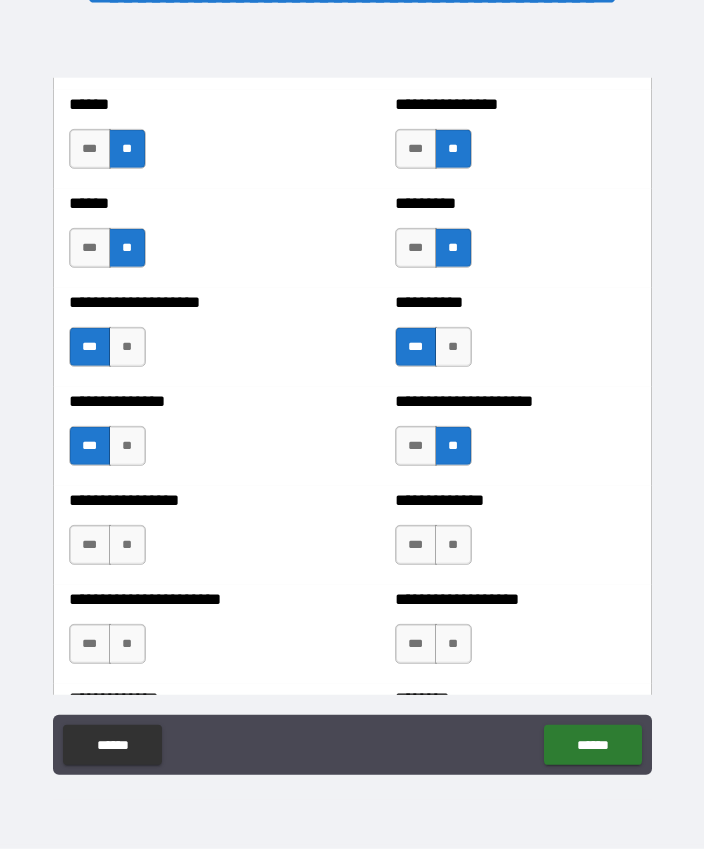 click on "**" at bounding box center (453, 347) 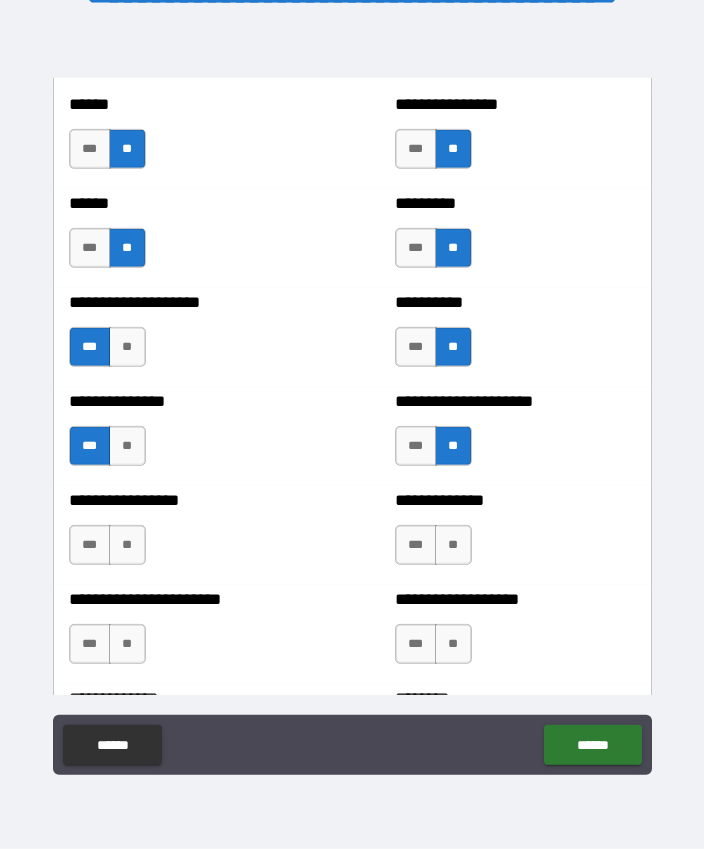 click on "**" at bounding box center [127, 545] 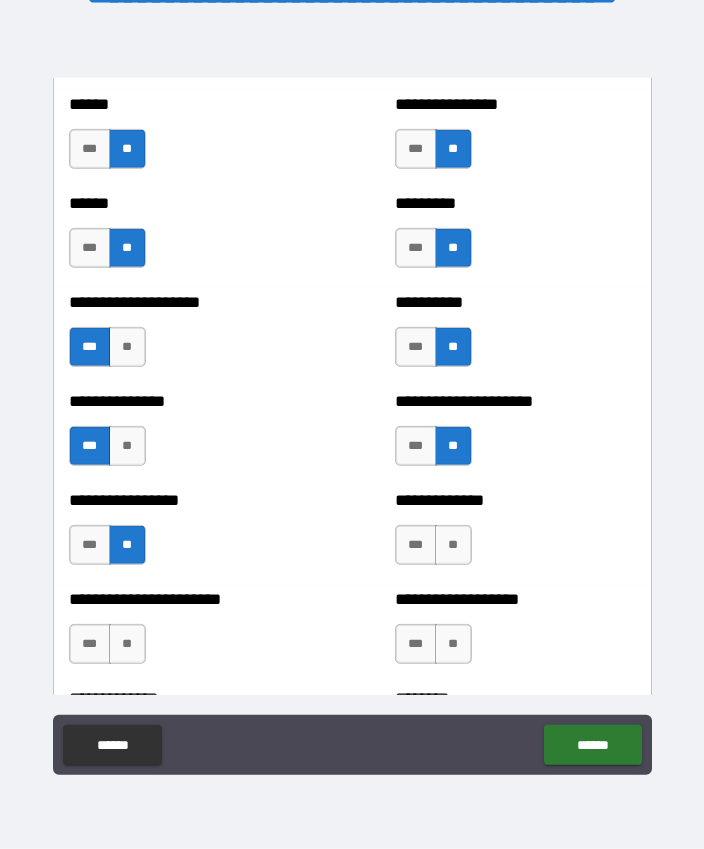 click on "**" at bounding box center [453, 545] 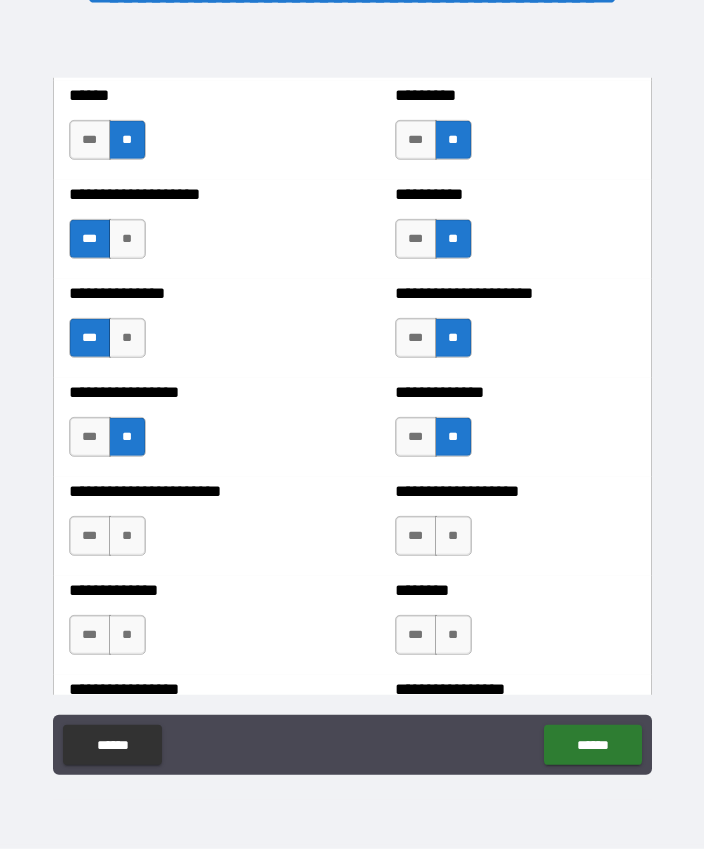scroll, scrollTop: 3397, scrollLeft: 0, axis: vertical 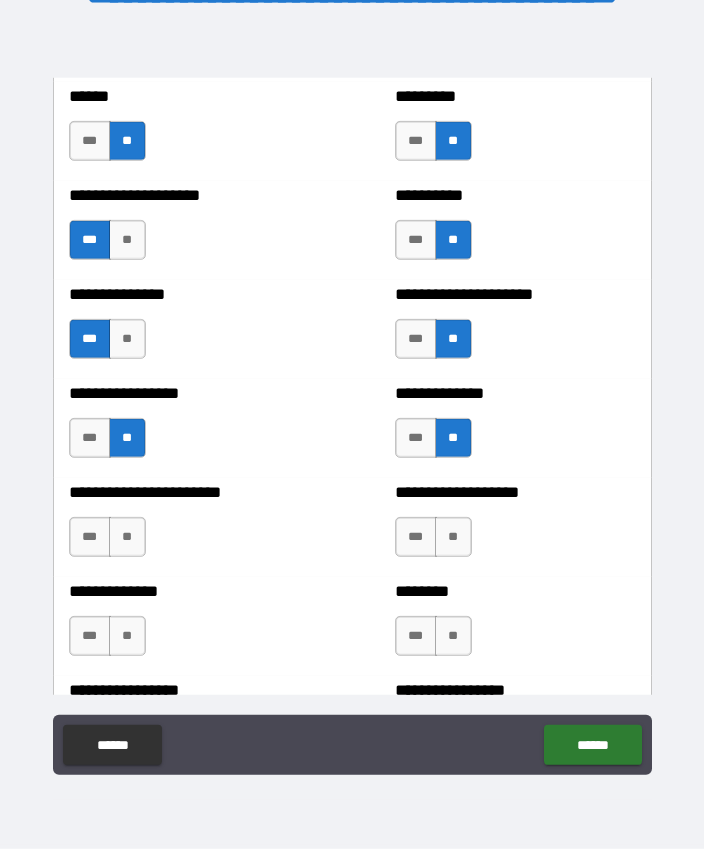 click on "**" at bounding box center [127, 537] 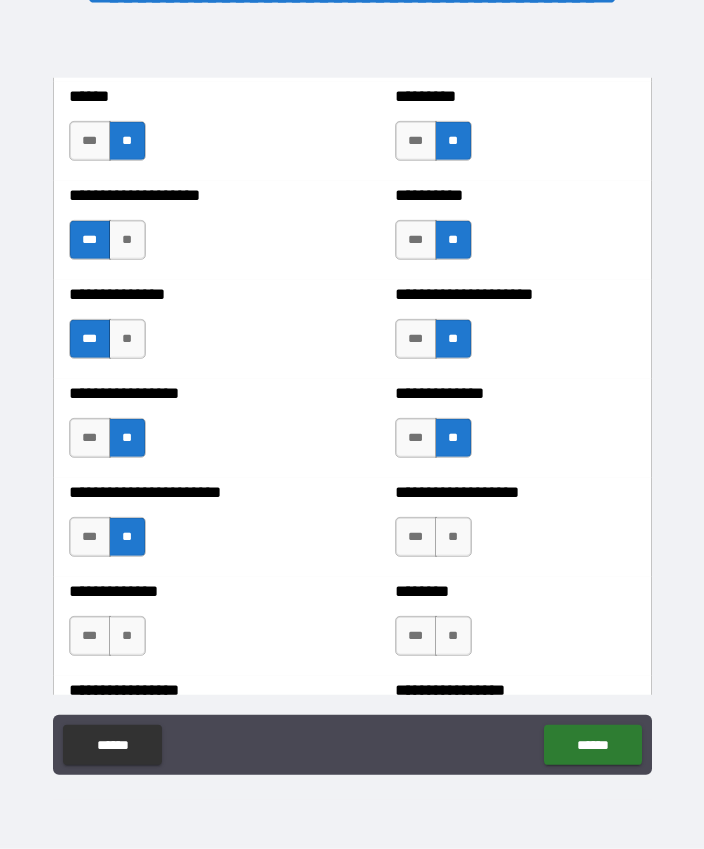click on "**" at bounding box center [453, 537] 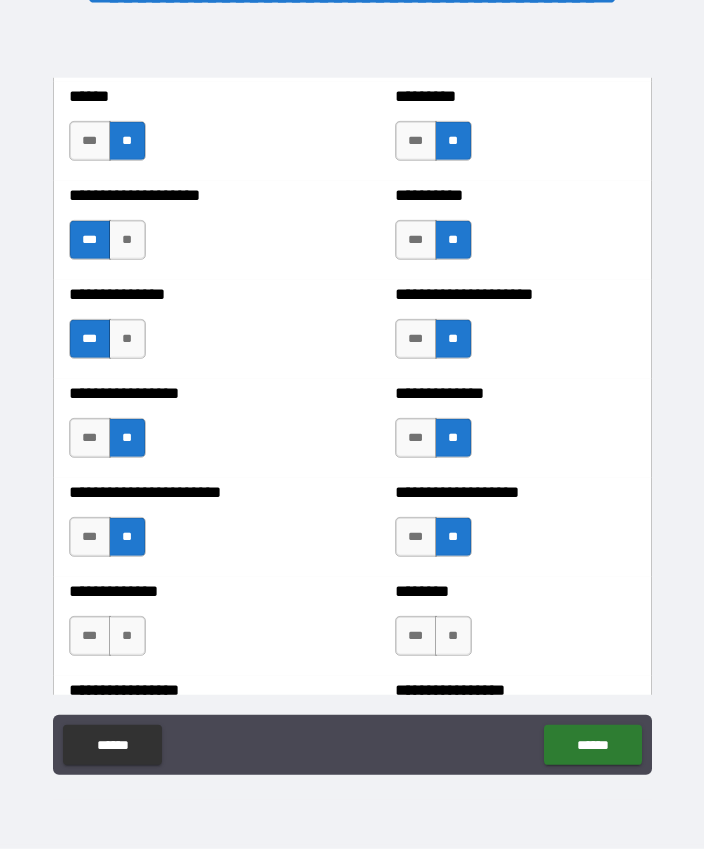 click on "**" at bounding box center (127, 636) 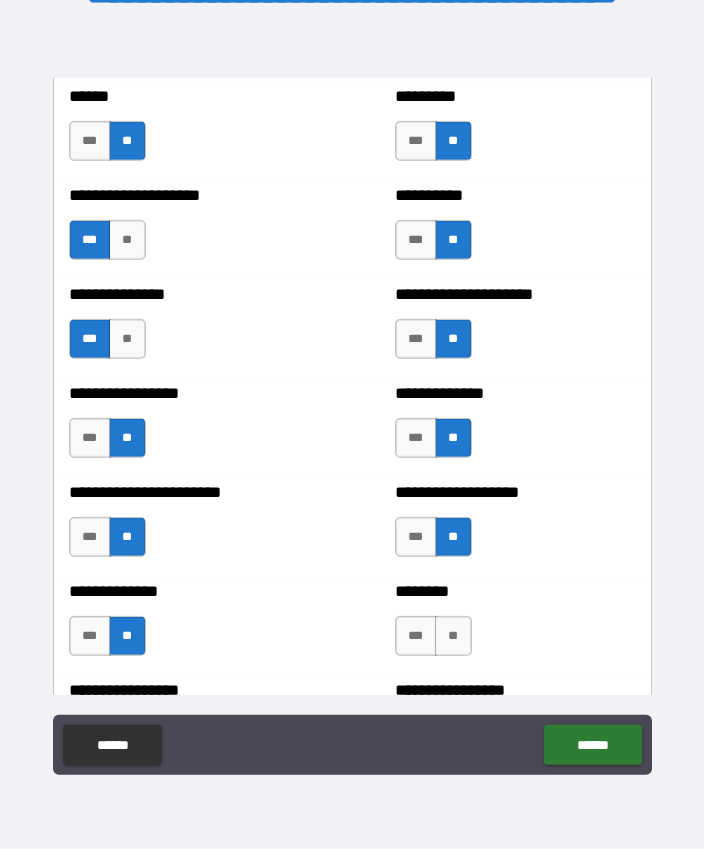 click on "**" at bounding box center (453, 636) 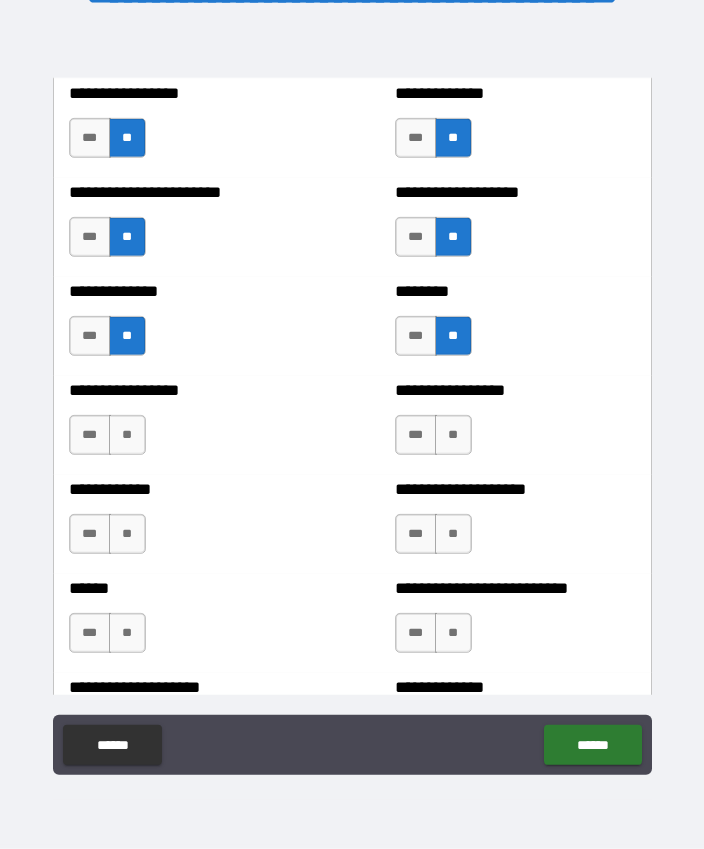 scroll, scrollTop: 3695, scrollLeft: 0, axis: vertical 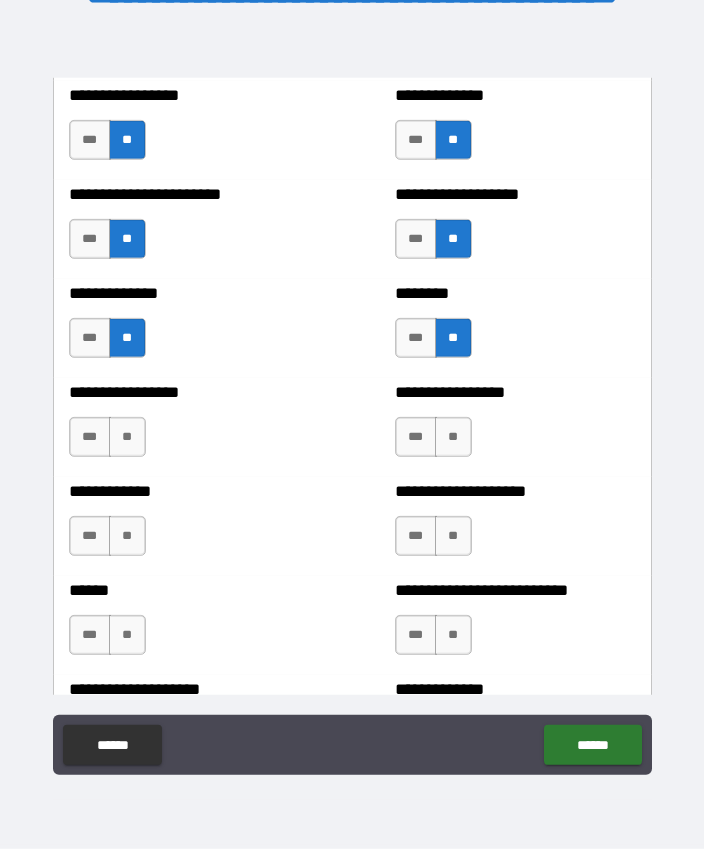click on "**" at bounding box center (127, 437) 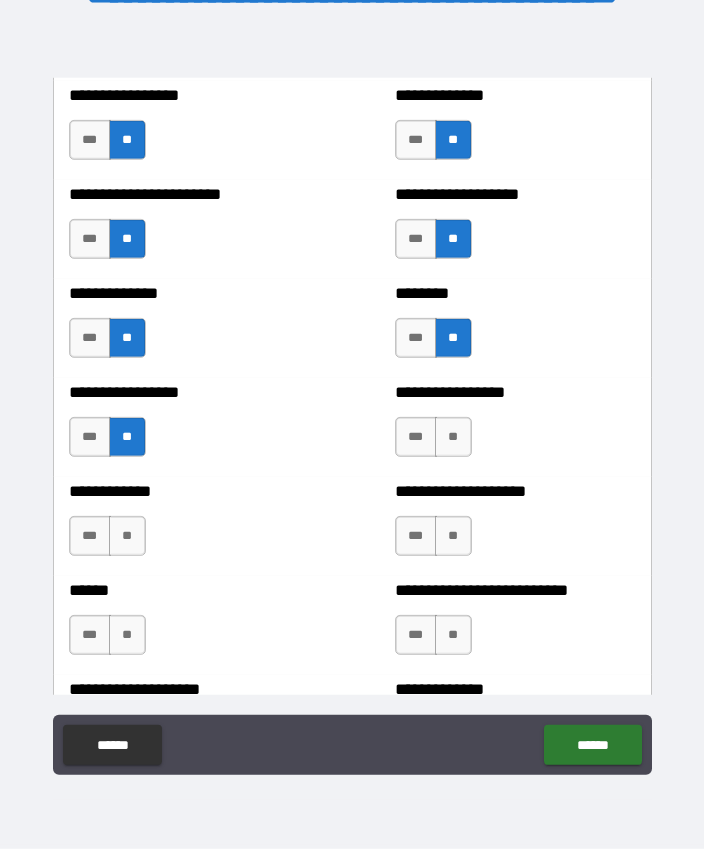 click on "**" at bounding box center [453, 437] 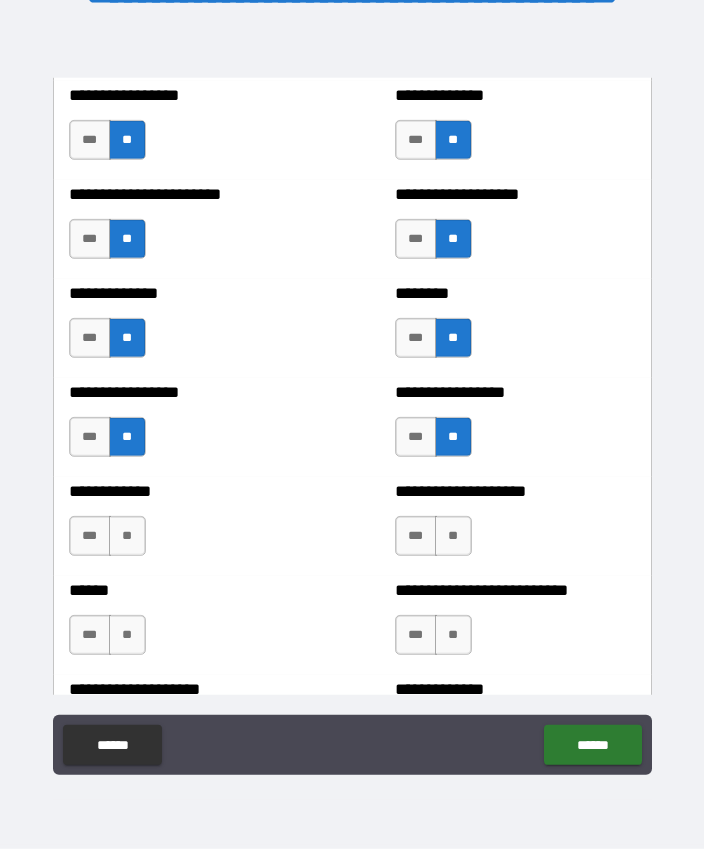 click on "**" at bounding box center [127, 536] 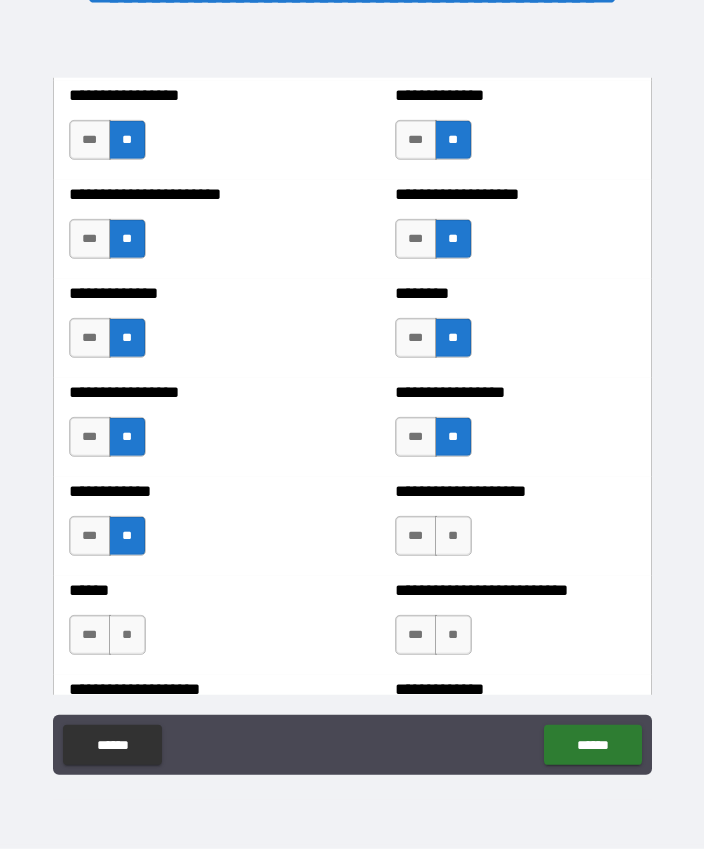 click on "**" at bounding box center (453, 536) 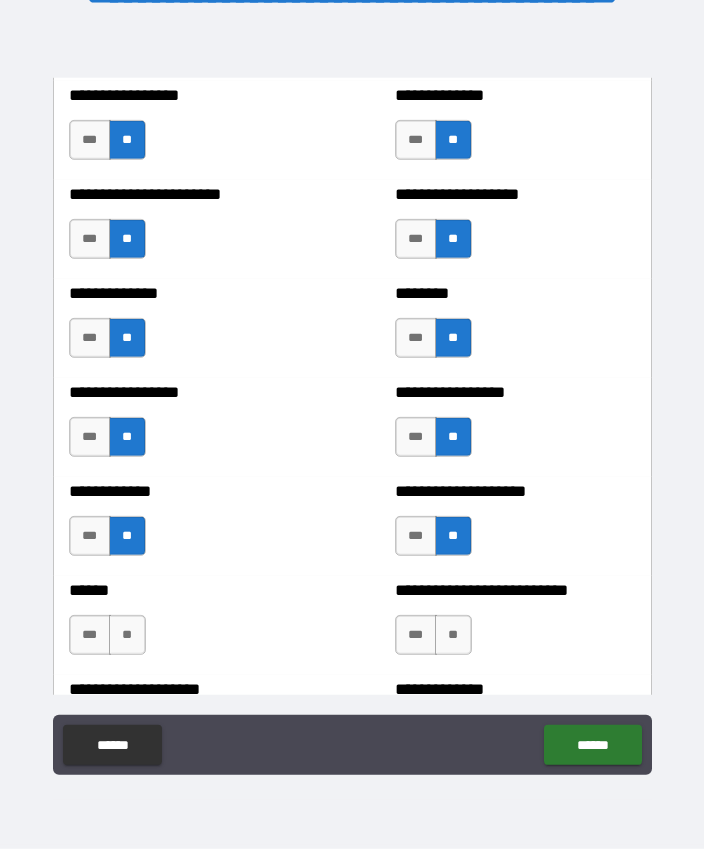 click on "**" at bounding box center (127, 635) 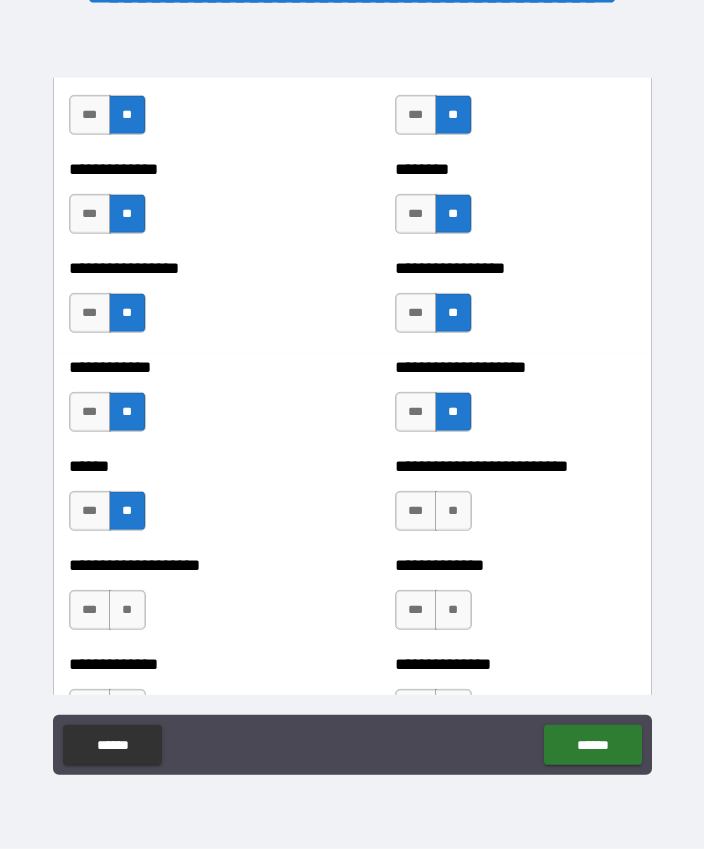 scroll, scrollTop: 3860, scrollLeft: 0, axis: vertical 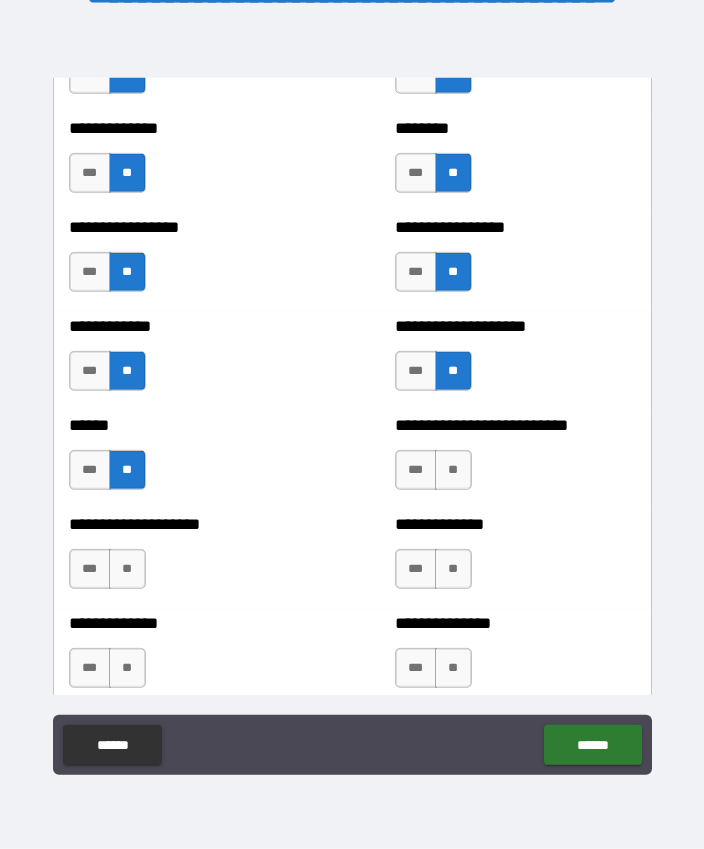 click on "***" at bounding box center [416, 470] 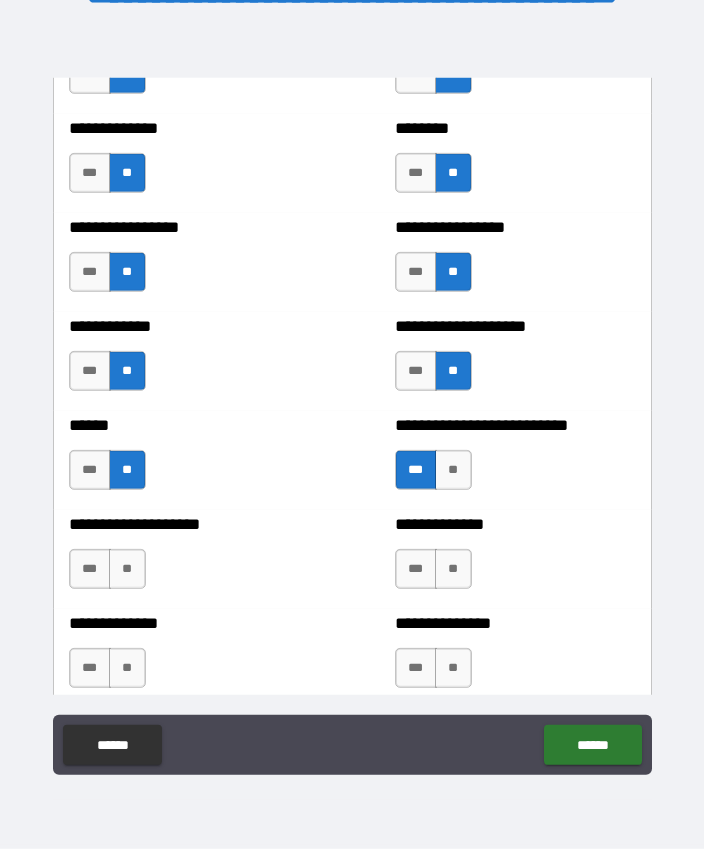 click on "**" at bounding box center (453, 569) 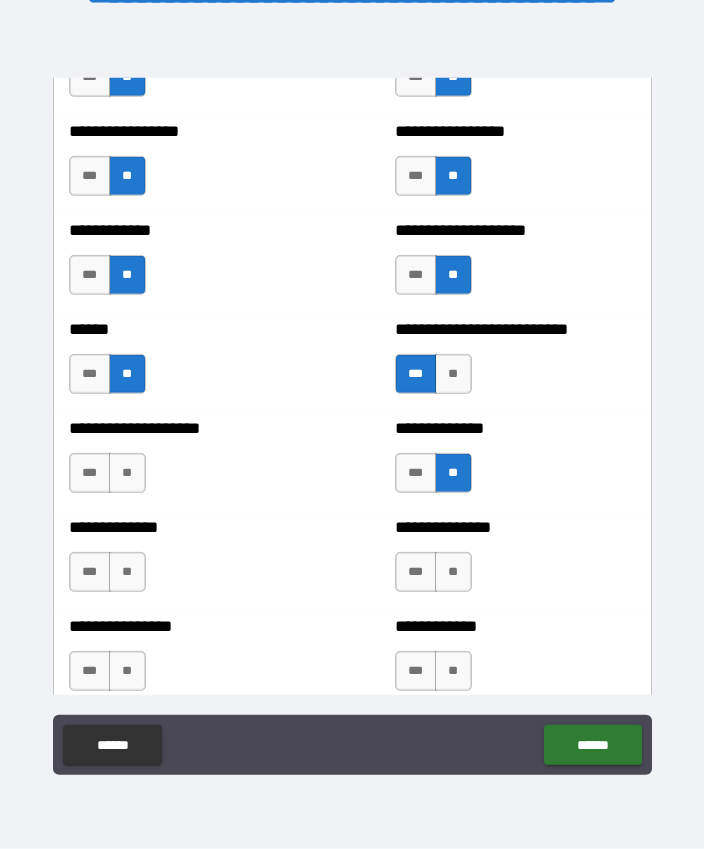 scroll, scrollTop: 3986, scrollLeft: 0, axis: vertical 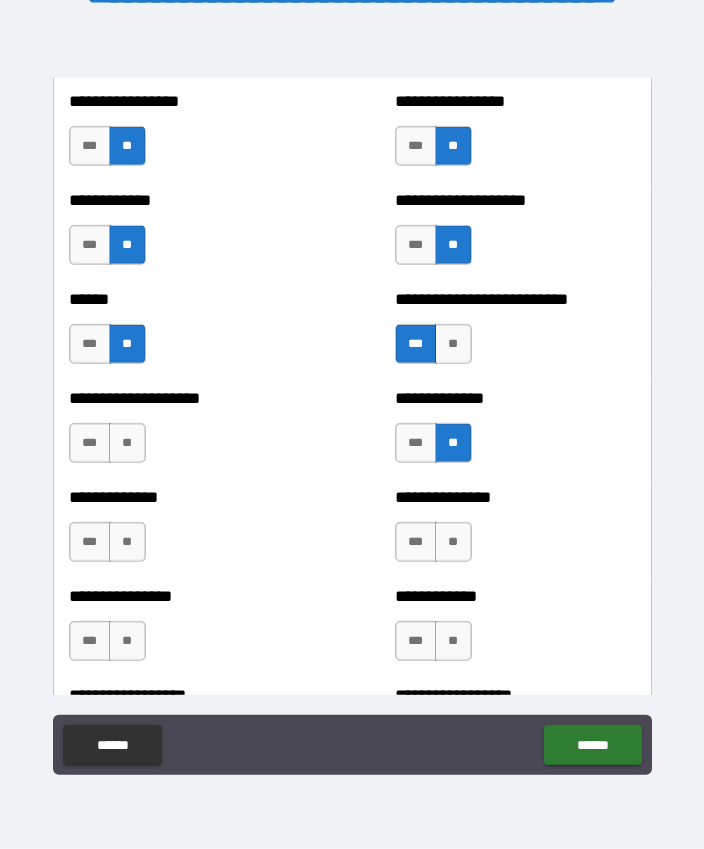 click on "***" at bounding box center [90, 443] 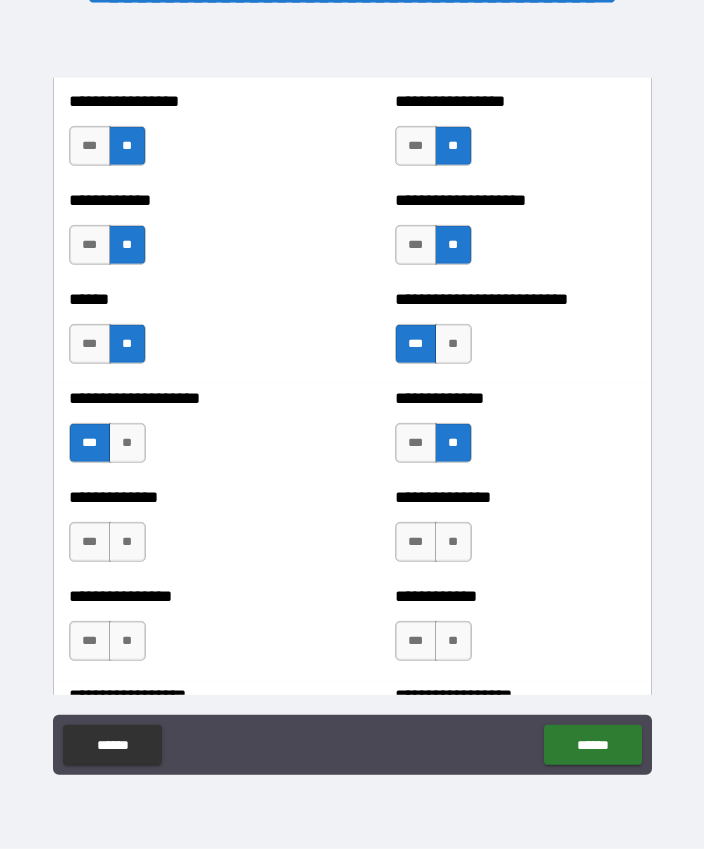 click on "**" at bounding box center (127, 542) 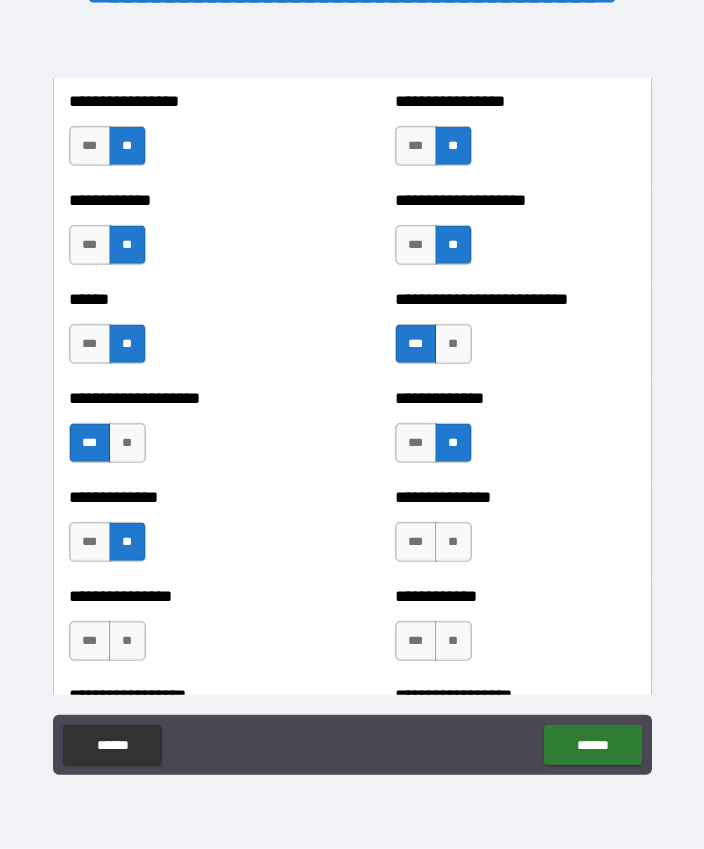 click on "**" at bounding box center [453, 542] 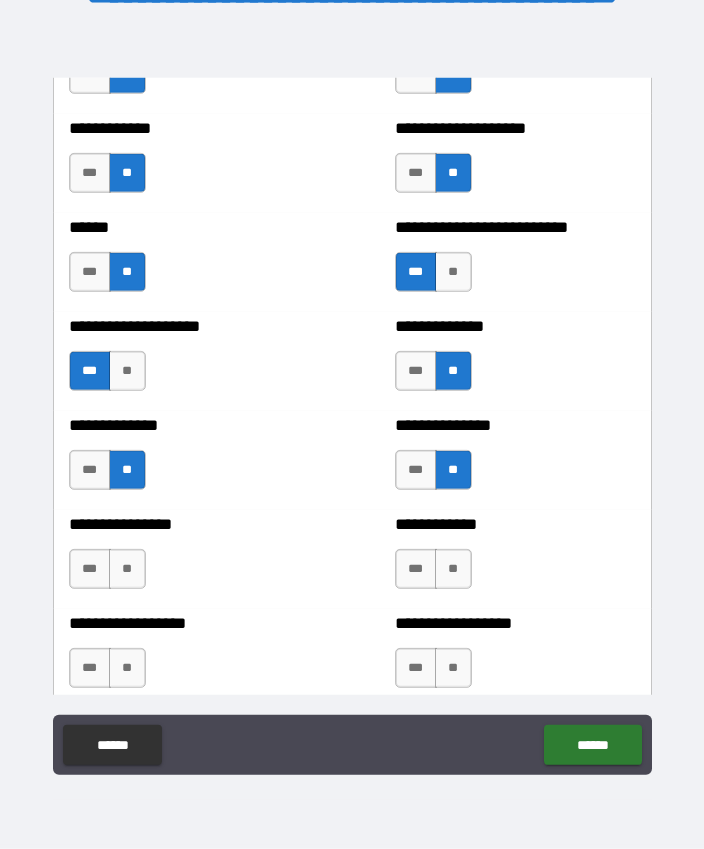 scroll, scrollTop: 4066, scrollLeft: 0, axis: vertical 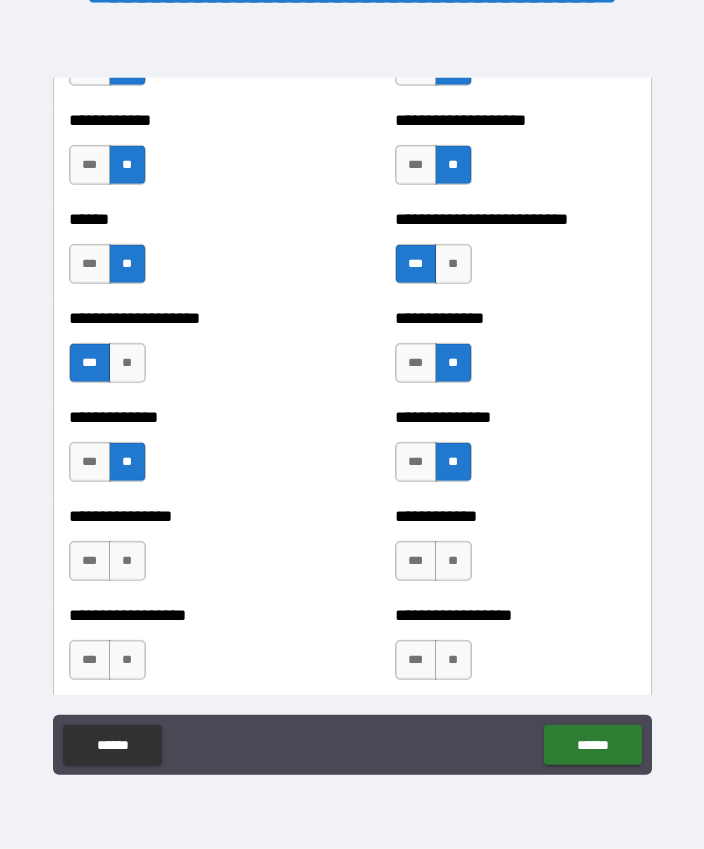 click on "**" at bounding box center [127, 561] 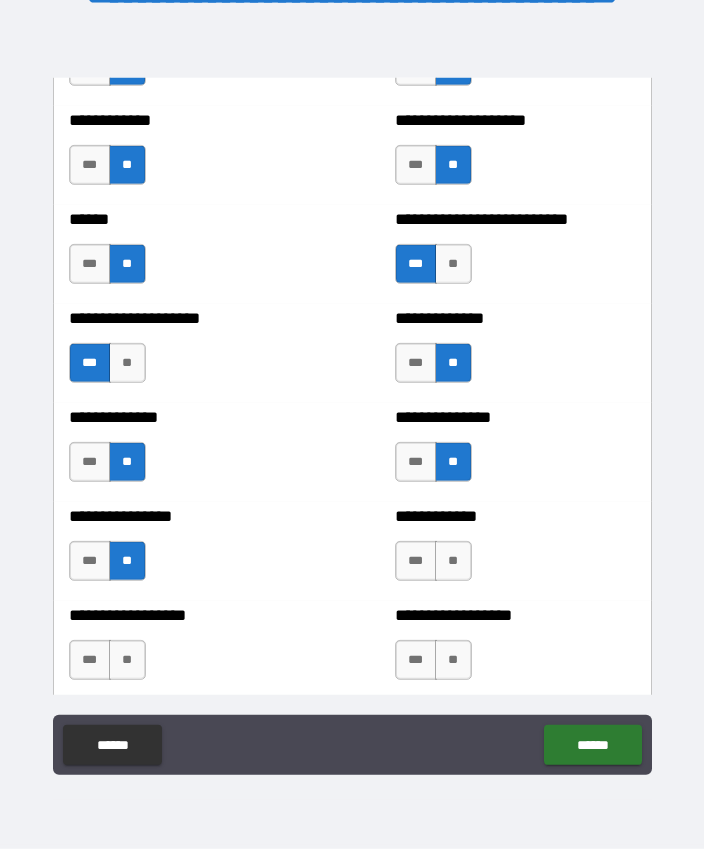click on "**" at bounding box center (453, 561) 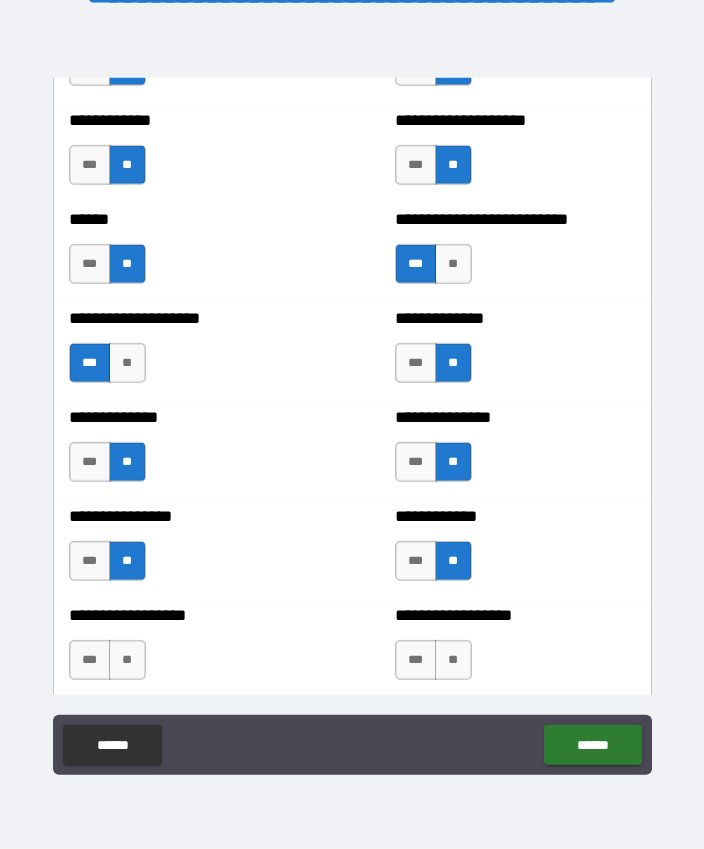 click on "**" at bounding box center [127, 660] 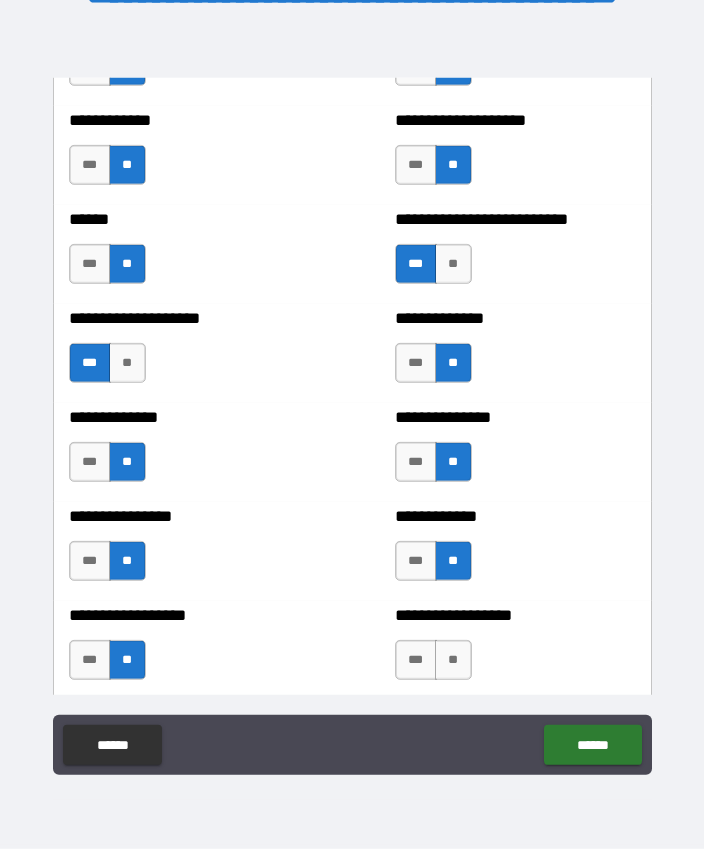 click on "**" at bounding box center (453, 660) 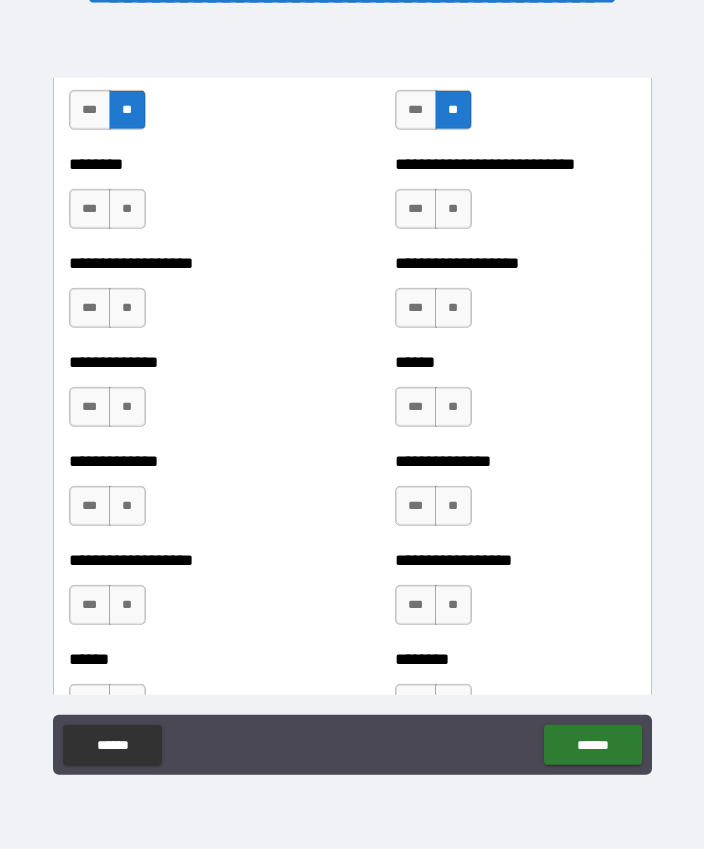scroll, scrollTop: 4620, scrollLeft: 0, axis: vertical 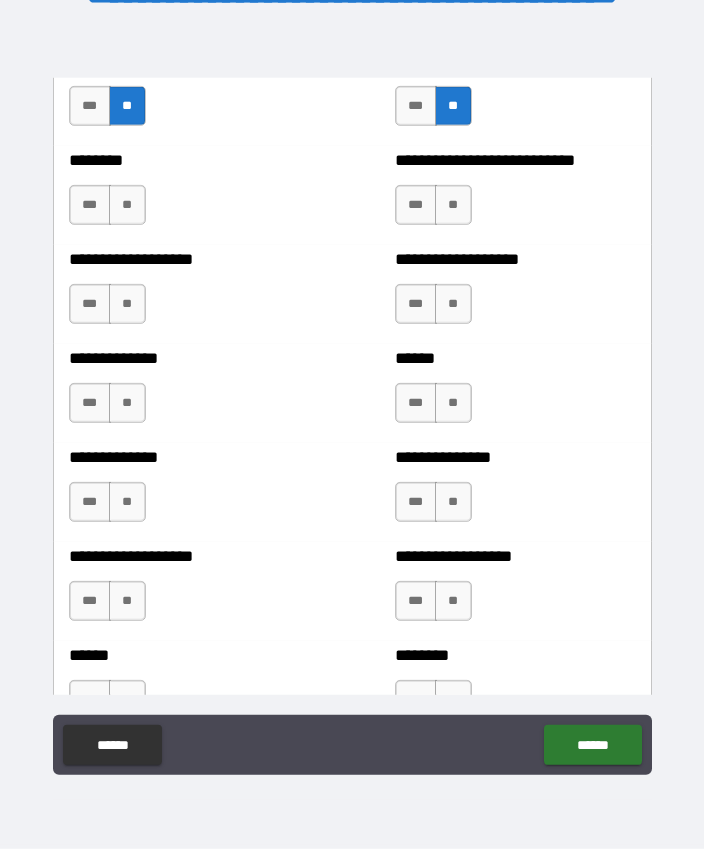 click on "**" at bounding box center (127, 205) 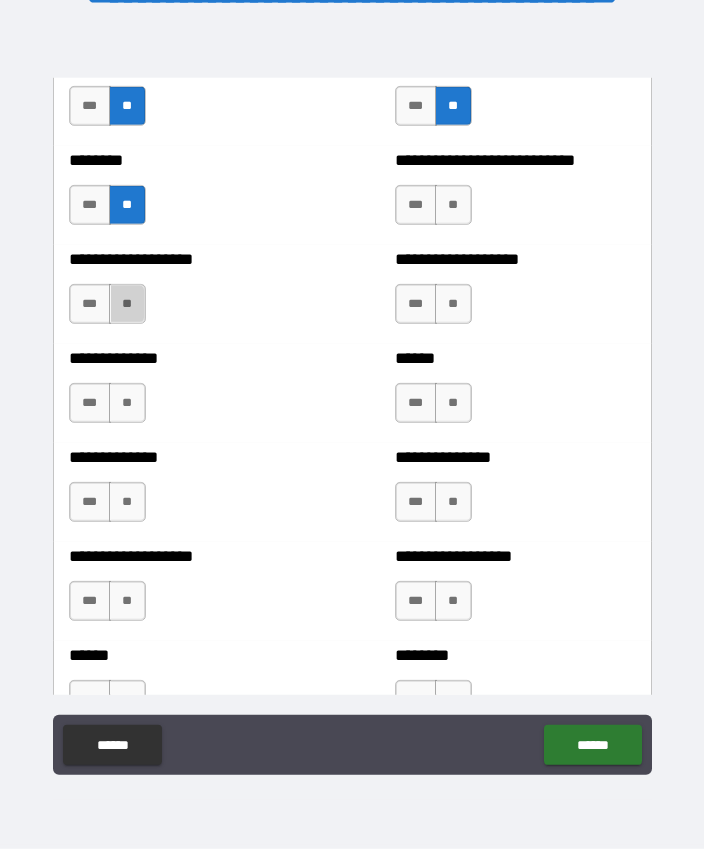 click on "**" at bounding box center [127, 304] 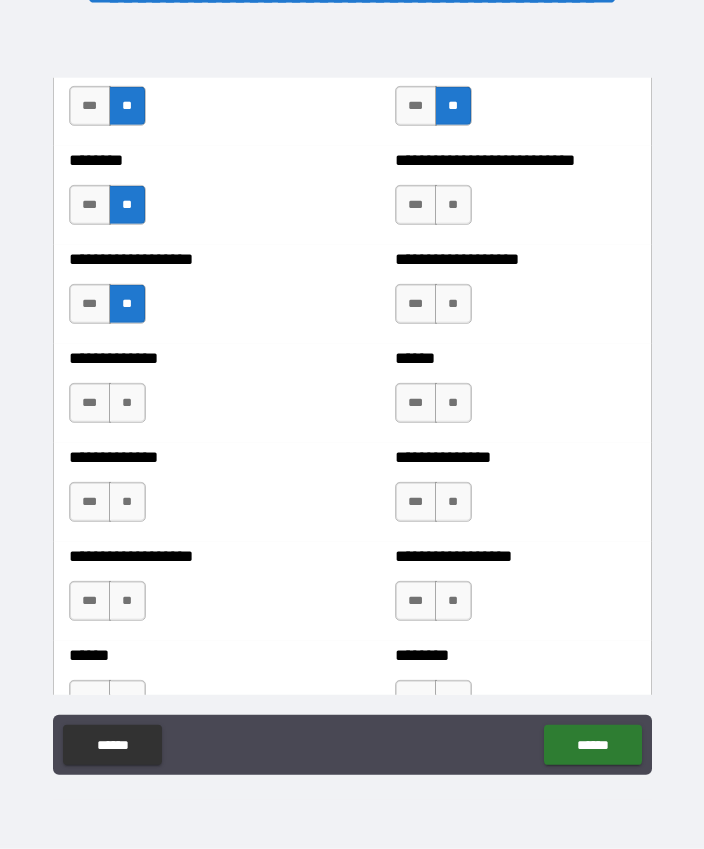 click on "**" at bounding box center [453, 304] 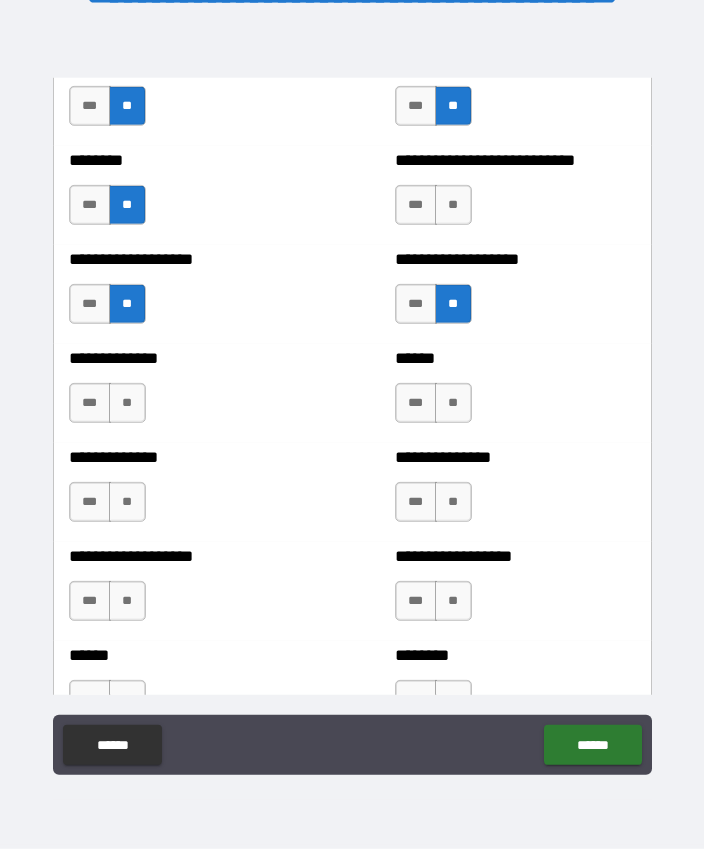 click on "**" at bounding box center (453, 205) 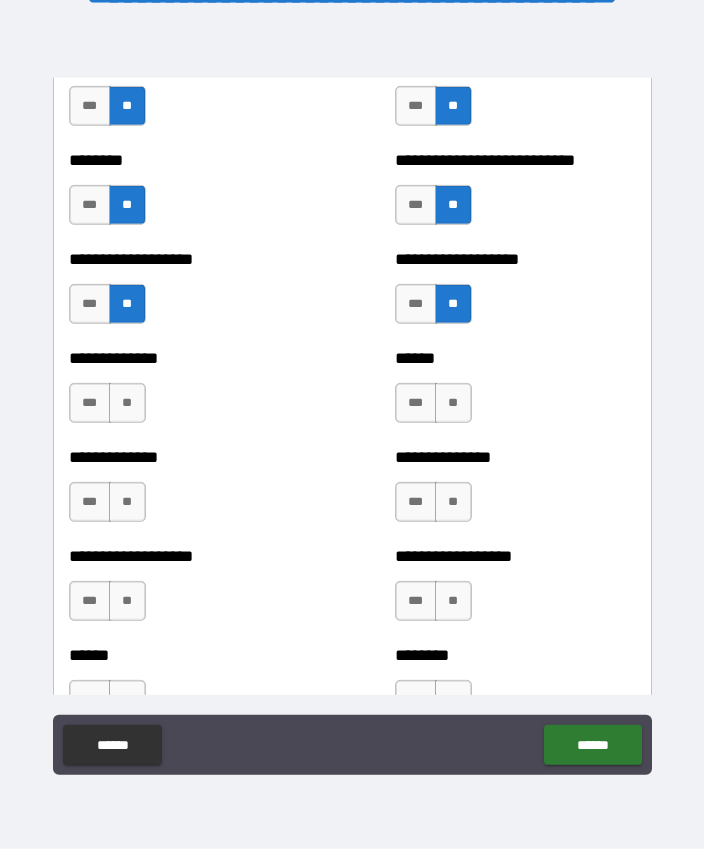 click on "**" at bounding box center [453, 403] 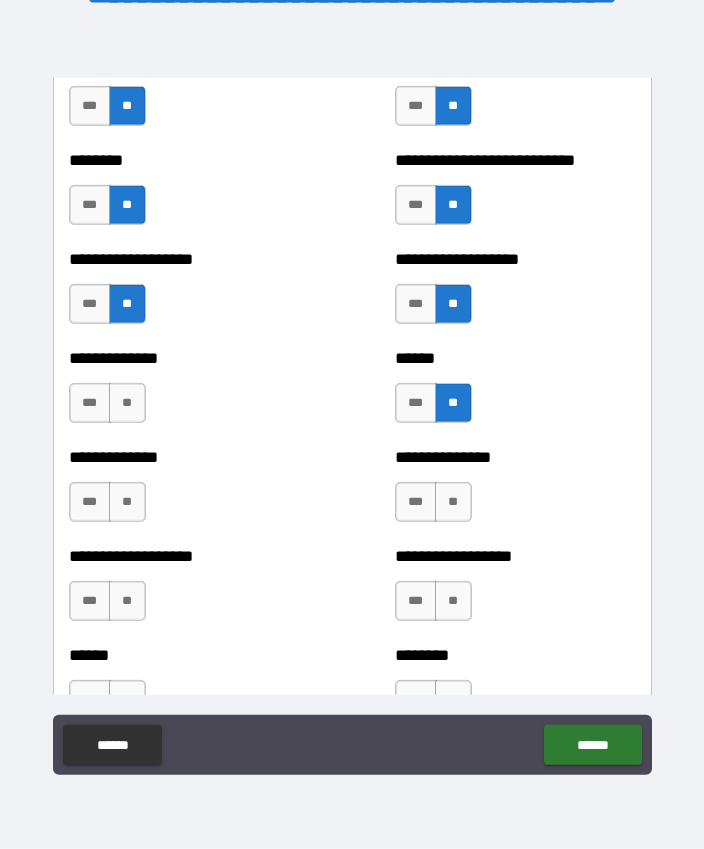 click on "**" at bounding box center (127, 403) 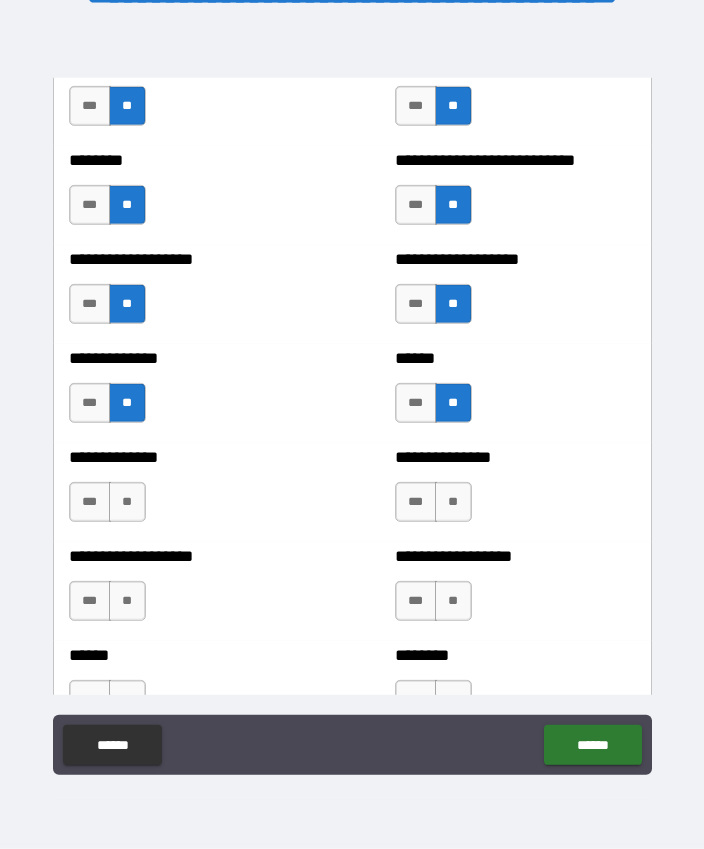 click on "***" at bounding box center [90, 403] 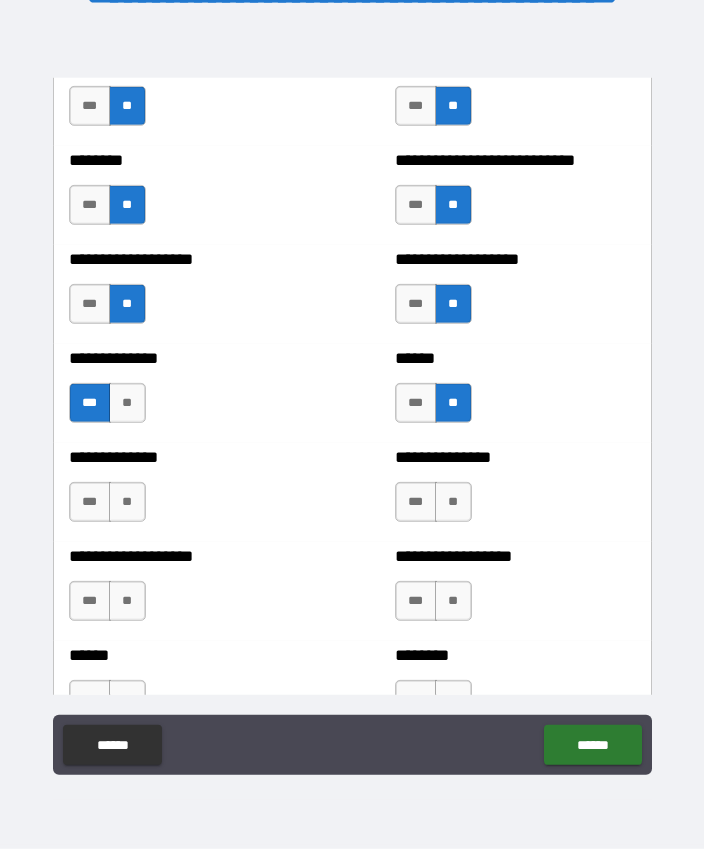 click on "**" at bounding box center [127, 502] 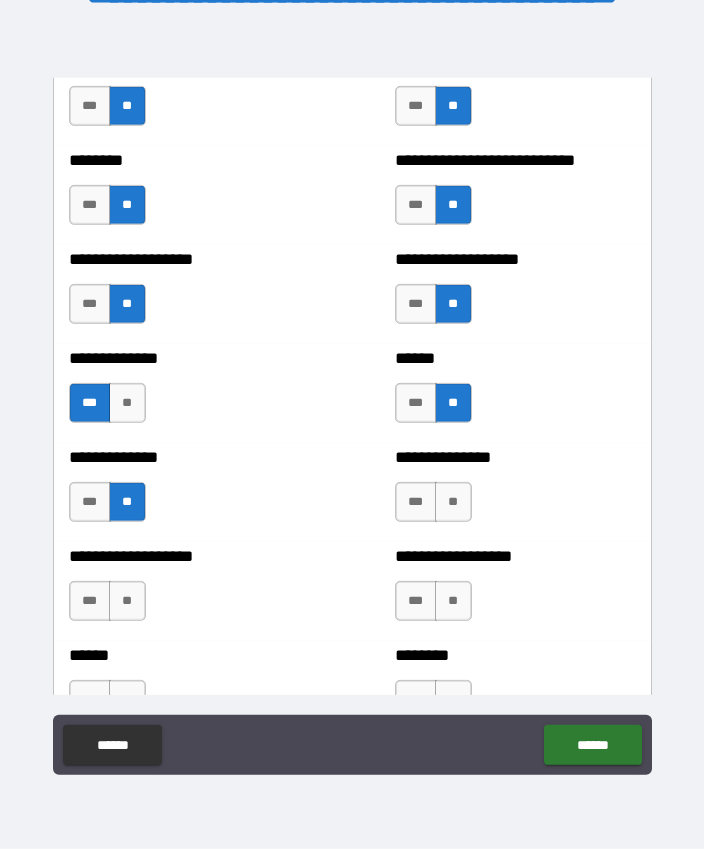 click on "**" at bounding box center (453, 502) 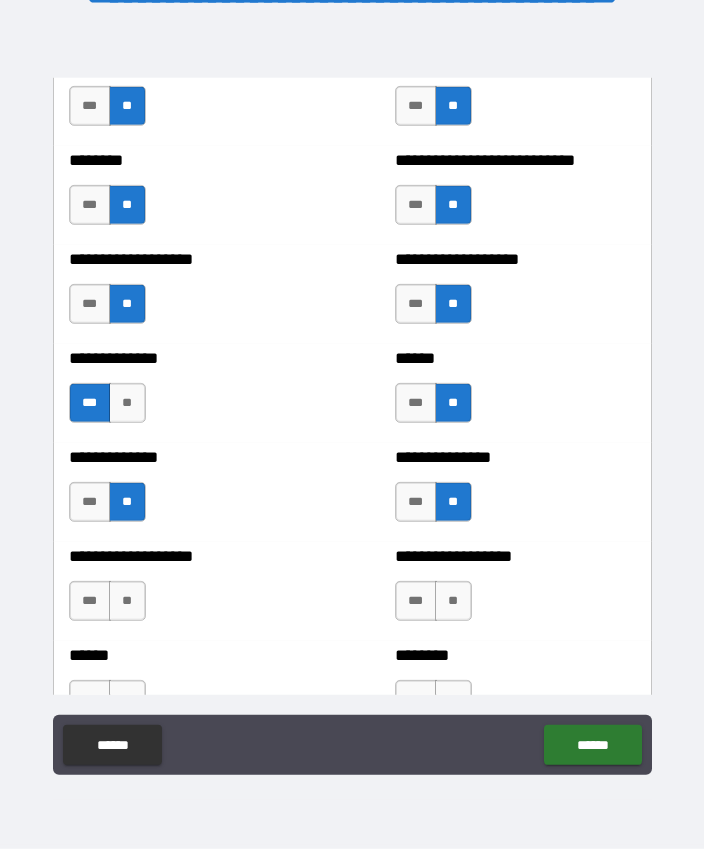 click on "**" at bounding box center (453, 601) 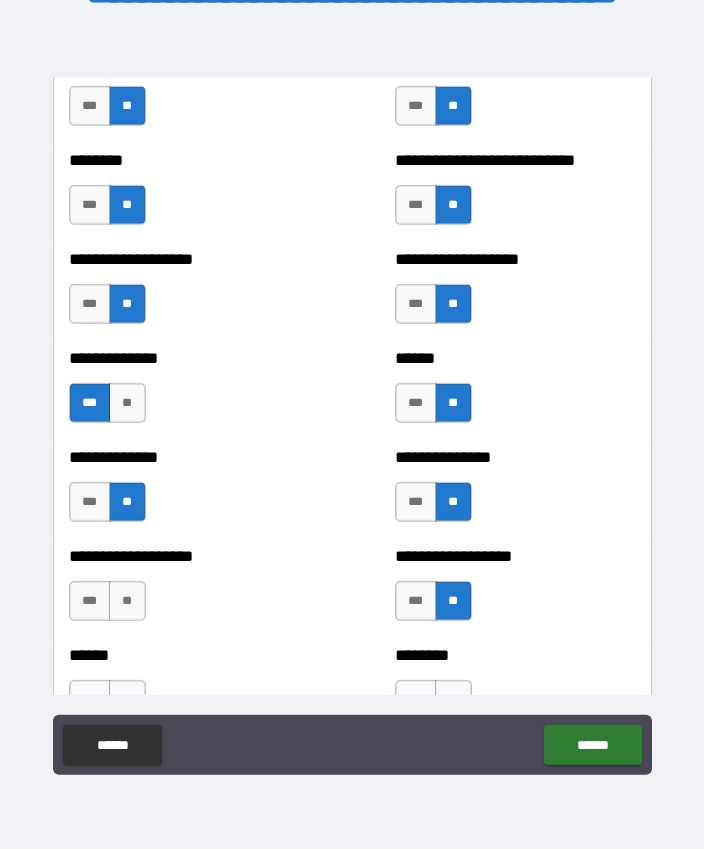 click on "**" at bounding box center [127, 601] 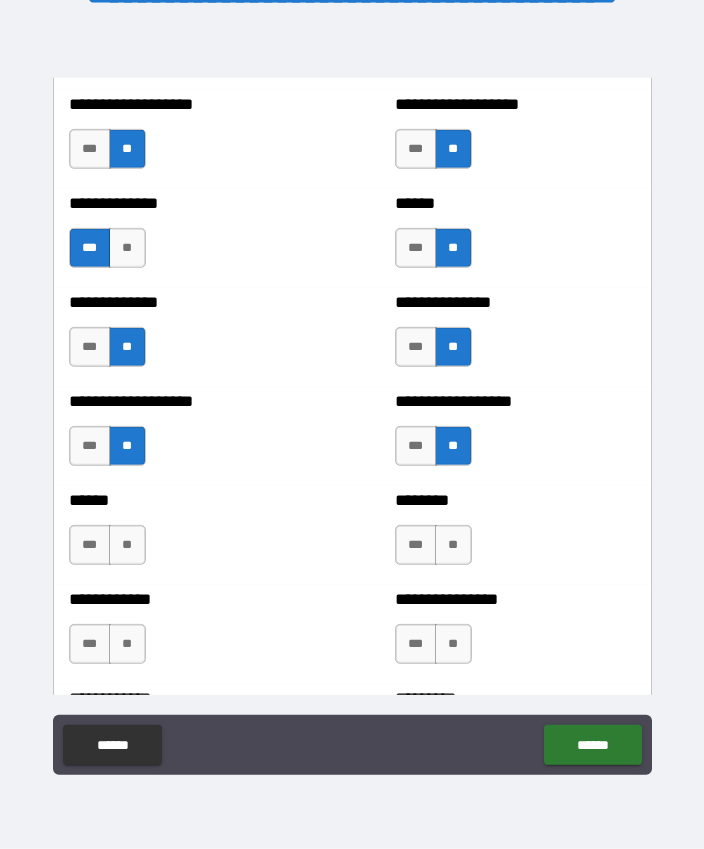 scroll, scrollTop: 4776, scrollLeft: 0, axis: vertical 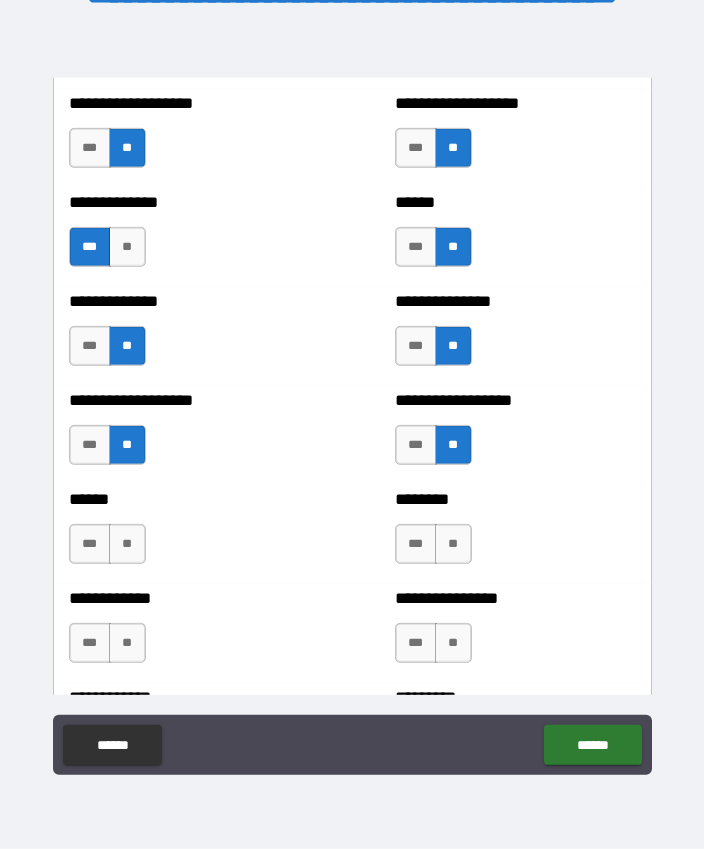 click on "***" at bounding box center (90, 544) 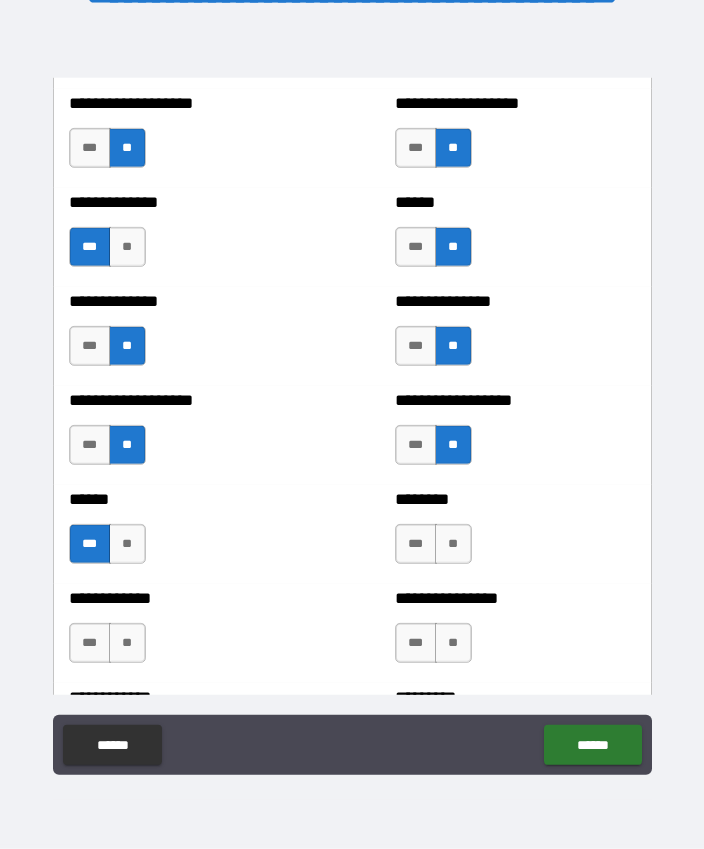 click on "**" at bounding box center (453, 544) 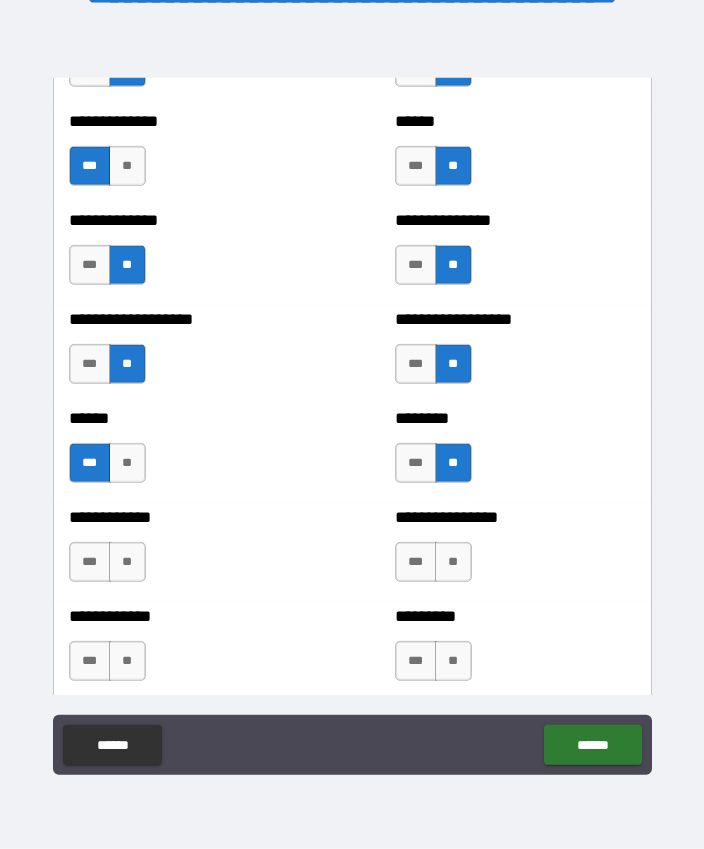 scroll, scrollTop: 4863, scrollLeft: 0, axis: vertical 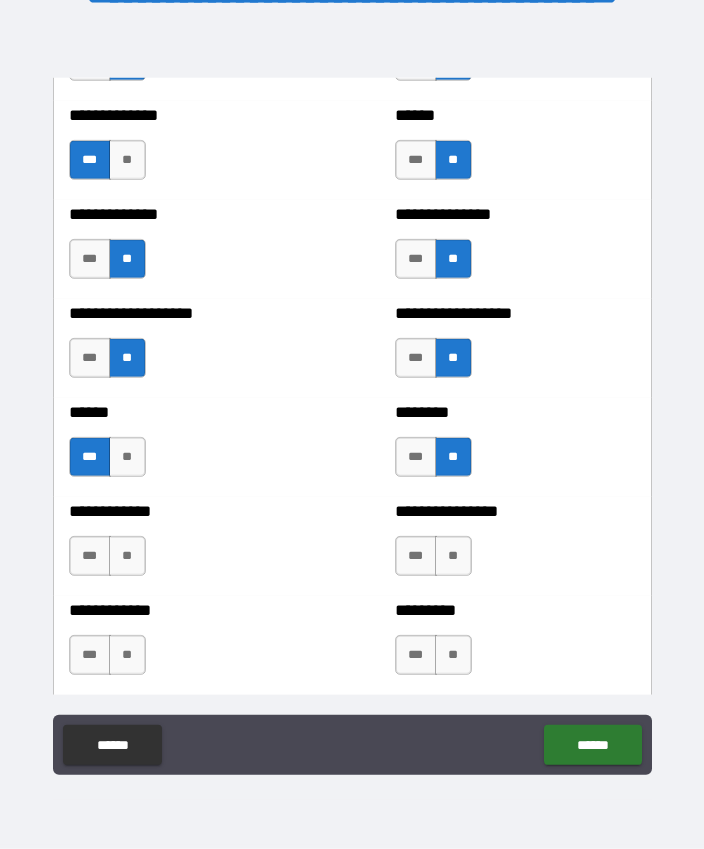 click on "**" at bounding box center (453, 556) 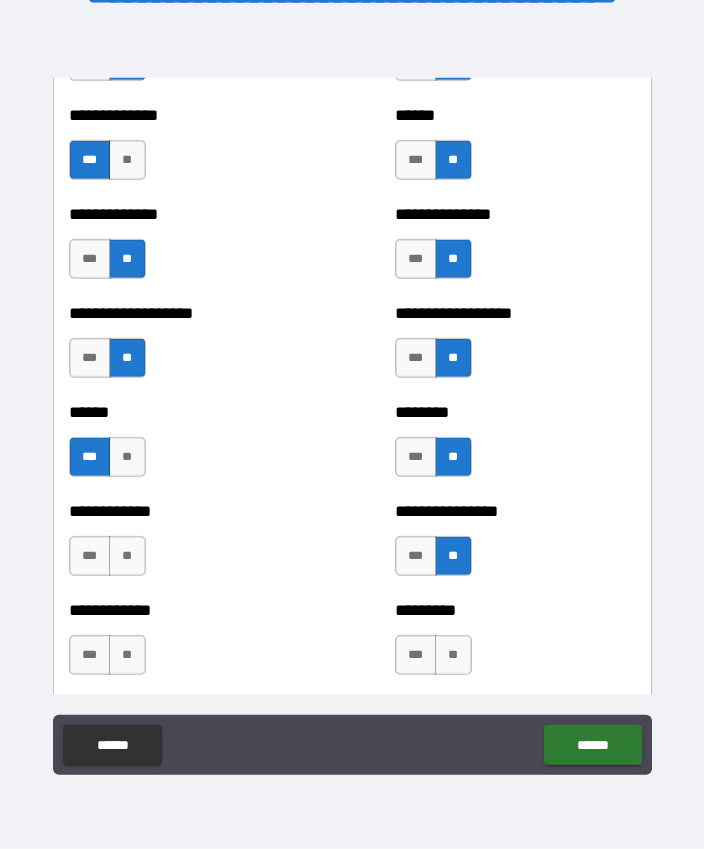 click on "**" at bounding box center (127, 556) 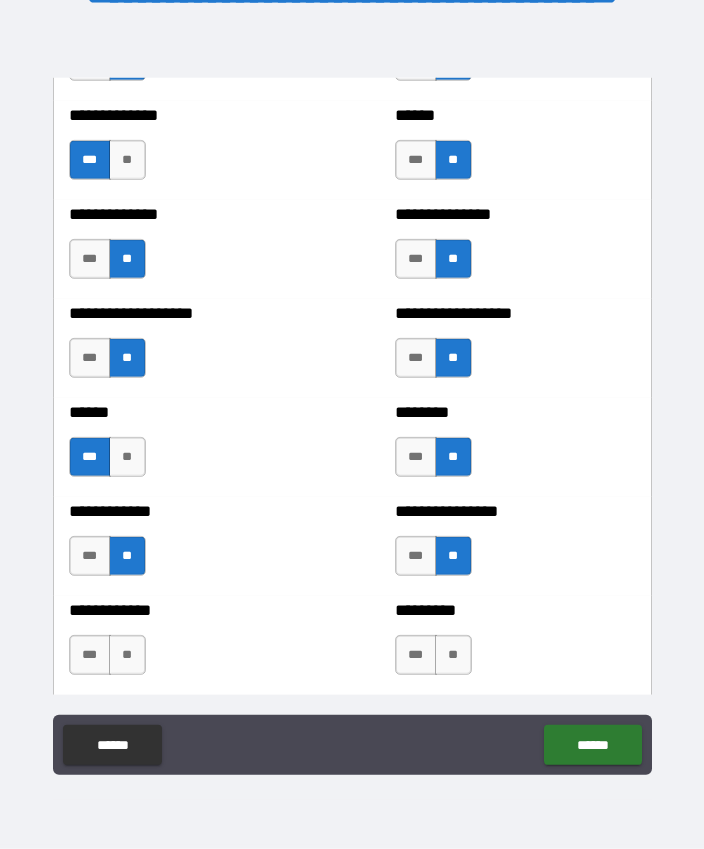 click on "**" at bounding box center (127, 655) 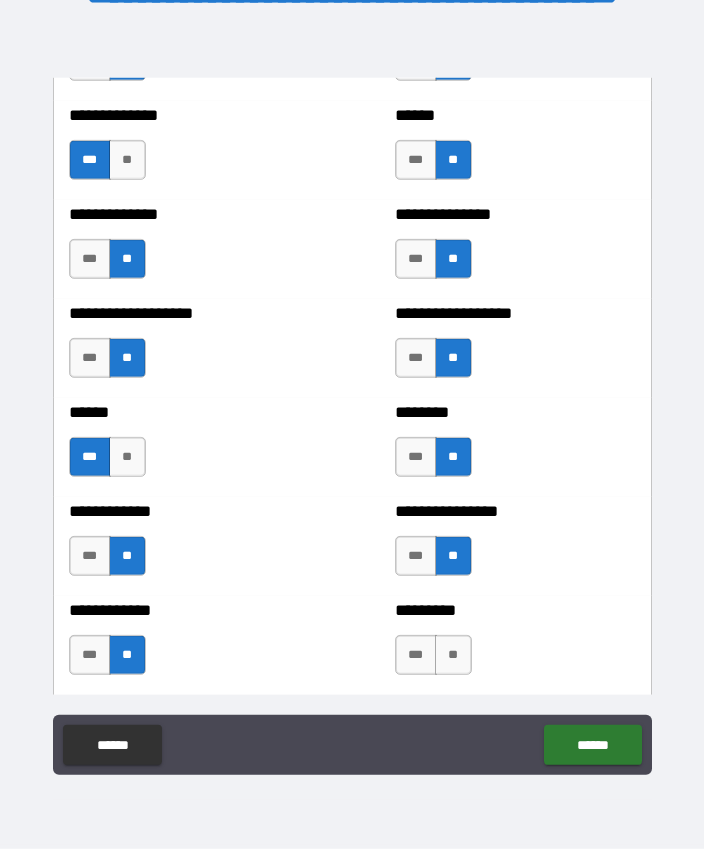 click on "**" at bounding box center [453, 655] 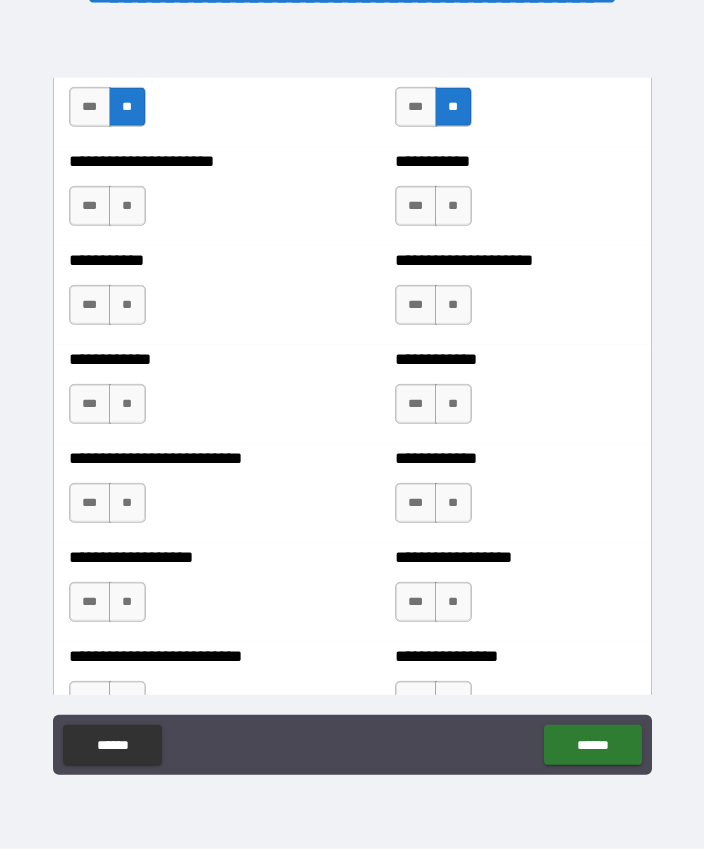 scroll, scrollTop: 5407, scrollLeft: 0, axis: vertical 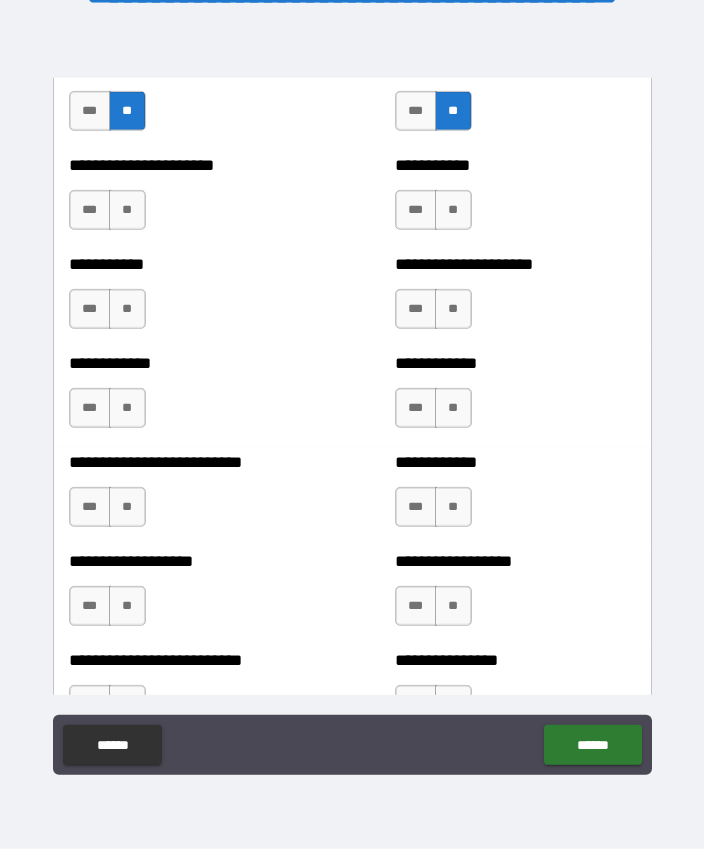 click on "**" at bounding box center [127, 210] 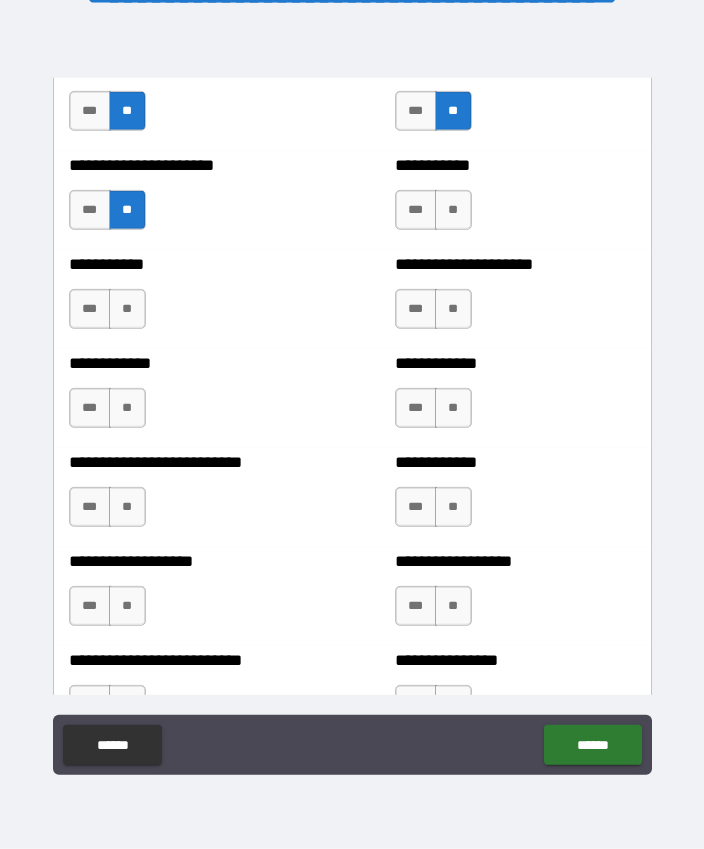click on "**" at bounding box center [127, 309] 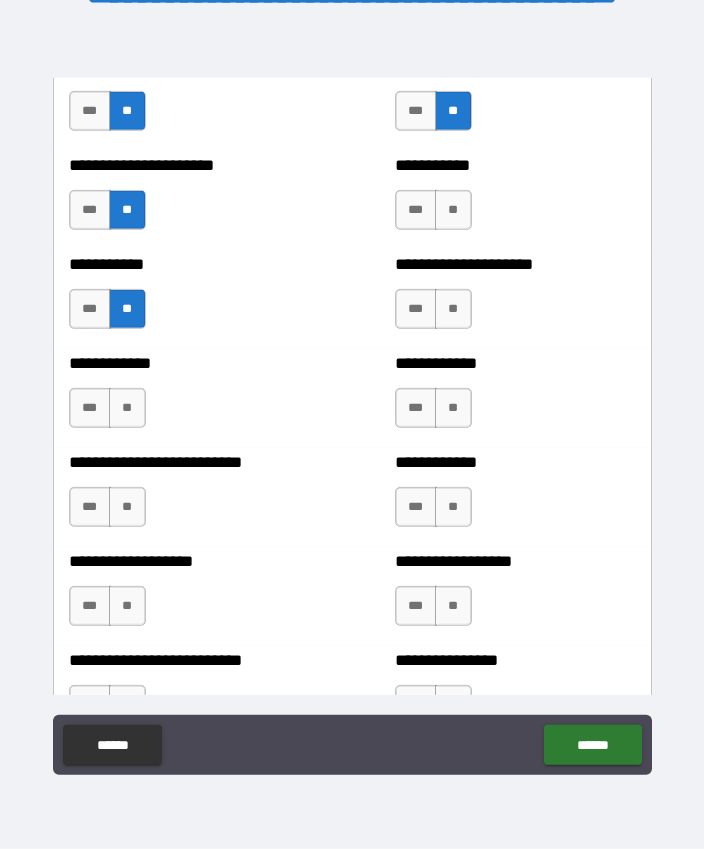 click on "**" at bounding box center [127, 408] 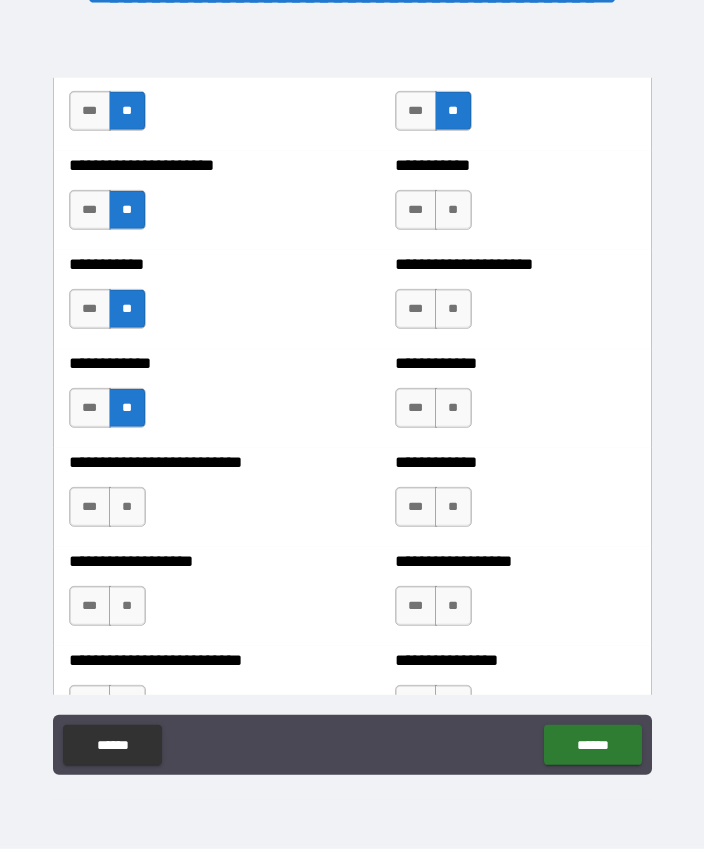 click on "***" at bounding box center [90, 507] 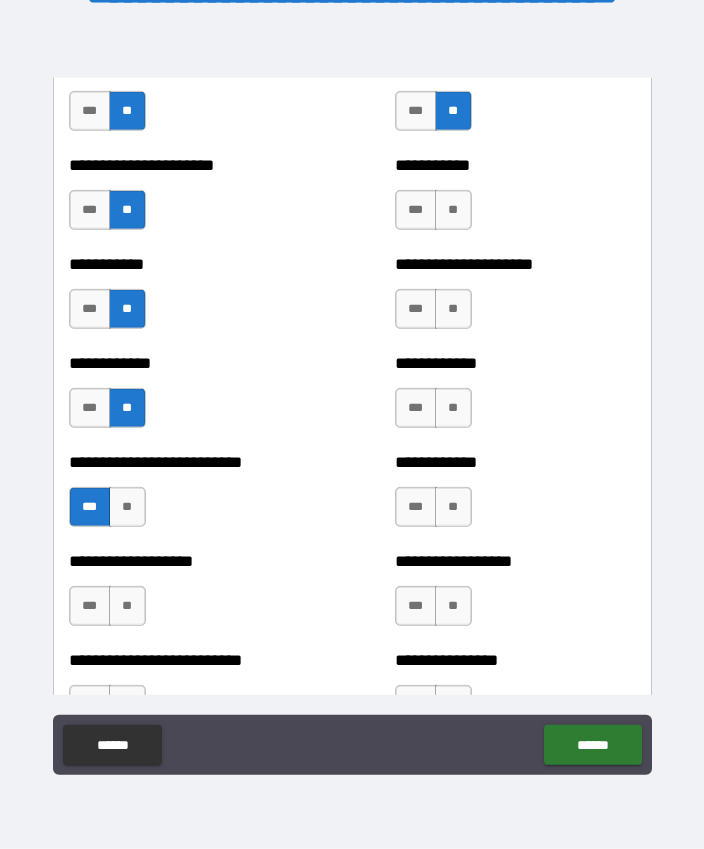 click on "**" at bounding box center [453, 507] 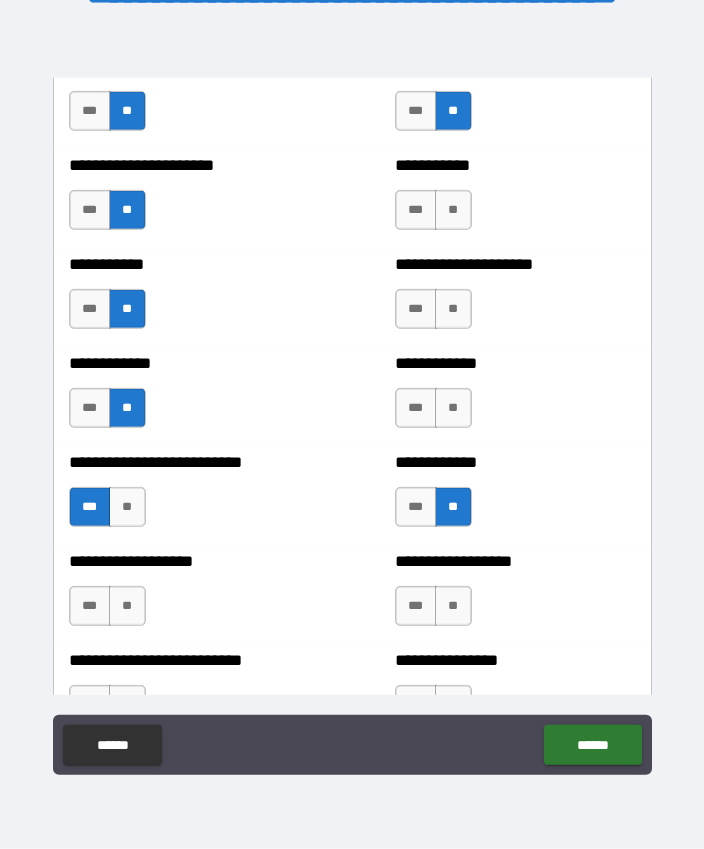 click on "**" at bounding box center [453, 408] 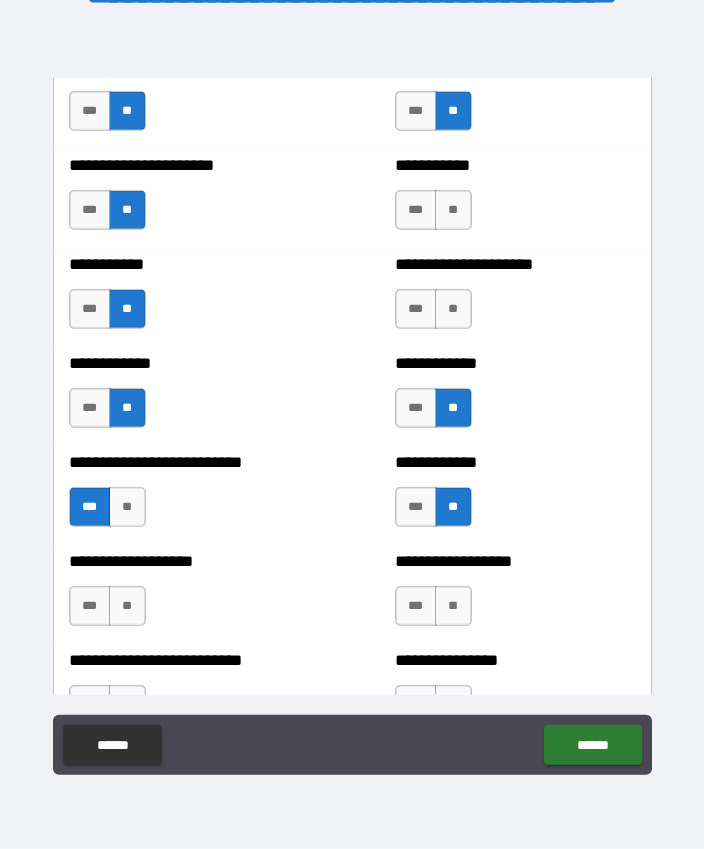 click on "**" at bounding box center [453, 309] 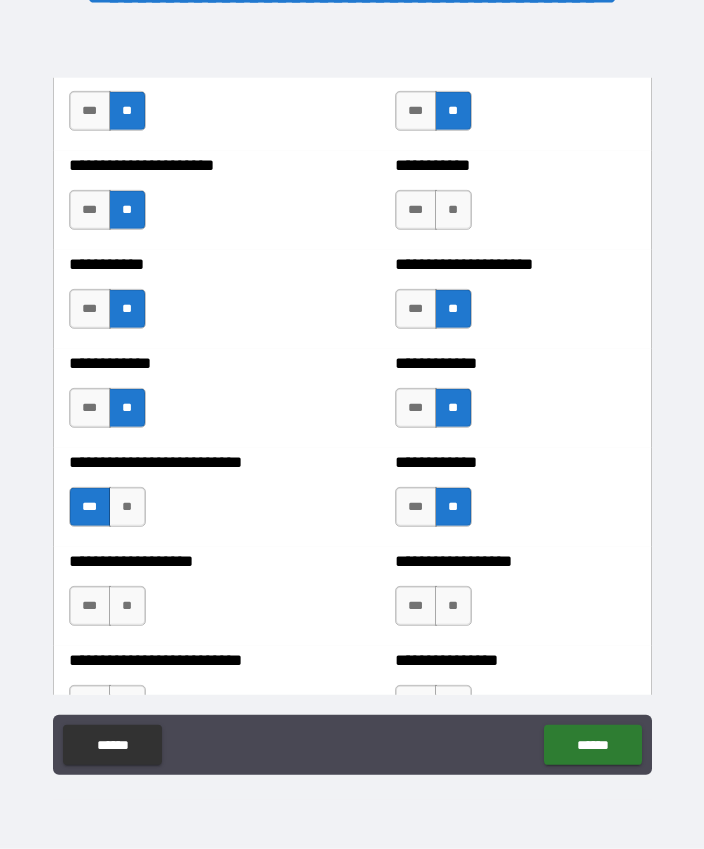 click on "**" at bounding box center (453, 210) 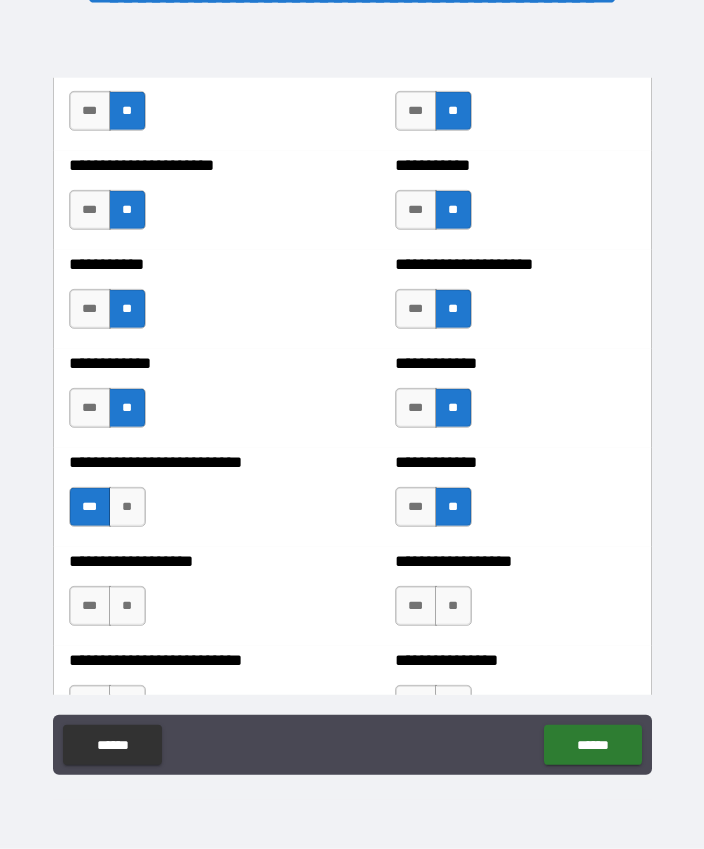 click on "**" at bounding box center (127, 606) 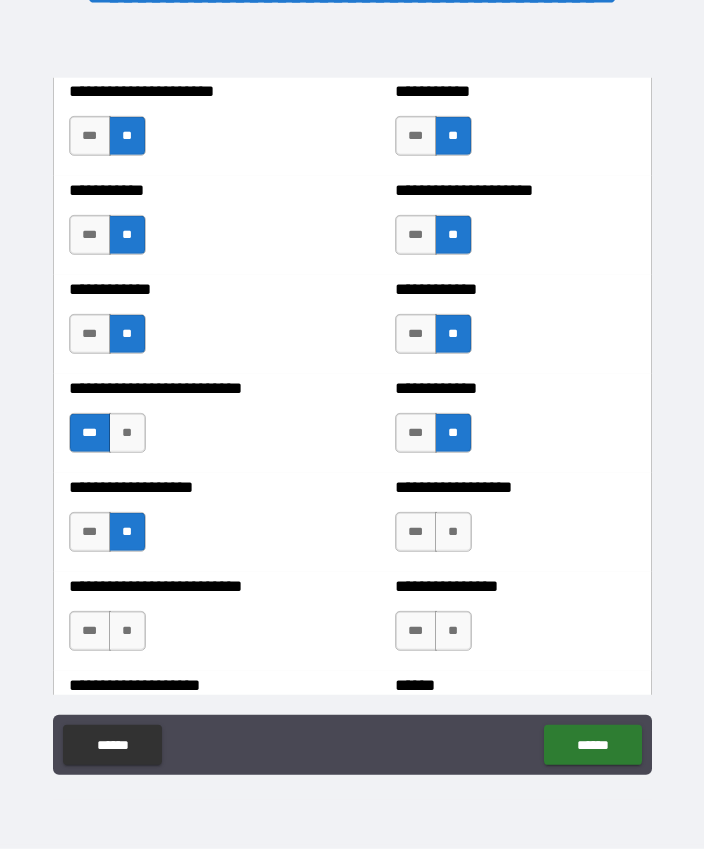 scroll, scrollTop: 5512, scrollLeft: 0, axis: vertical 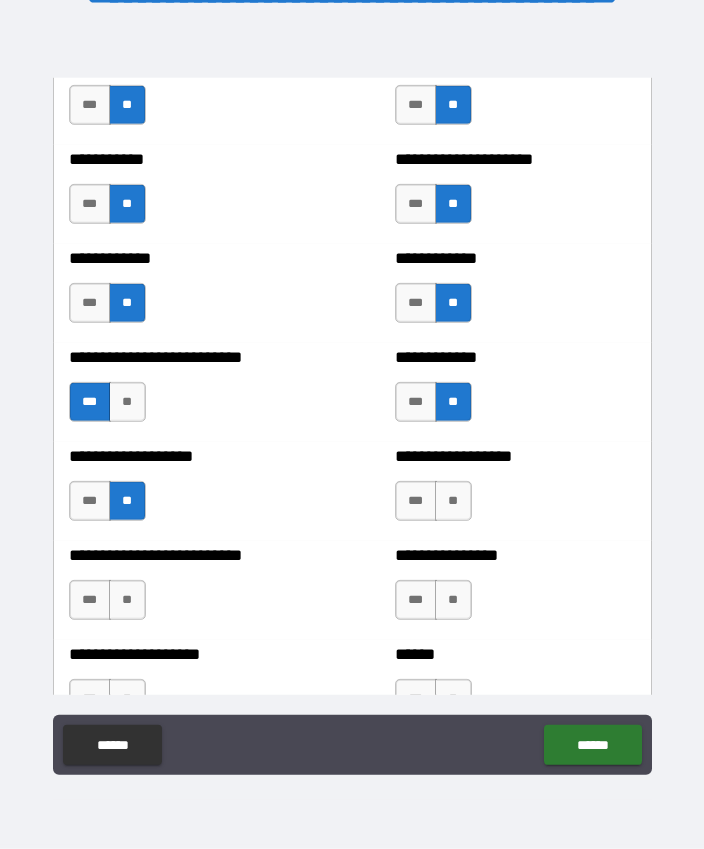 click on "**" at bounding box center (453, 501) 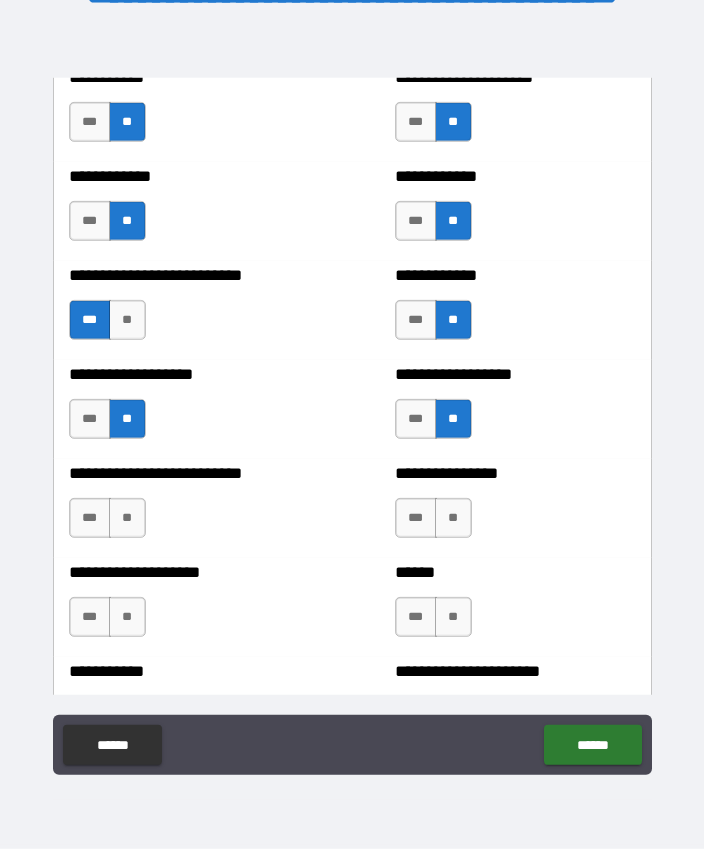 click on "***" at bounding box center [416, 518] 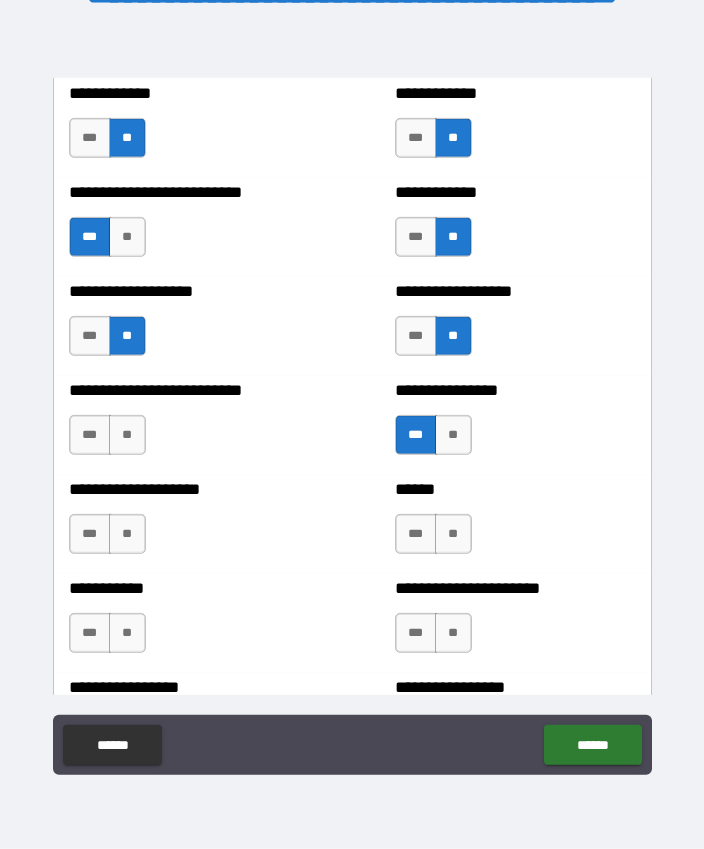 scroll, scrollTop: 5690, scrollLeft: 0, axis: vertical 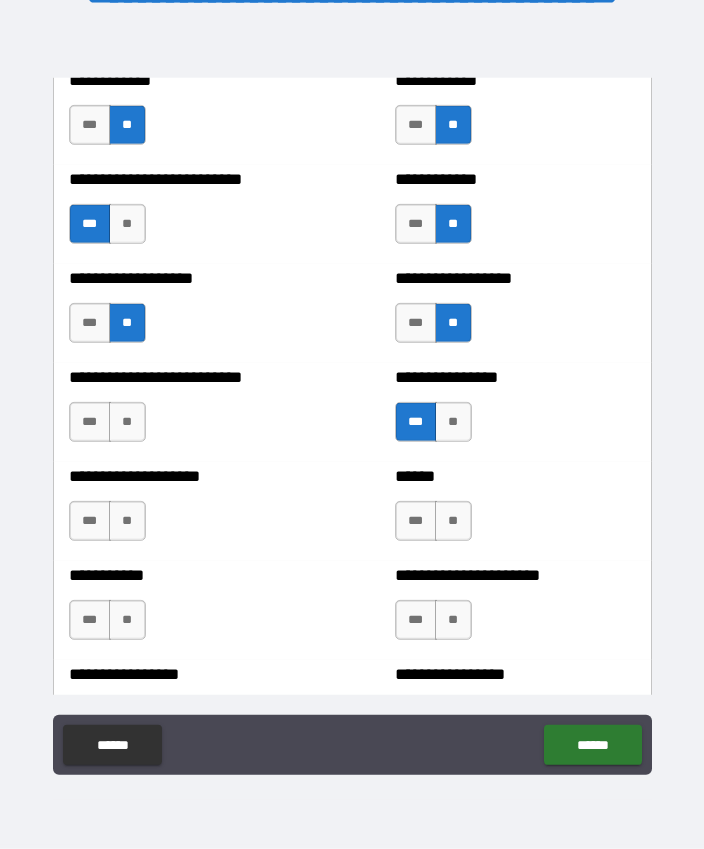 click on "**" at bounding box center (127, 422) 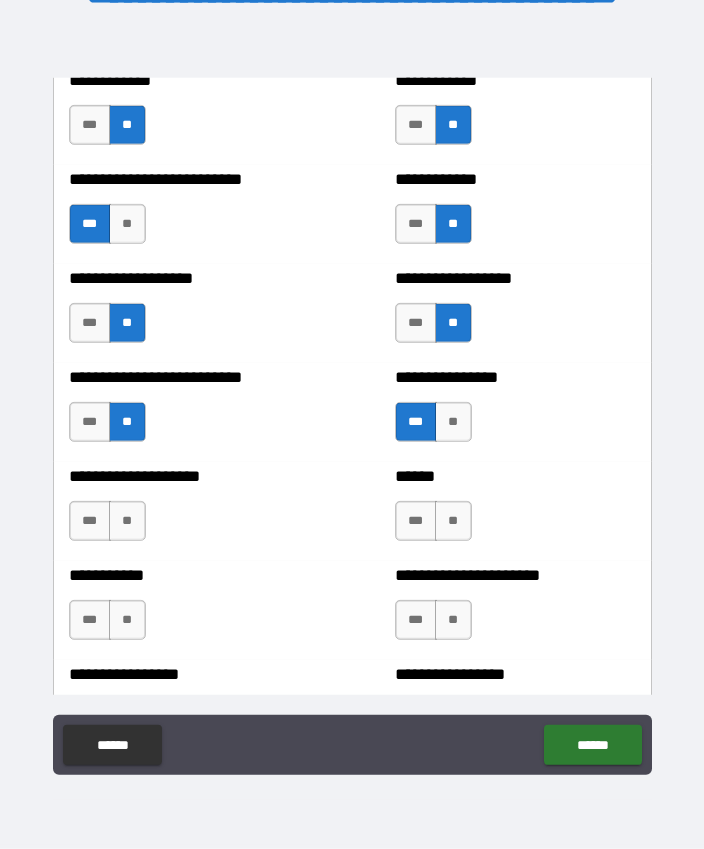 click on "**" at bounding box center [453, 521] 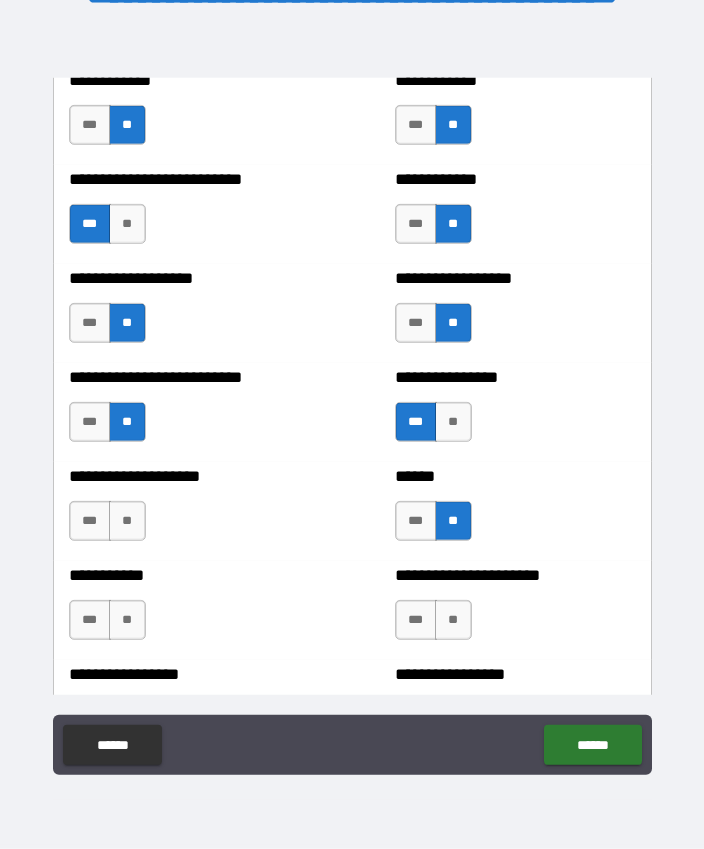 click on "**" at bounding box center [127, 521] 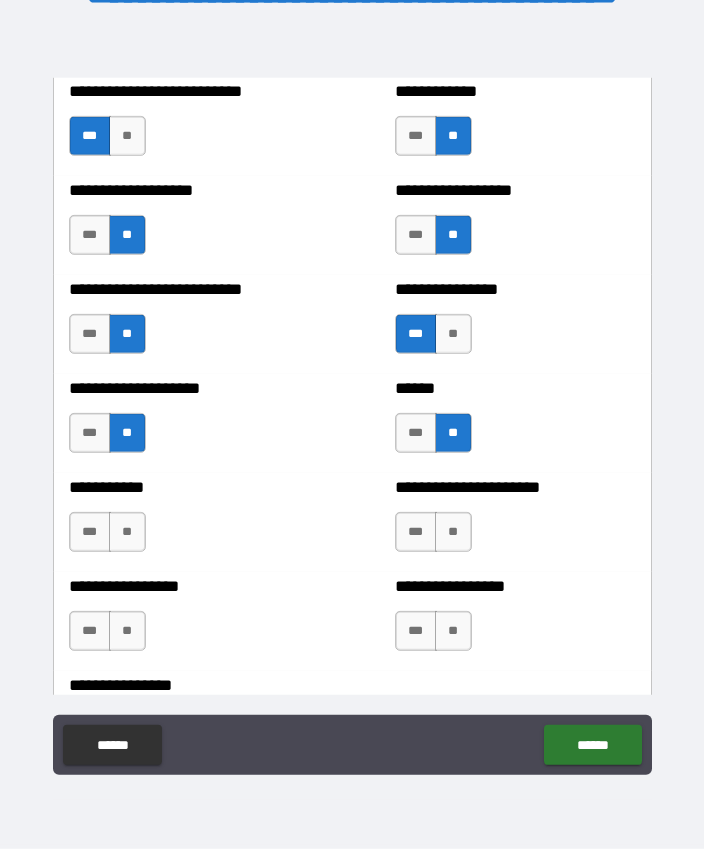 scroll, scrollTop: 5782, scrollLeft: 0, axis: vertical 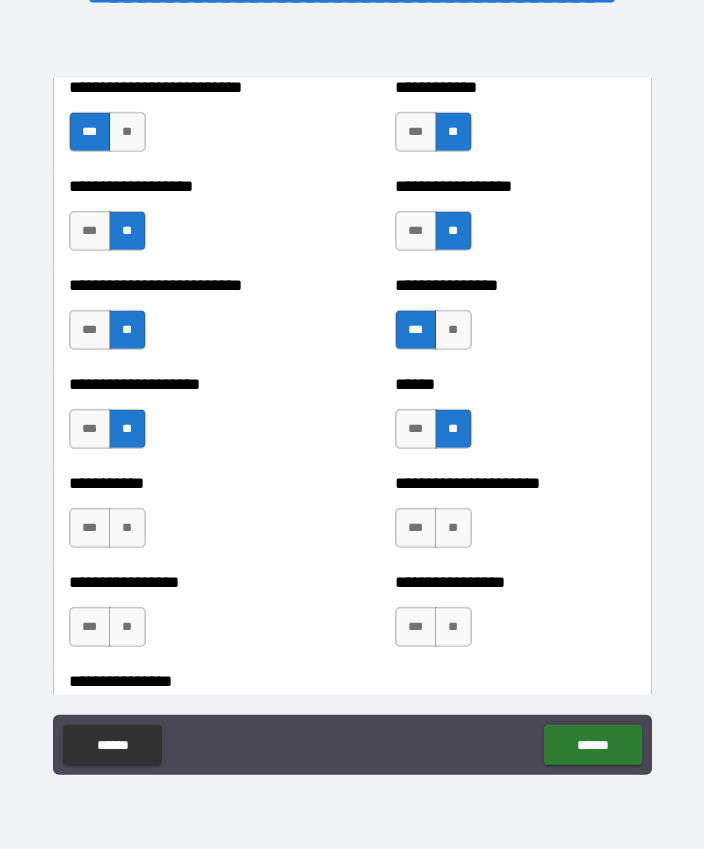 click on "**" at bounding box center [127, 528] 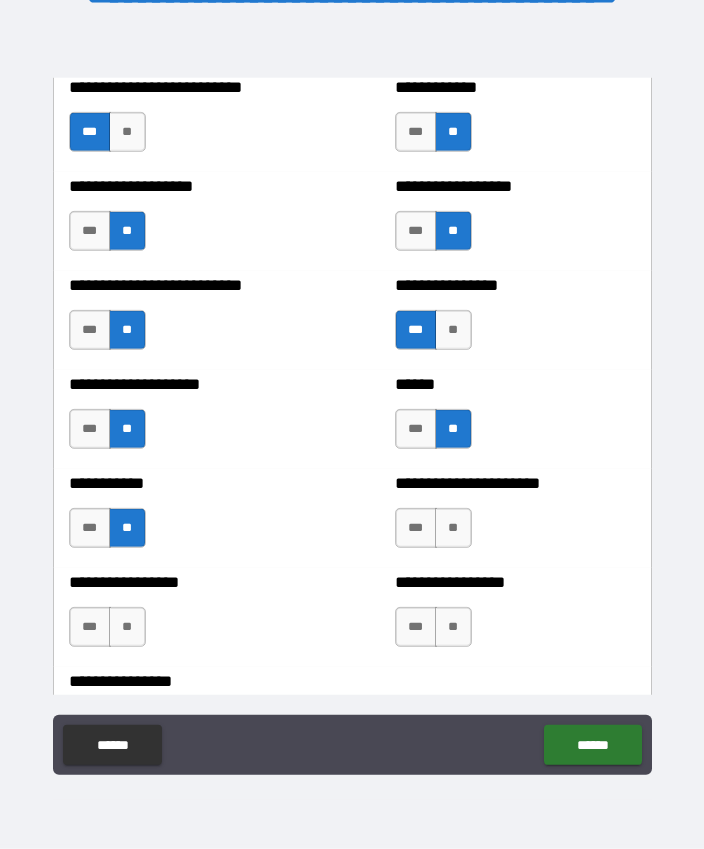 click on "***" at bounding box center [416, 528] 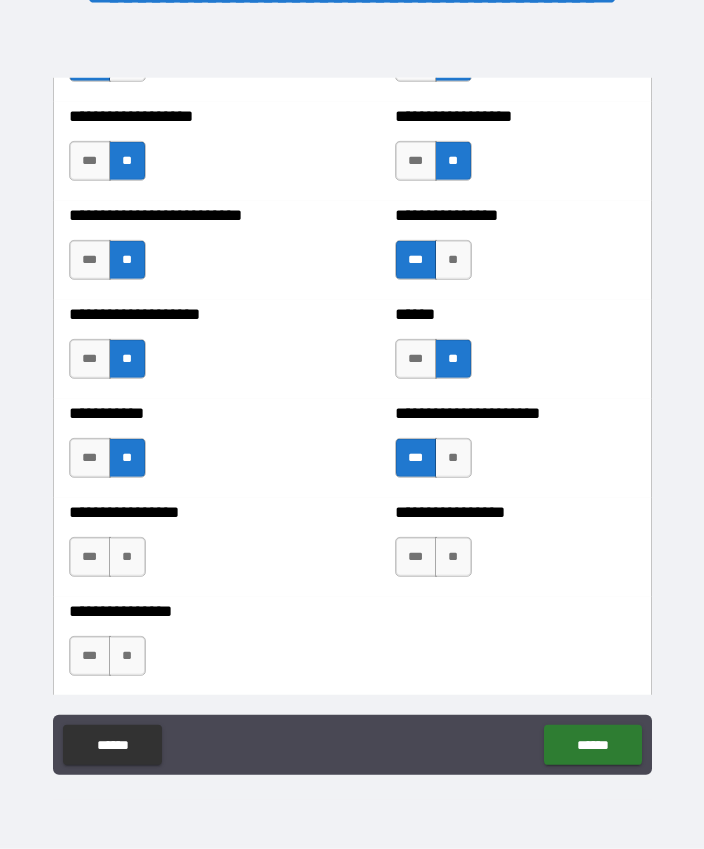 scroll, scrollTop: 5867, scrollLeft: 0, axis: vertical 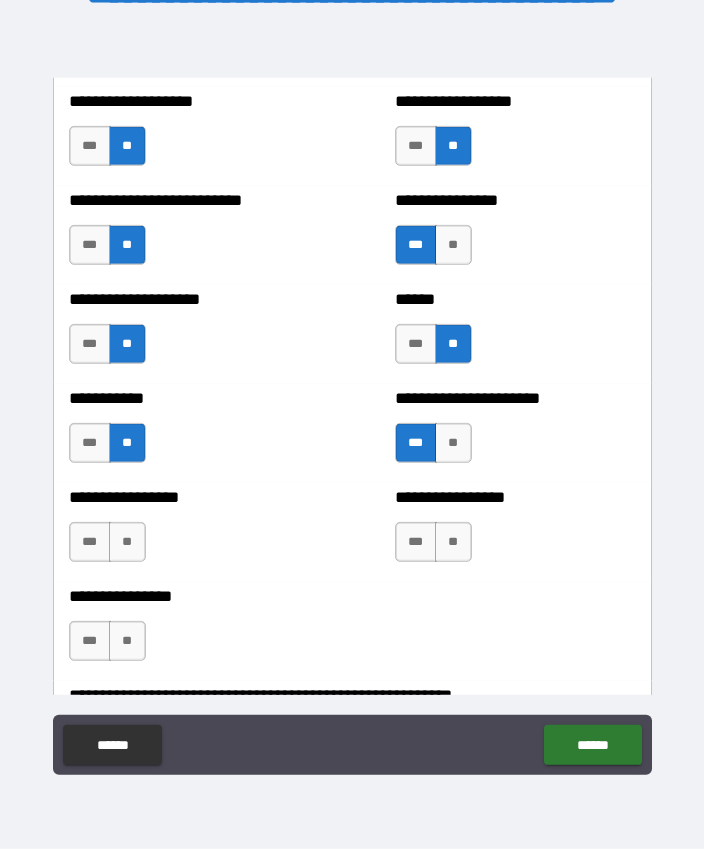 click on "**" at bounding box center (127, 542) 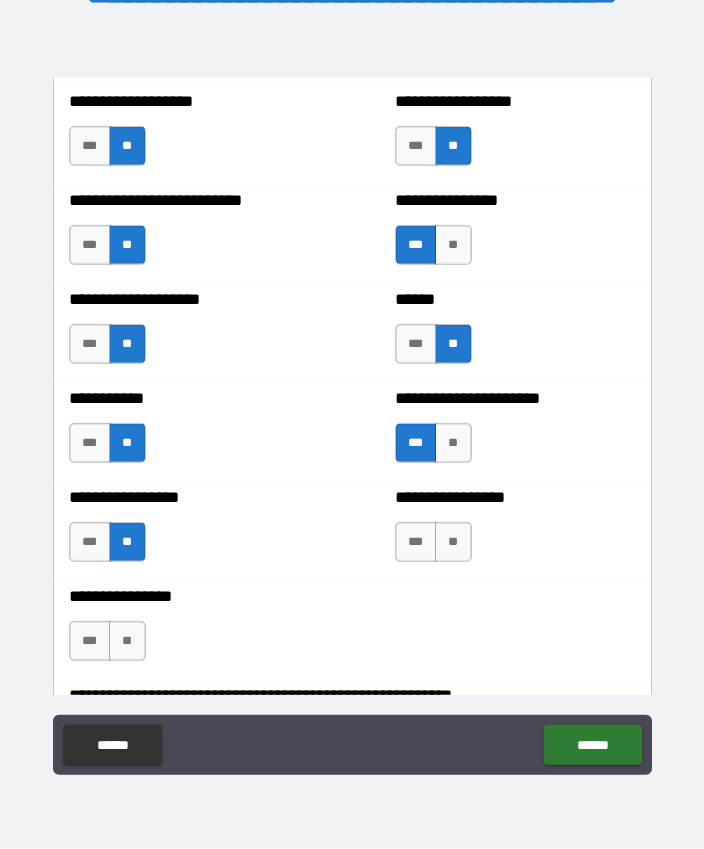 click on "**" at bounding box center (453, 542) 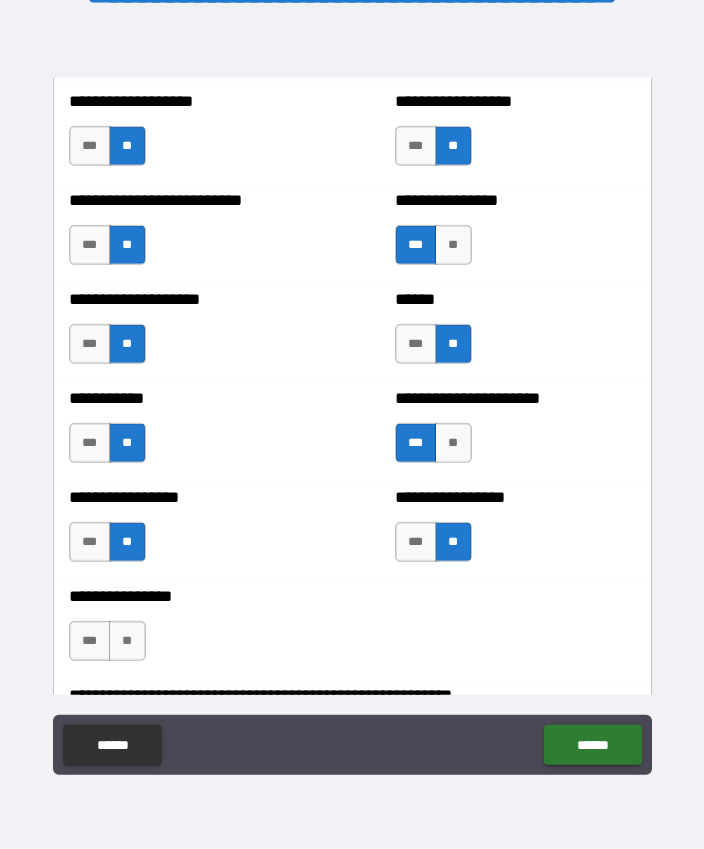 click on "**" at bounding box center [127, 641] 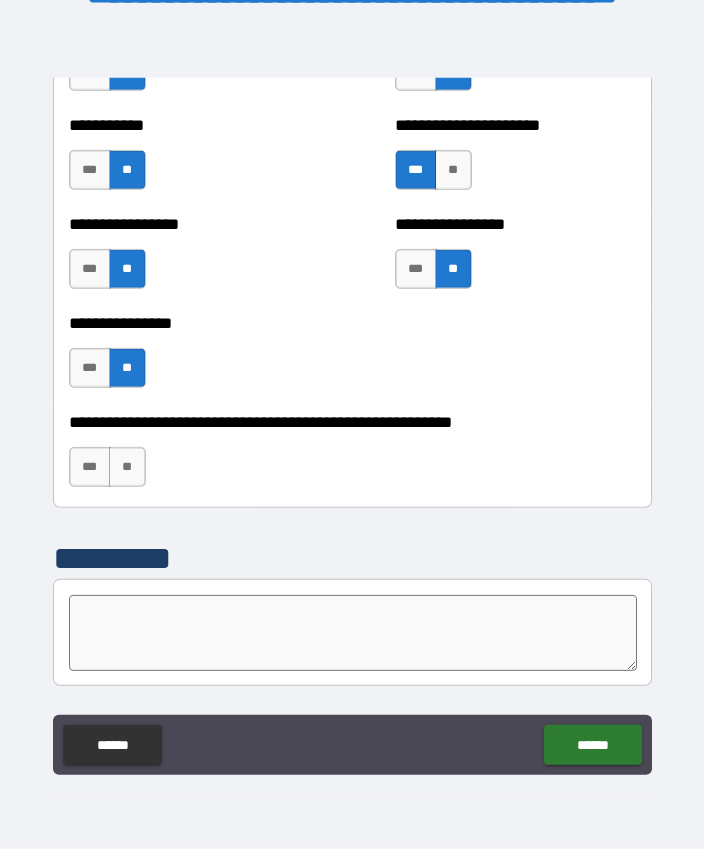 scroll, scrollTop: 6141, scrollLeft: 0, axis: vertical 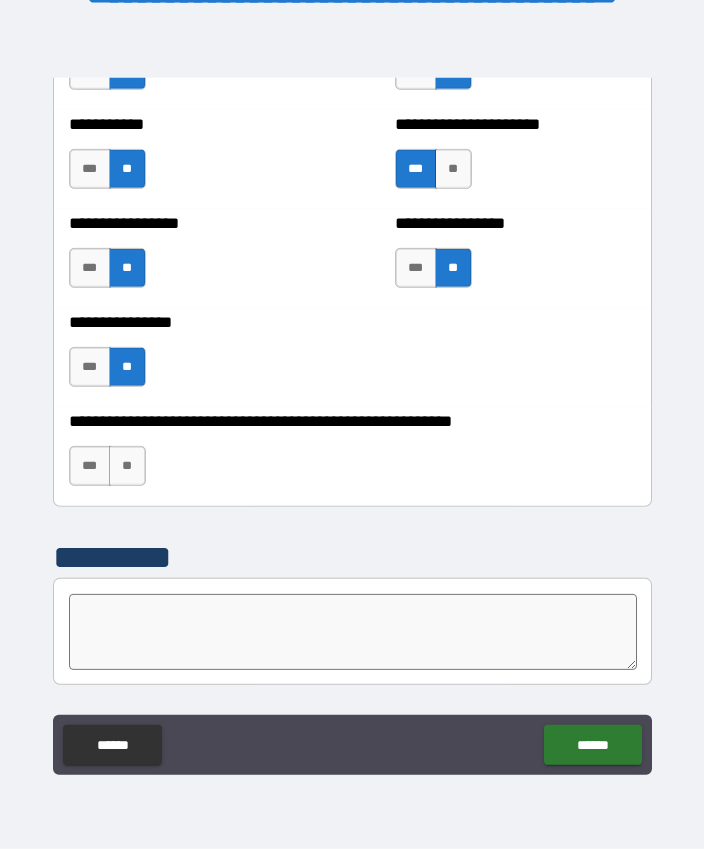 click on "**" at bounding box center [127, 466] 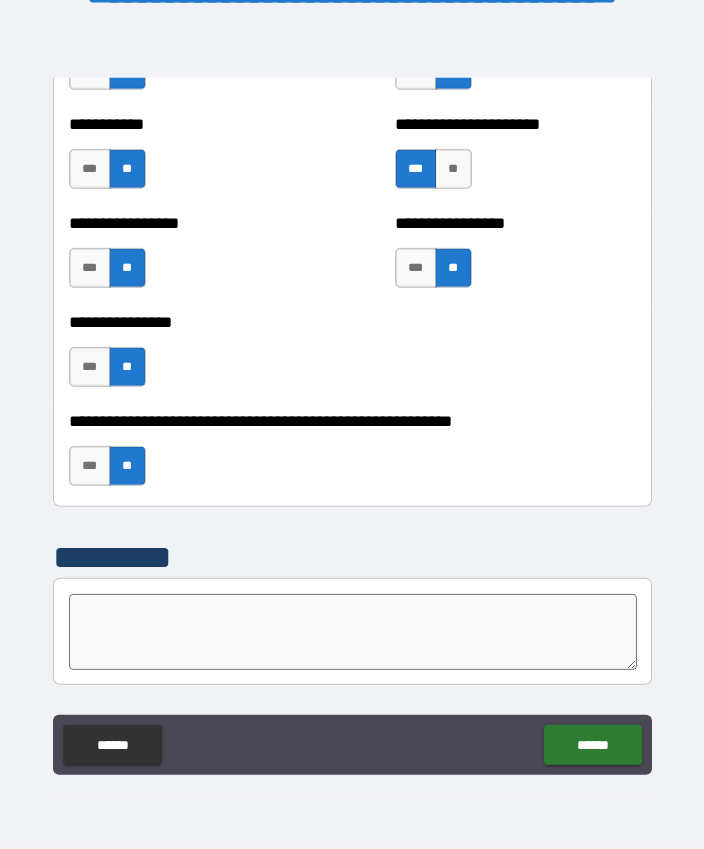 click on "******" at bounding box center (592, 745) 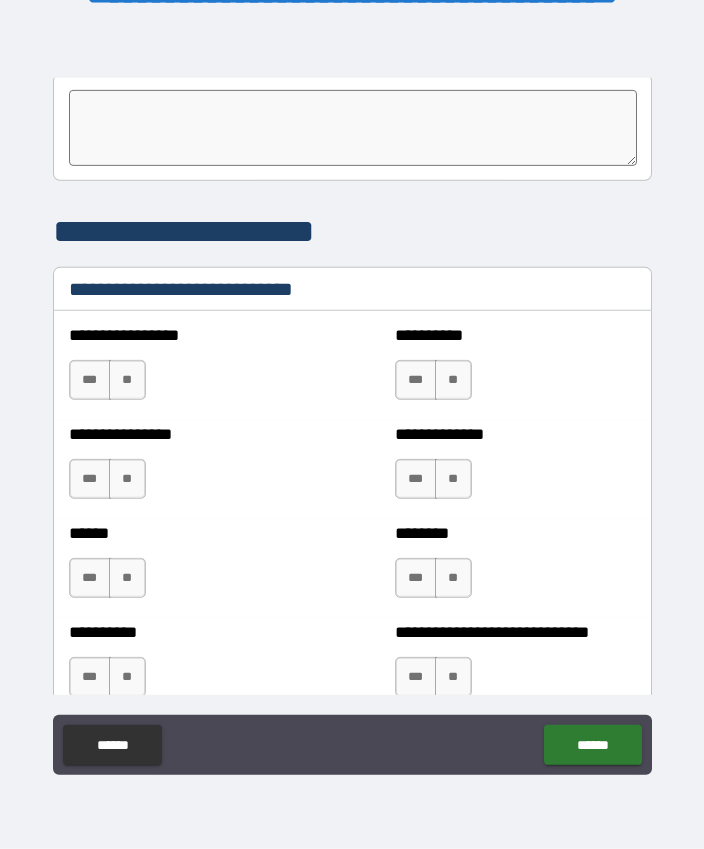 scroll, scrollTop: 6702, scrollLeft: 0, axis: vertical 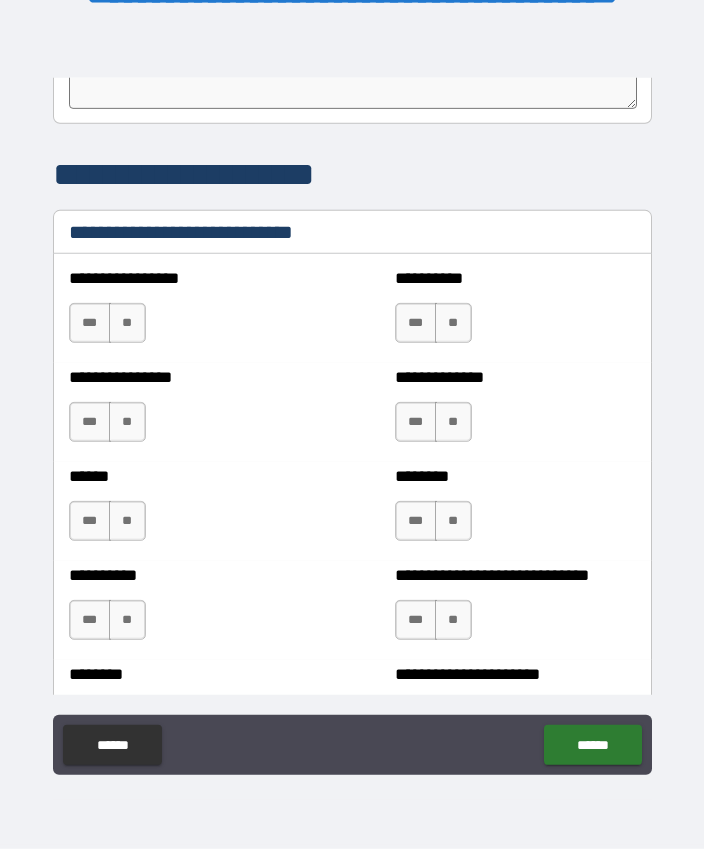 click on "***" at bounding box center (416, 620) 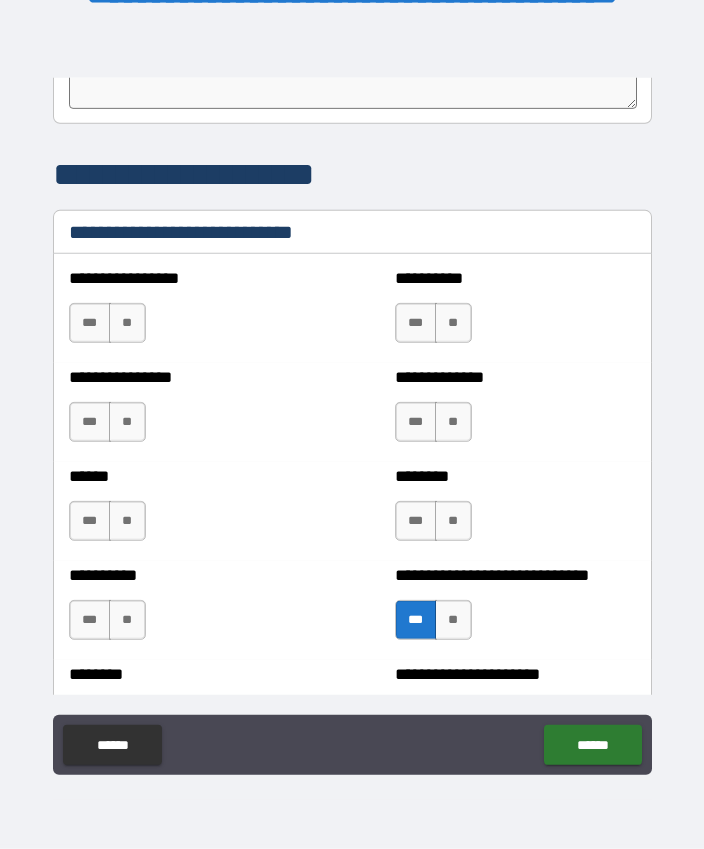 click on "**" at bounding box center [127, 620] 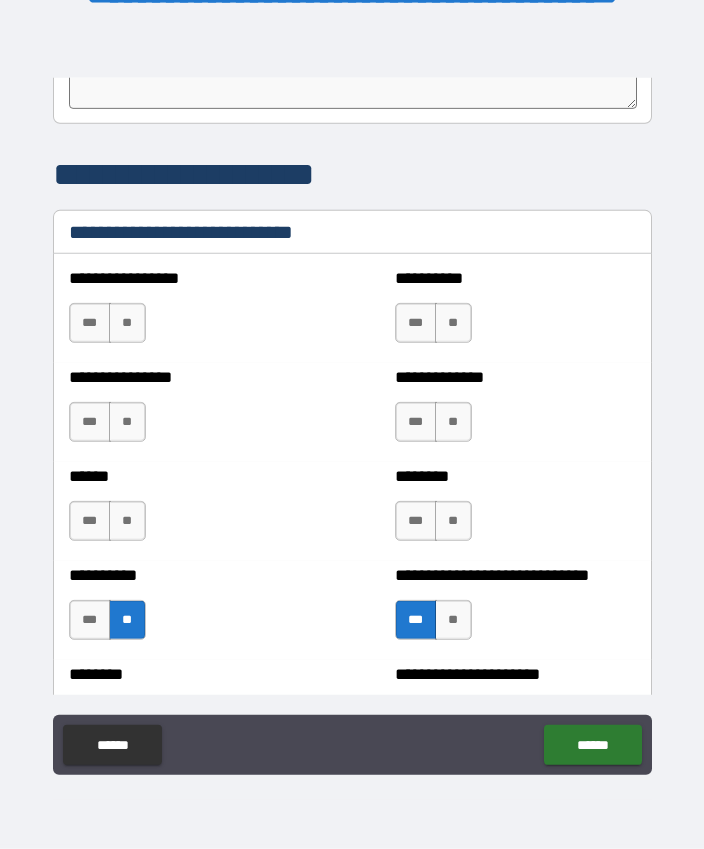 click on "**" at bounding box center (127, 521) 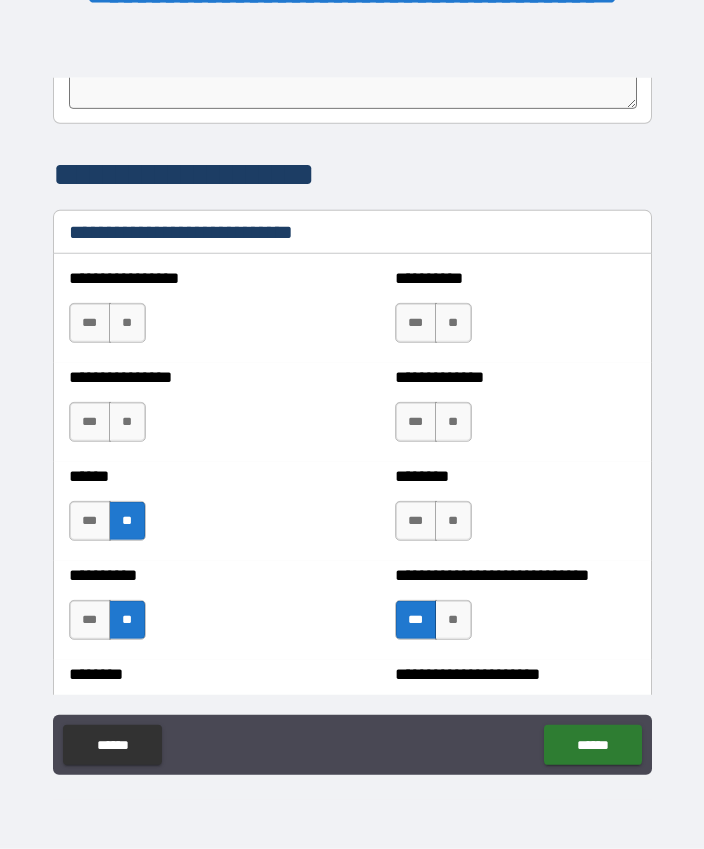 click on "**" at bounding box center [127, 422] 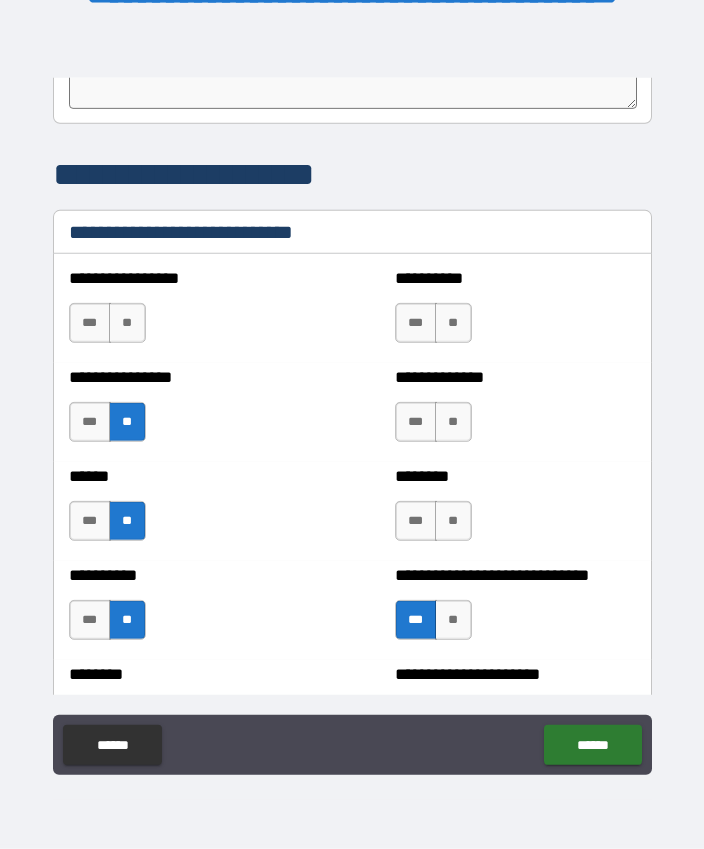 click on "**" at bounding box center [127, 323] 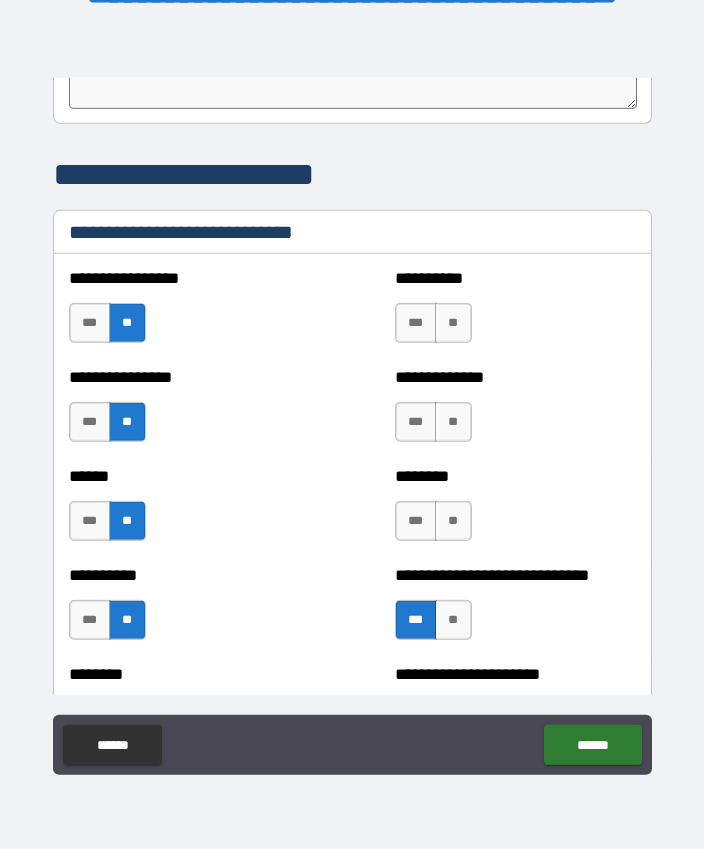 click on "**" at bounding box center (453, 323) 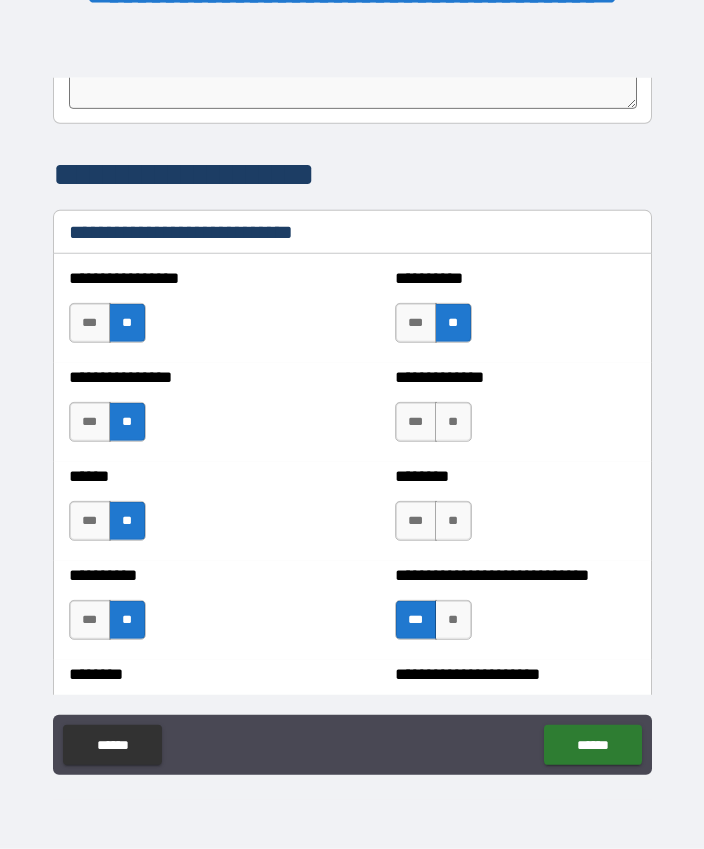 click on "**" at bounding box center (453, 422) 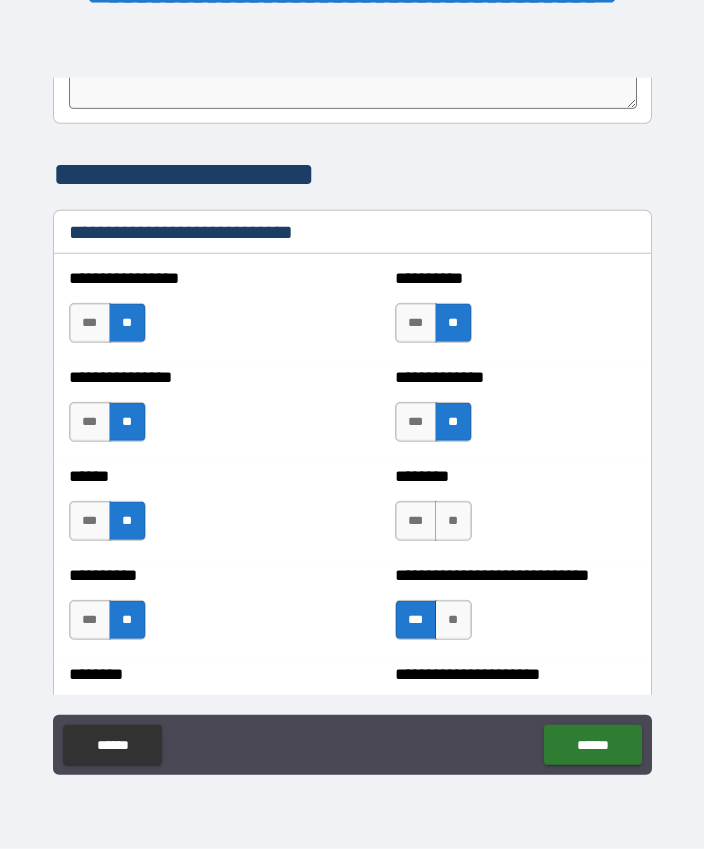 click on "**" at bounding box center (453, 521) 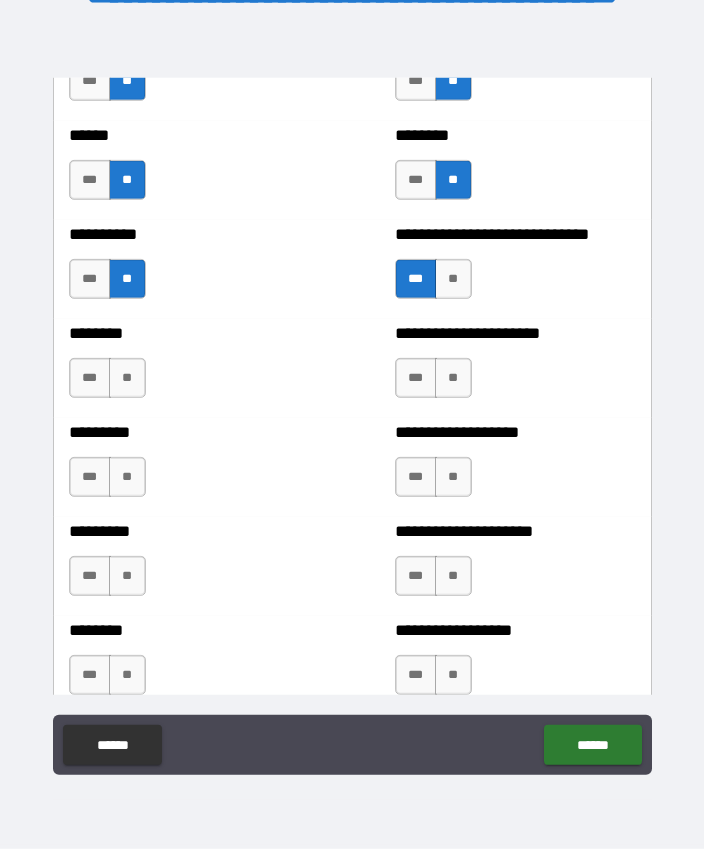 scroll, scrollTop: 7084, scrollLeft: 0, axis: vertical 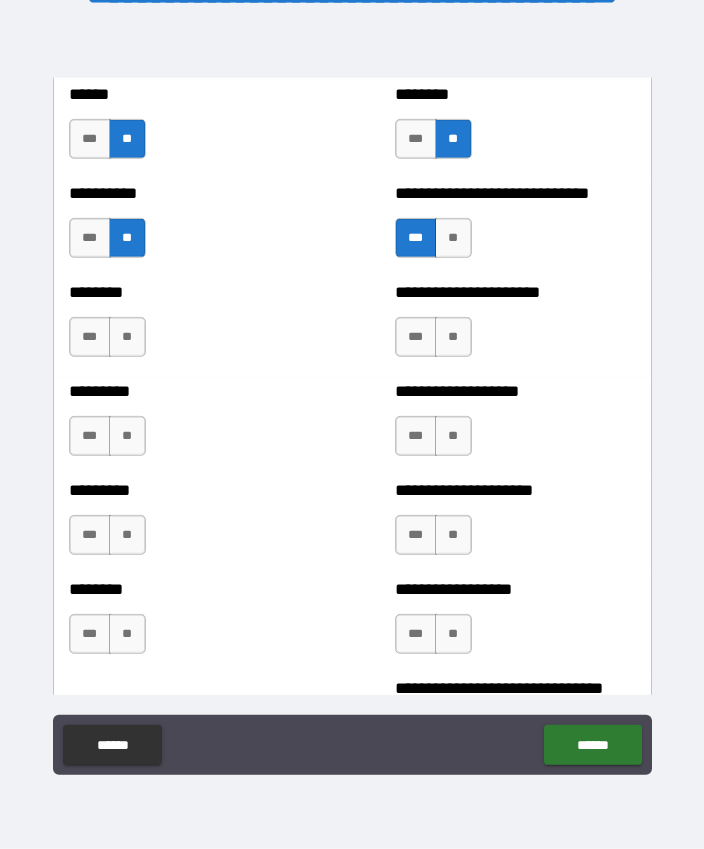 click on "***" at bounding box center (416, 337) 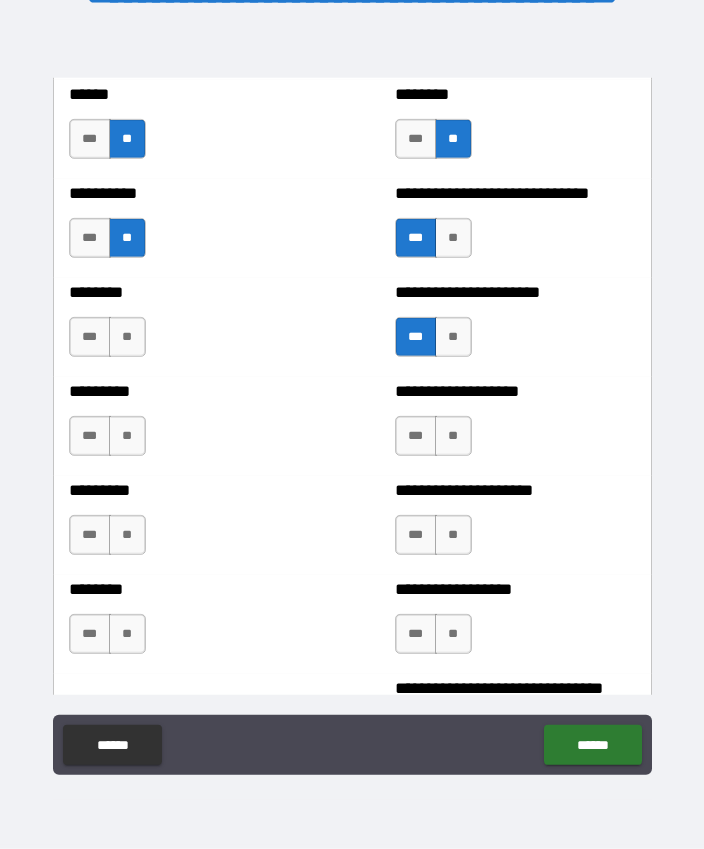 click on "**" at bounding box center [127, 337] 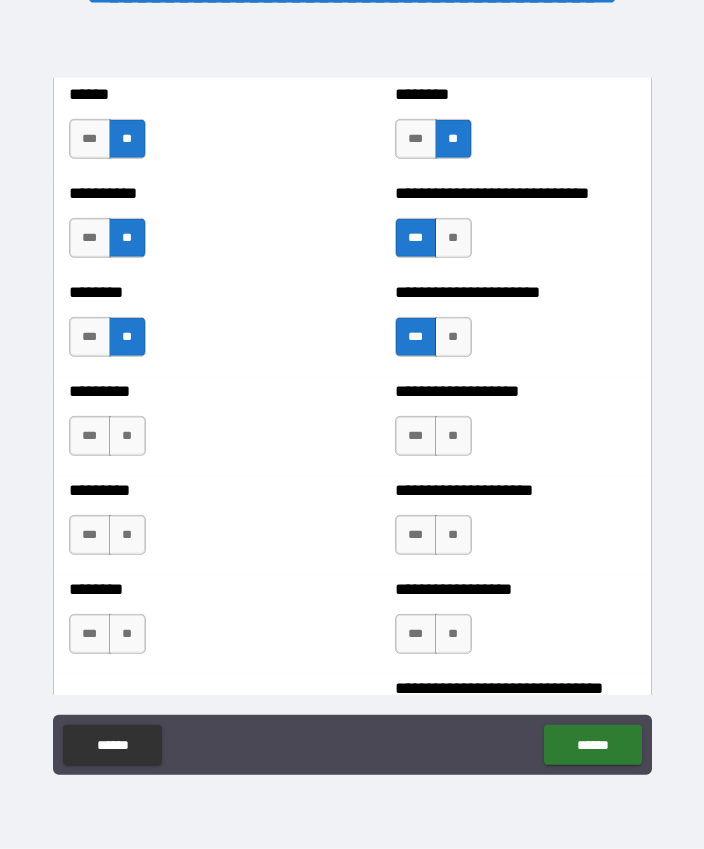 click on "**" at bounding box center (127, 436) 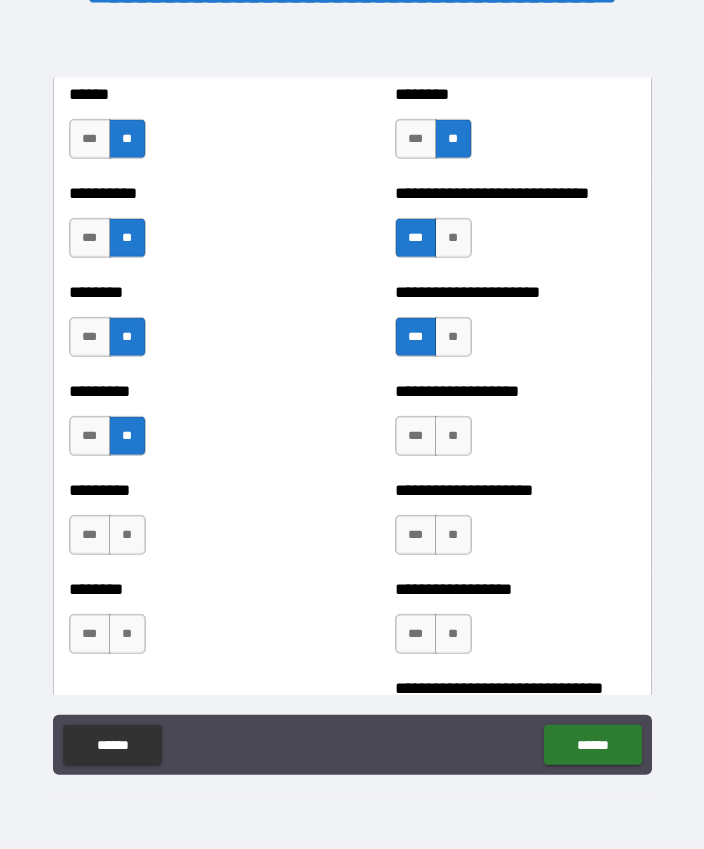 click on "***" at bounding box center [90, 436] 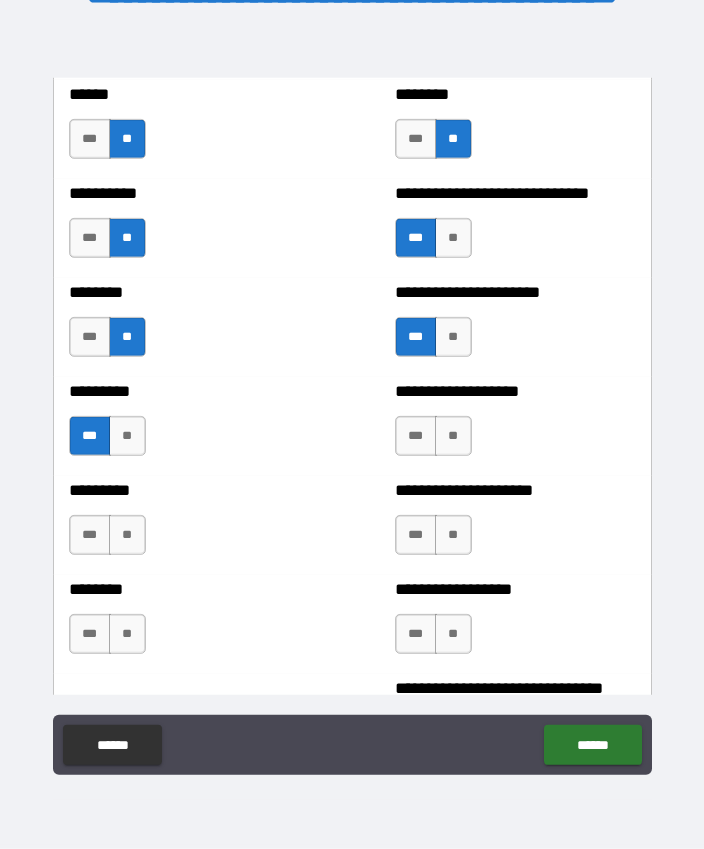 click on "**" at bounding box center [453, 436] 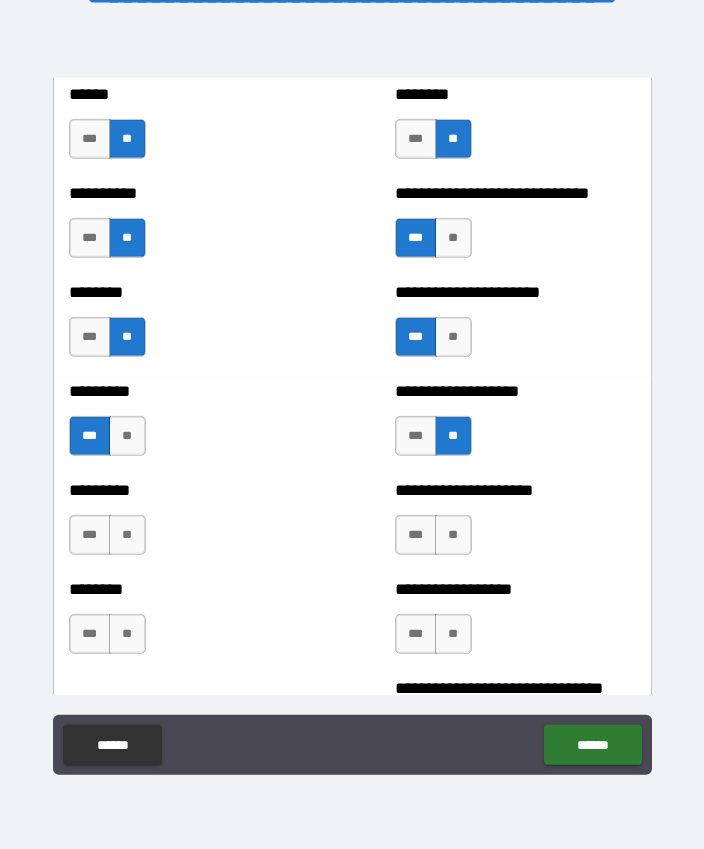 click on "**" at bounding box center [453, 535] 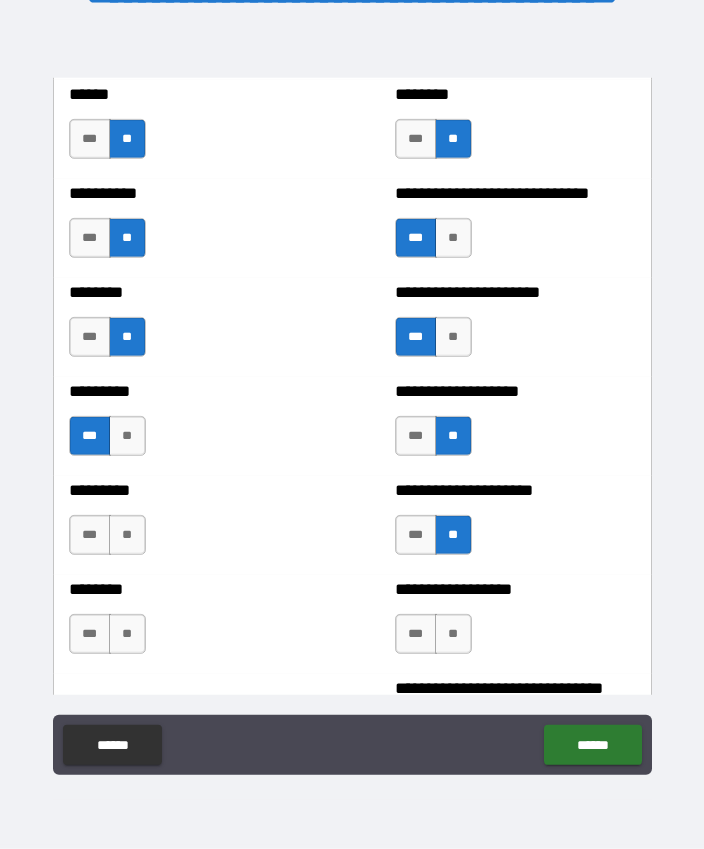 click on "**" at bounding box center [127, 535] 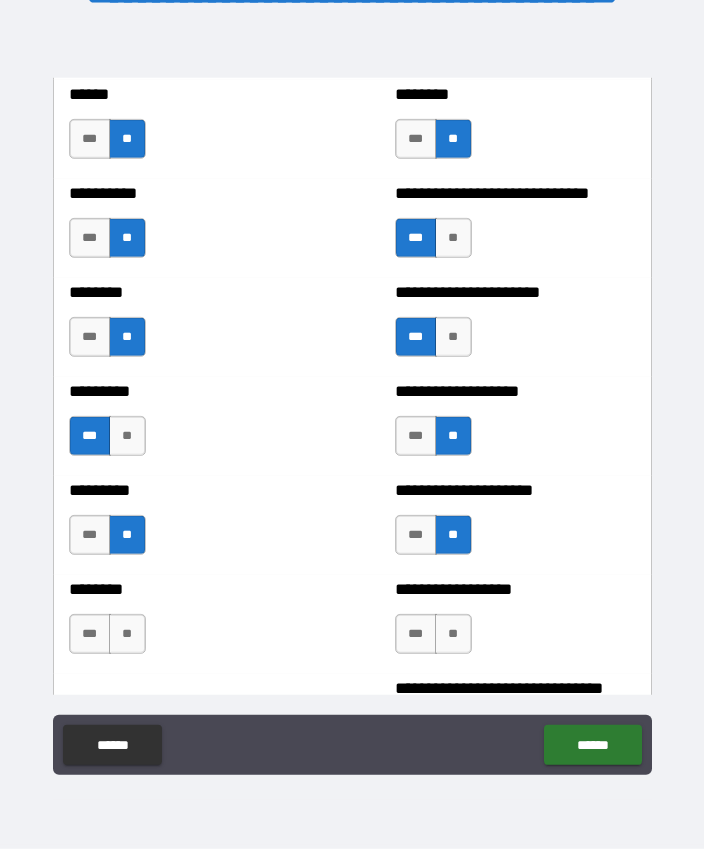 click on "**" at bounding box center (127, 634) 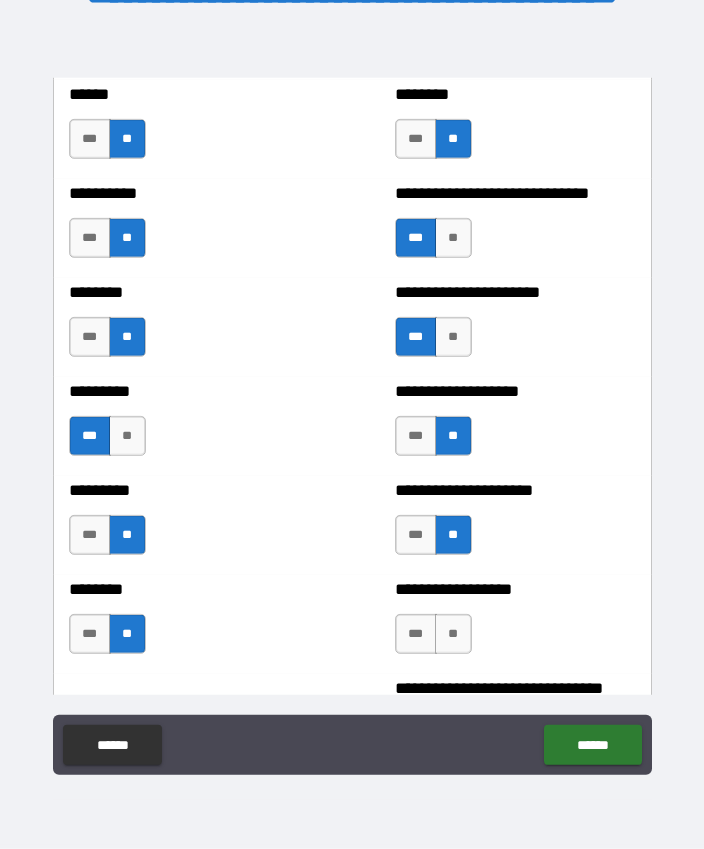 click on "**" at bounding box center [453, 634] 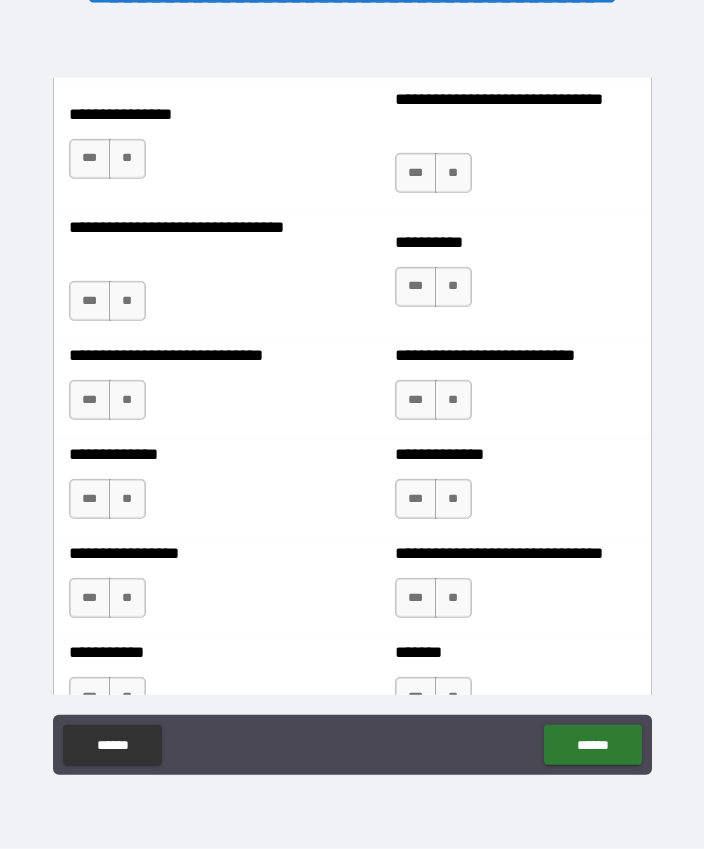 scroll, scrollTop: 7672, scrollLeft: 0, axis: vertical 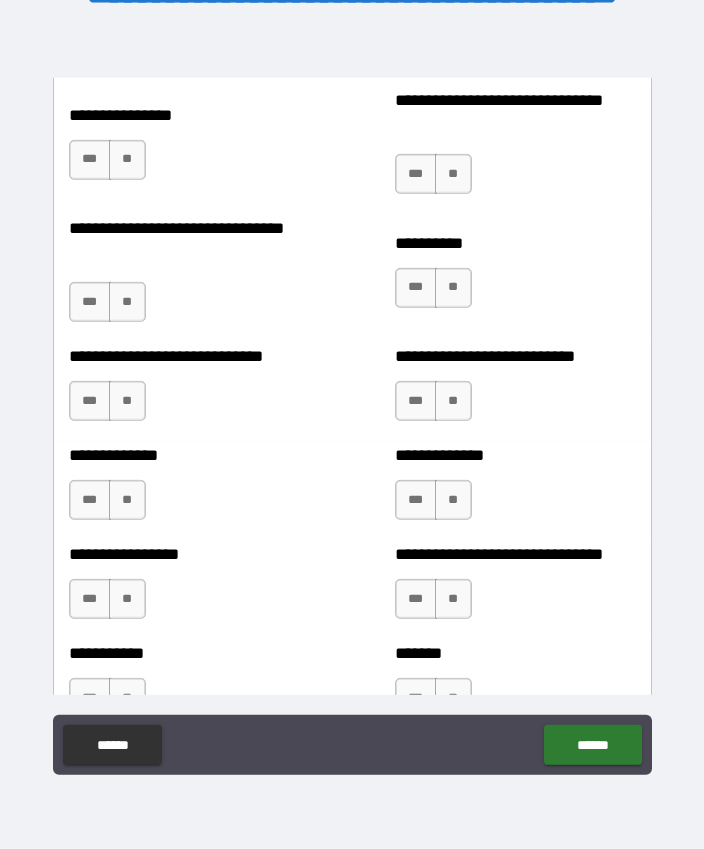 click on "**" at bounding box center [453, 174] 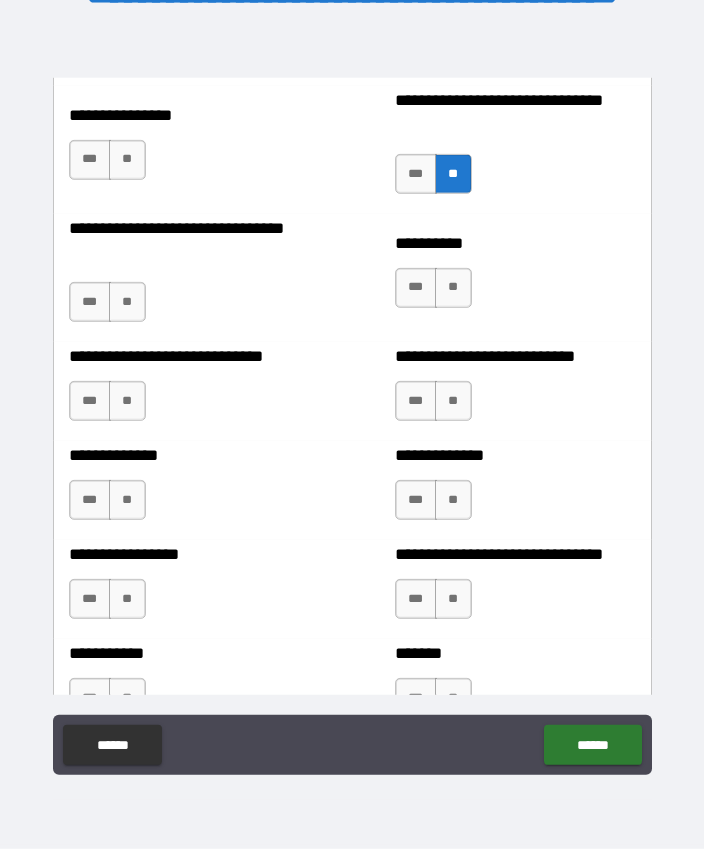 click on "***" at bounding box center (416, 174) 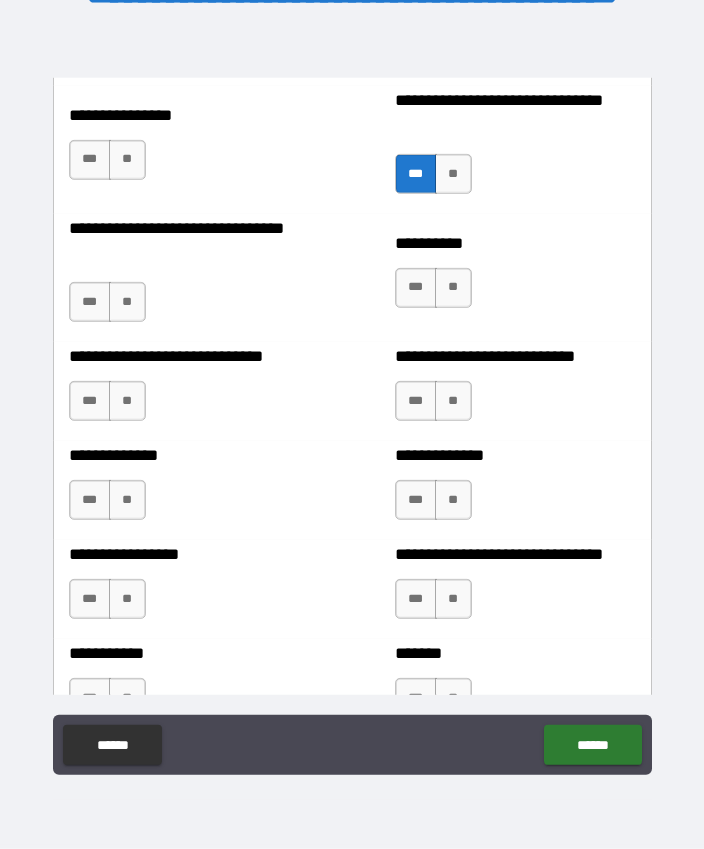 click on "**" at bounding box center (127, 160) 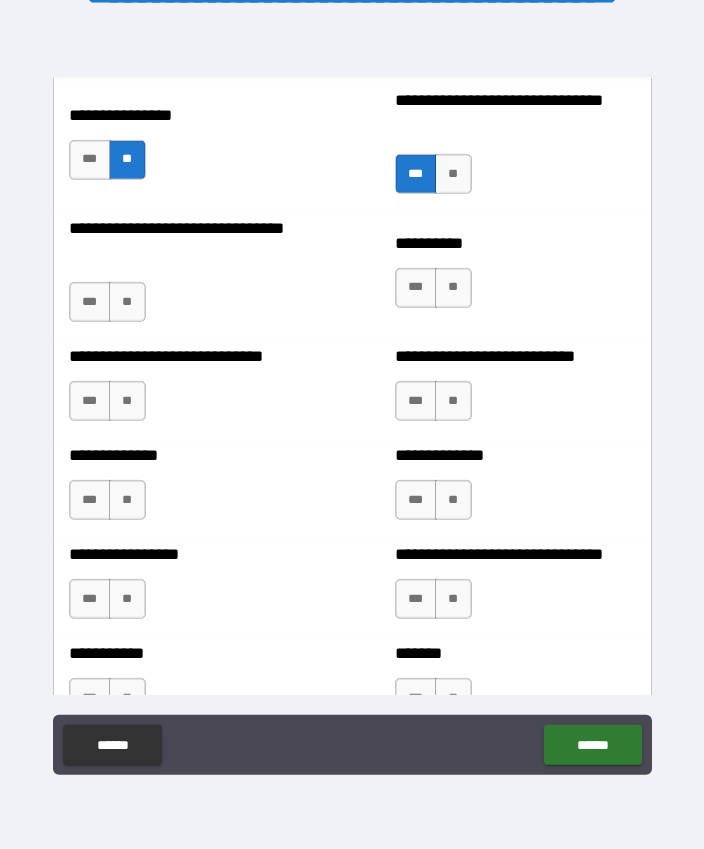 click on "**" at bounding box center (127, 302) 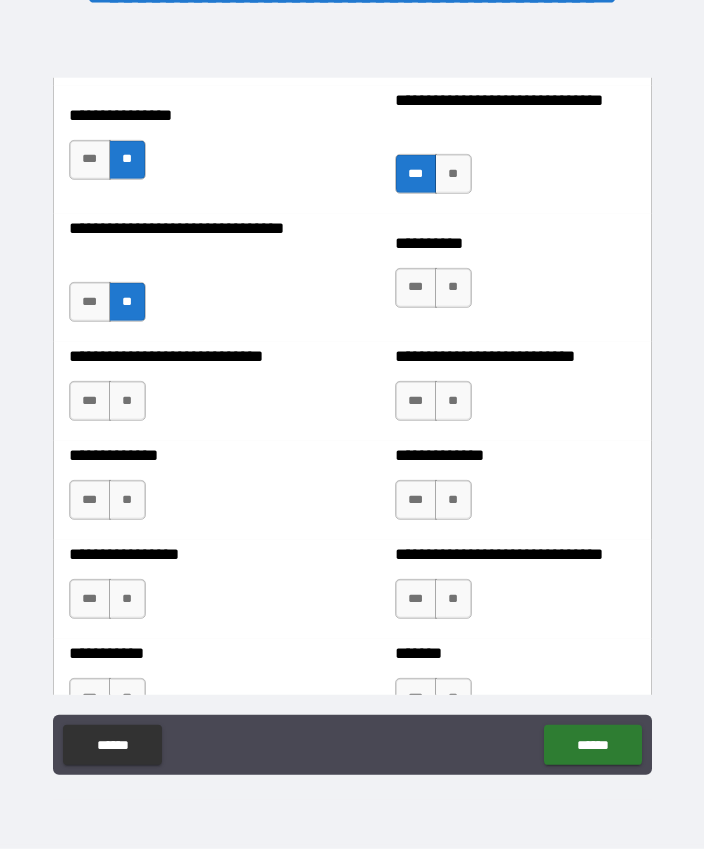 click on "**" at bounding box center [453, 288] 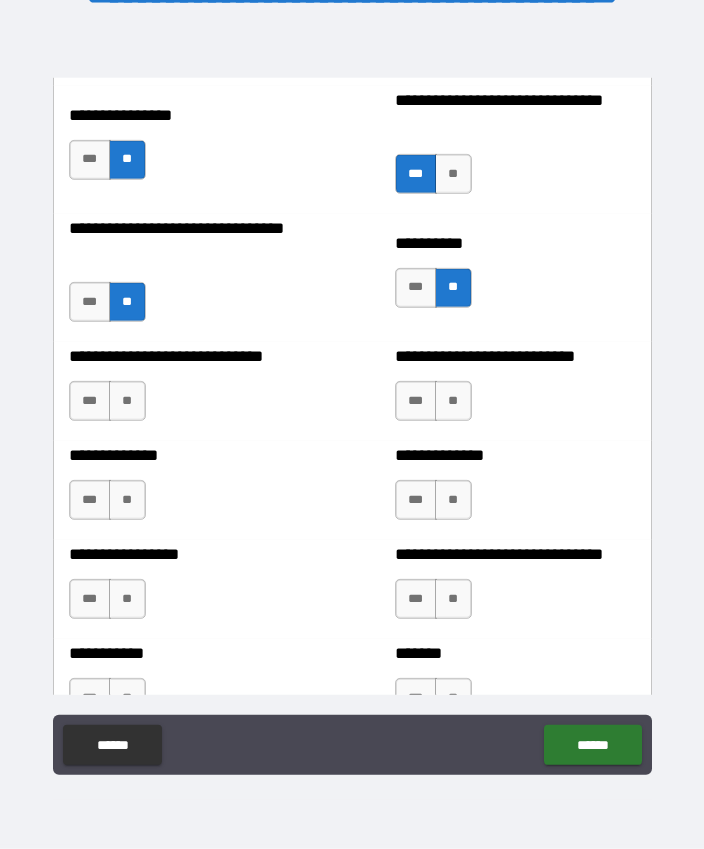 click on "**" at bounding box center (127, 401) 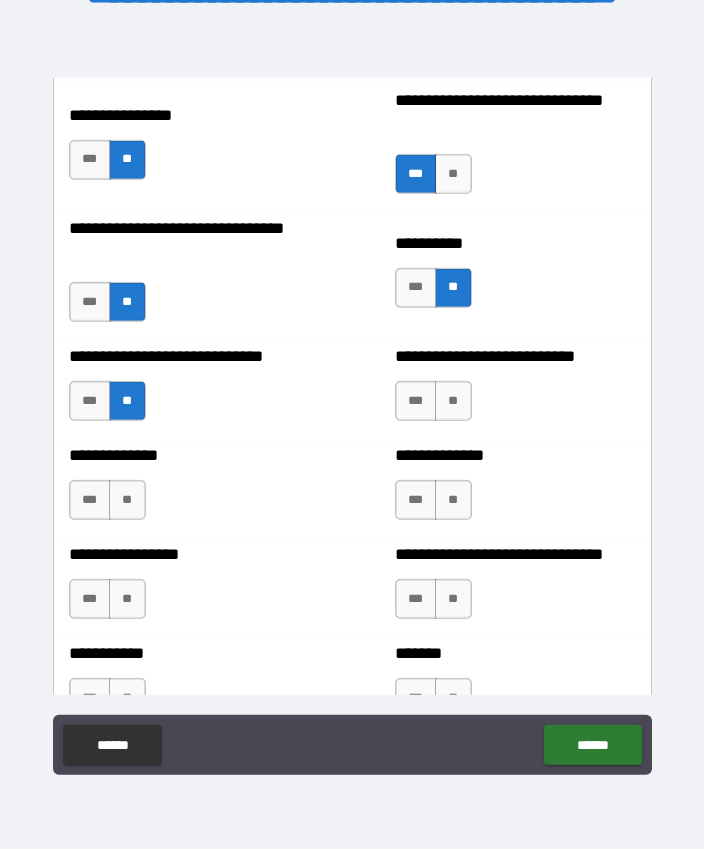 click on "**" at bounding box center [453, 401] 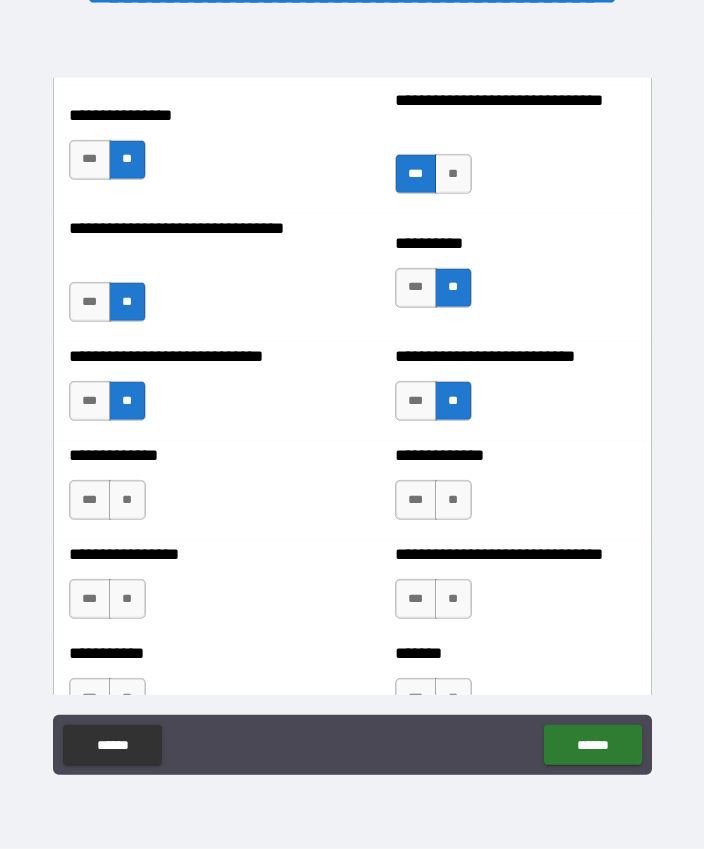 click on "**" at bounding box center (453, 500) 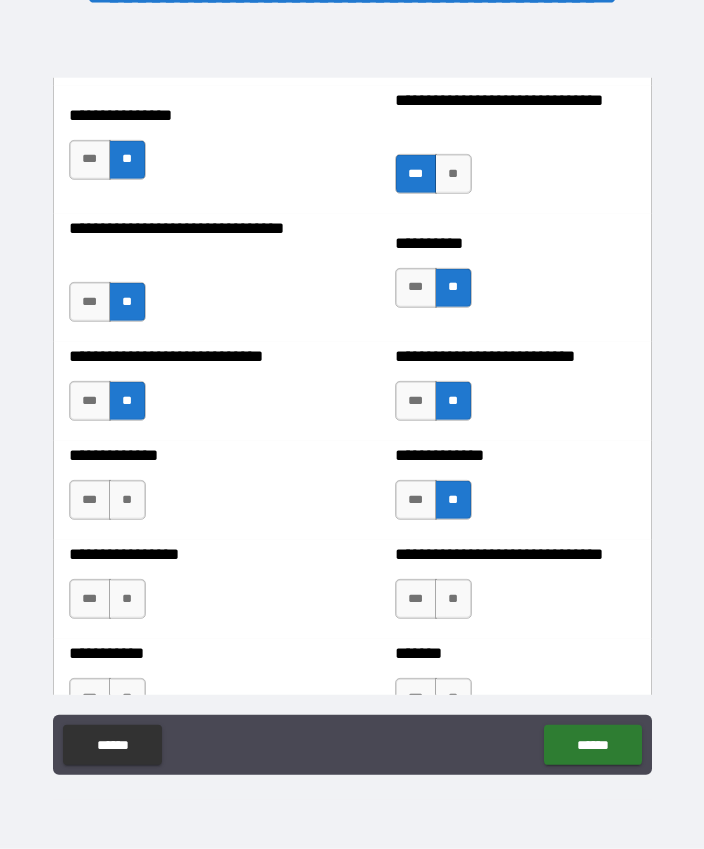 click on "**********" at bounding box center [189, 490] 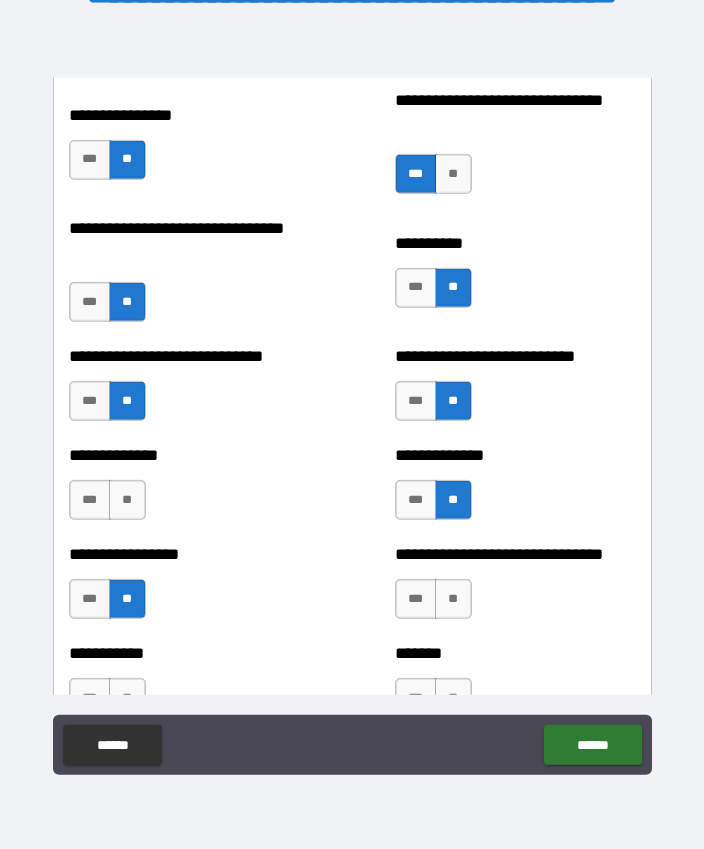 click on "**" at bounding box center (127, 500) 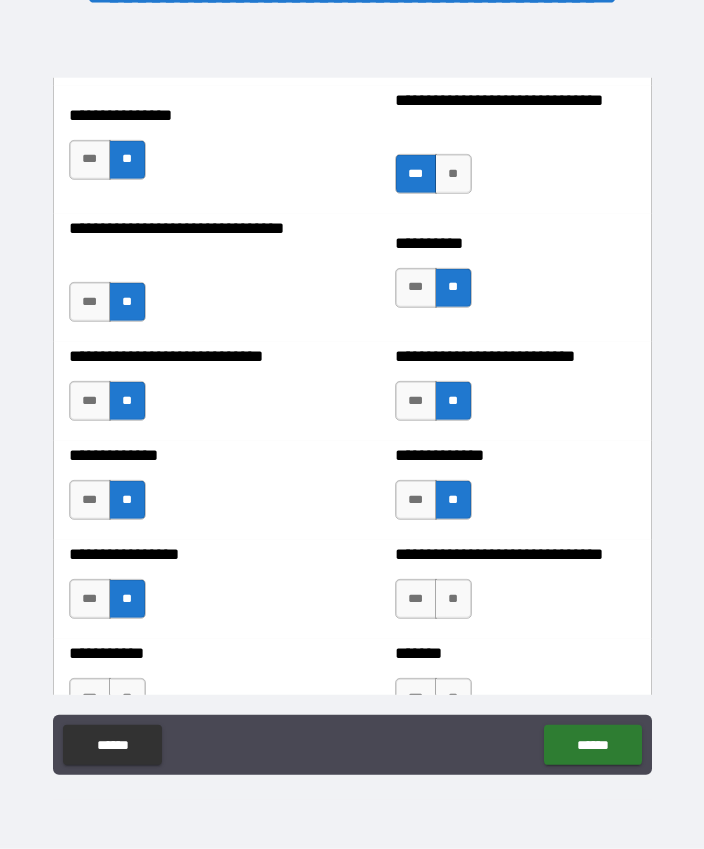 click on "**" at bounding box center [453, 599] 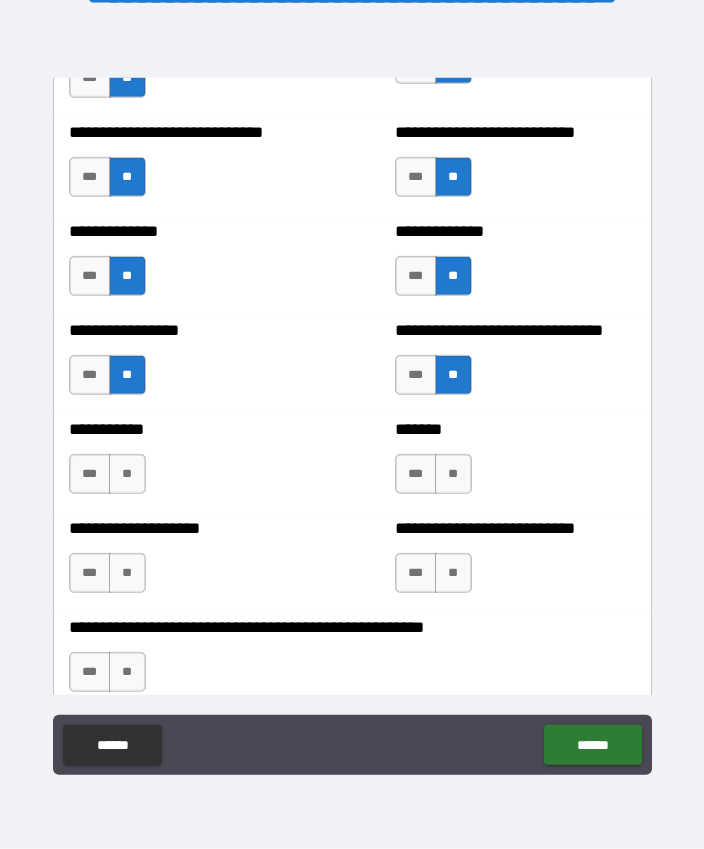 scroll, scrollTop: 7898, scrollLeft: 0, axis: vertical 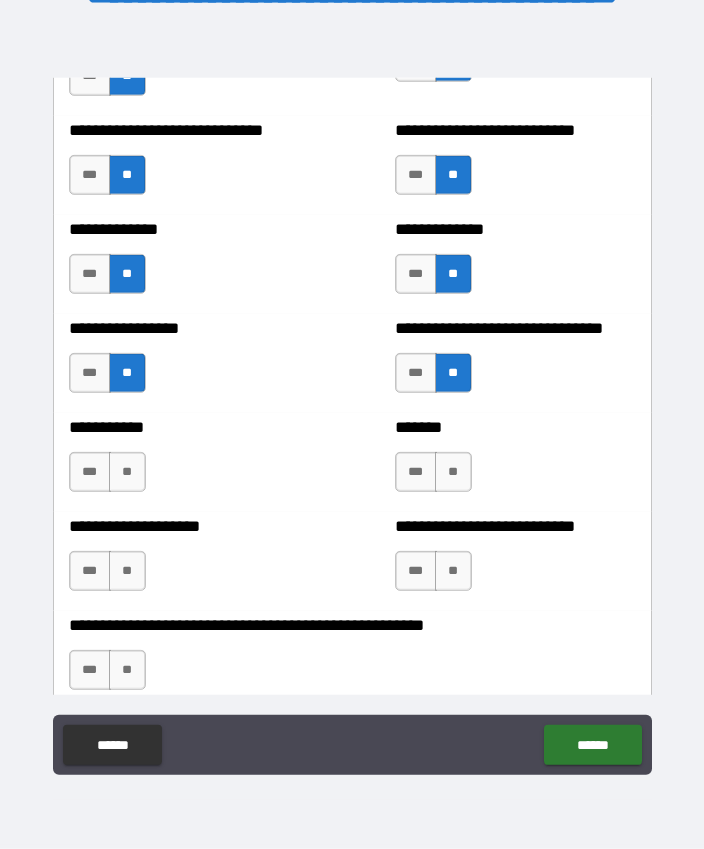 click on "**" at bounding box center (453, 472) 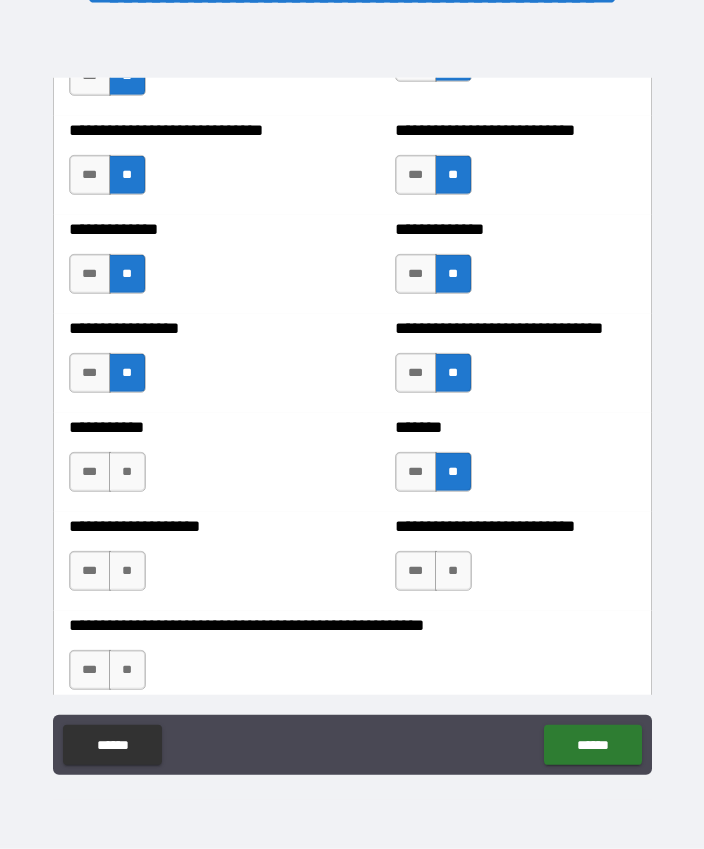 click on "**" at bounding box center [453, 571] 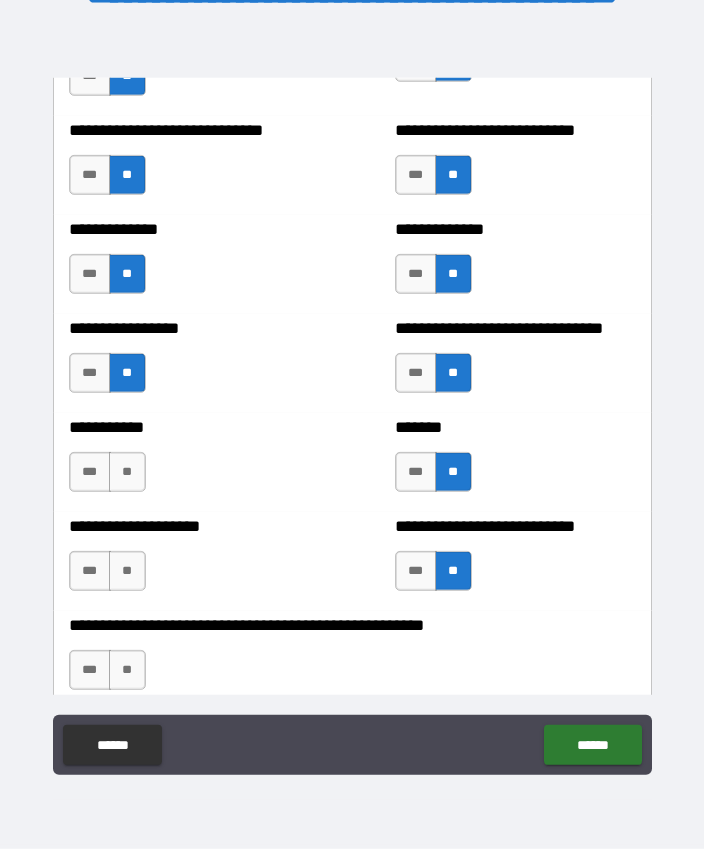click on "***" at bounding box center [90, 571] 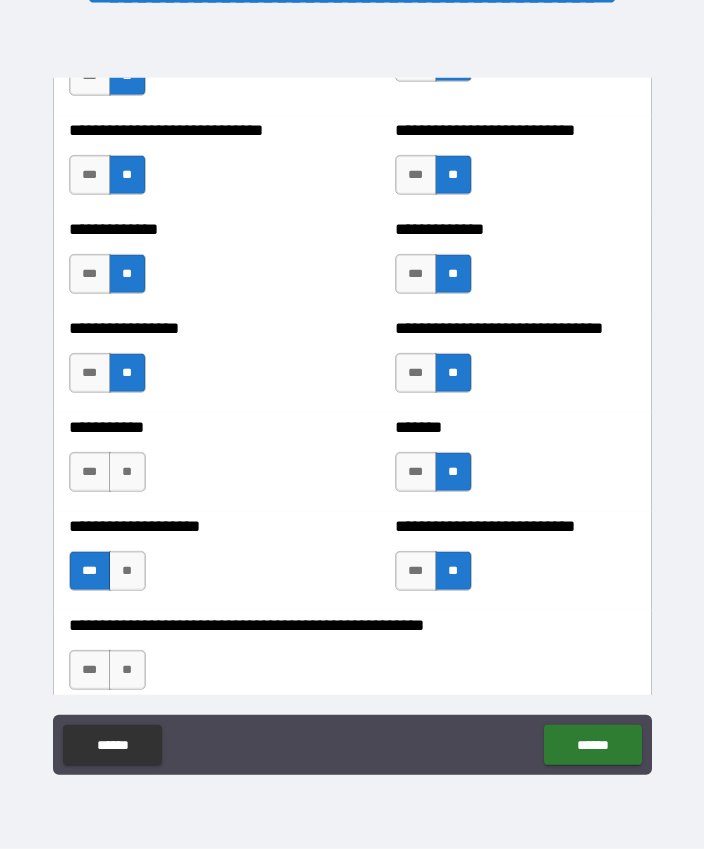 click on "**" at bounding box center [127, 472] 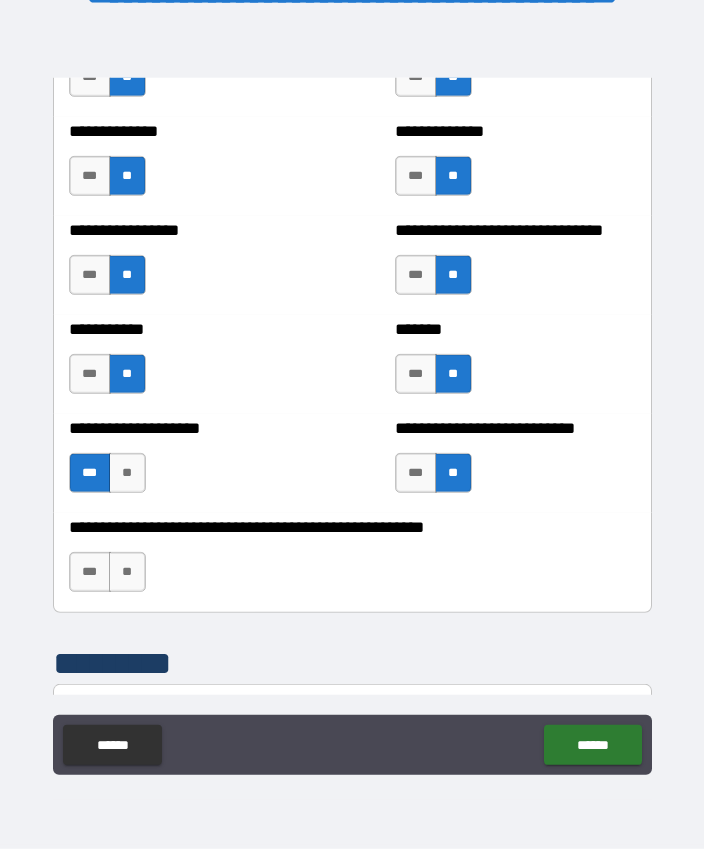 scroll, scrollTop: 8036, scrollLeft: 0, axis: vertical 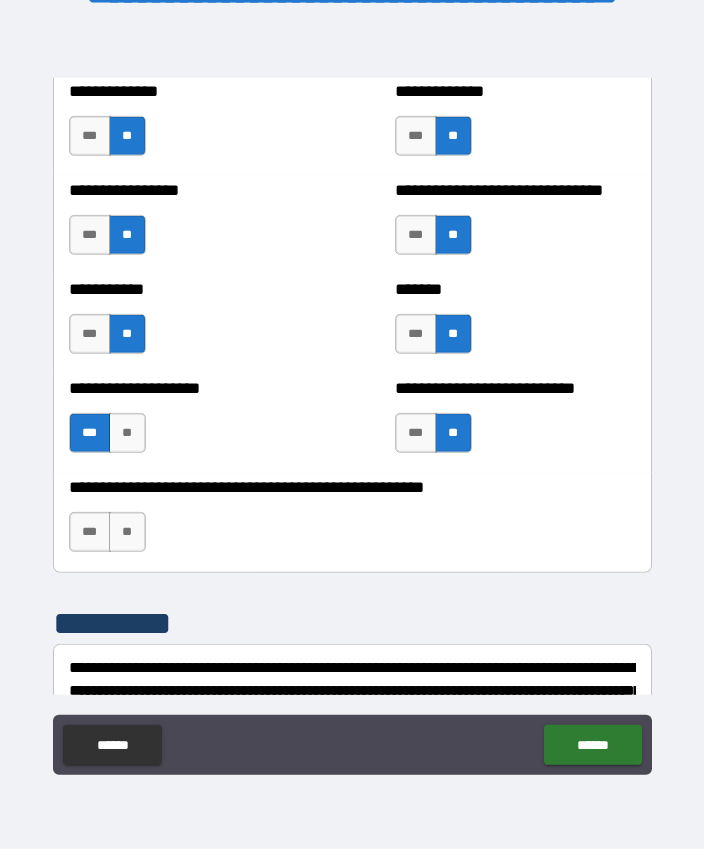 click on "**" at bounding box center (127, 532) 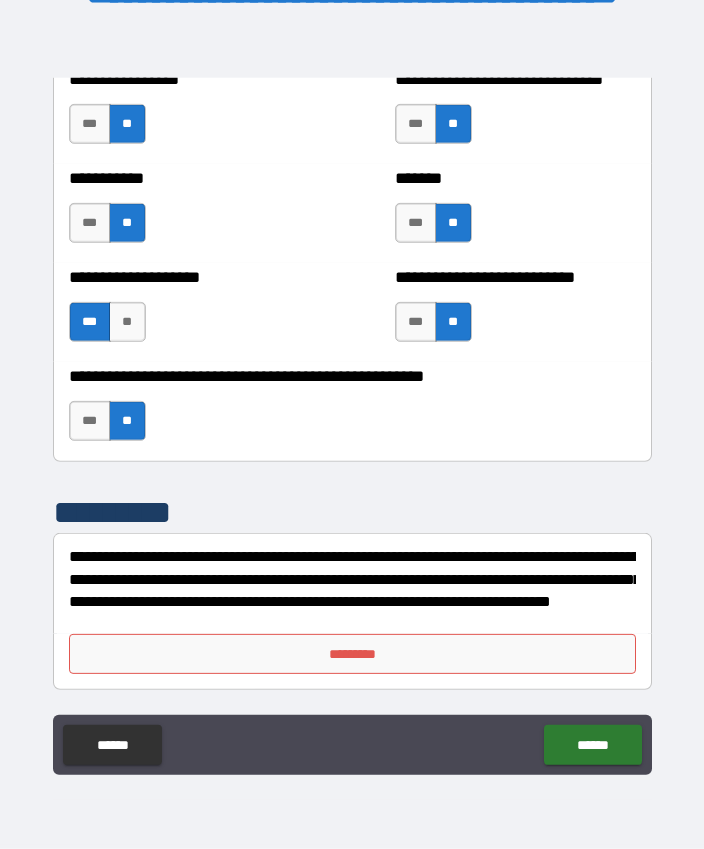 scroll, scrollTop: 8147, scrollLeft: 0, axis: vertical 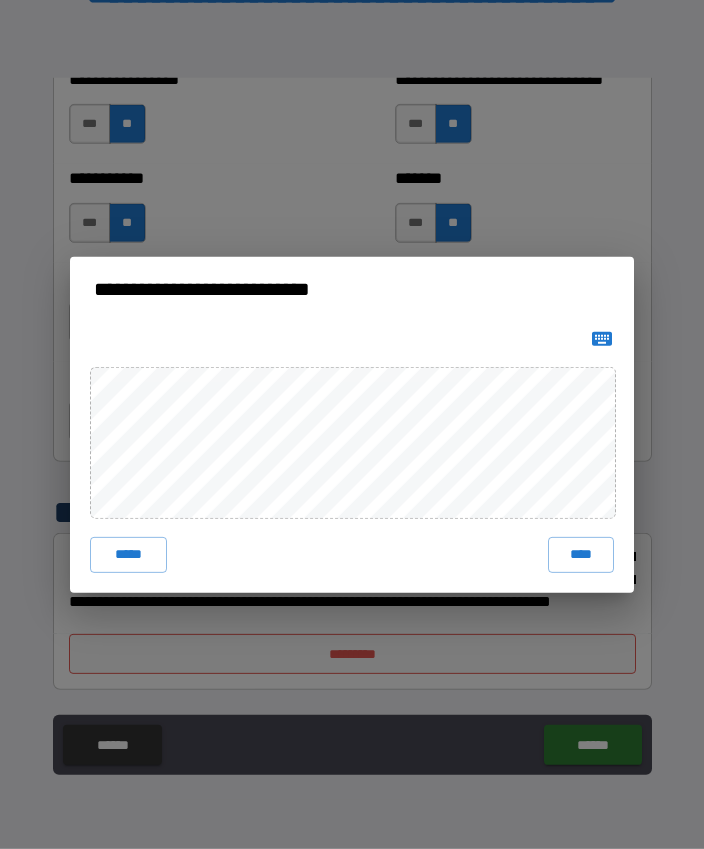 click 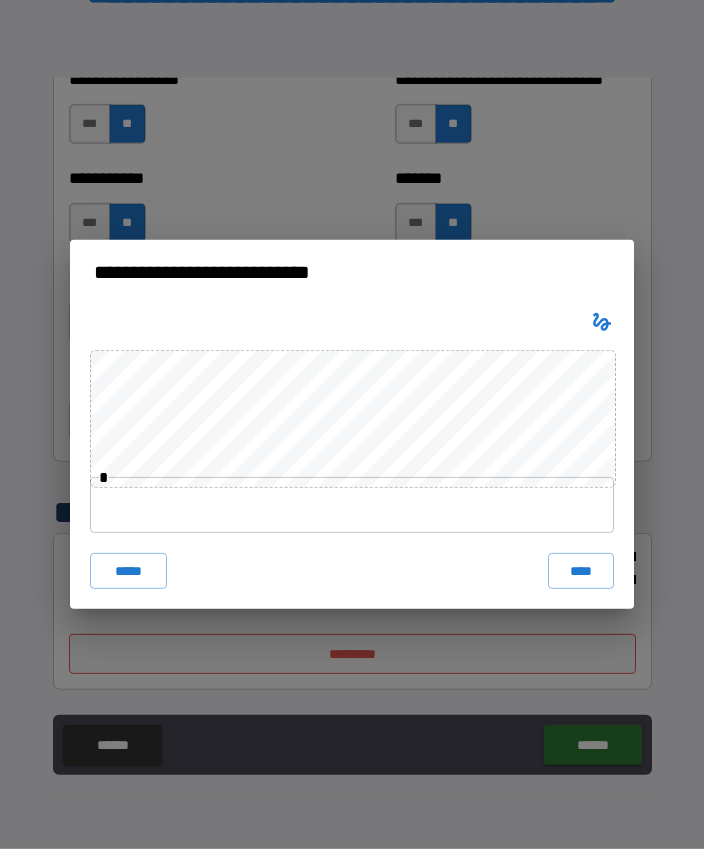 click at bounding box center (602, 322) 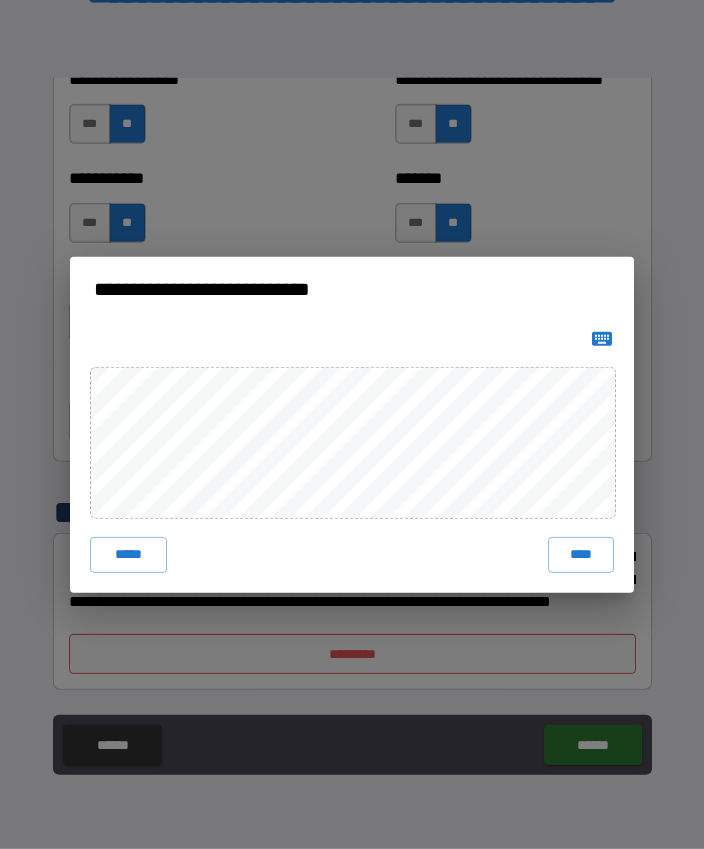 click on "****" at bounding box center (581, 555) 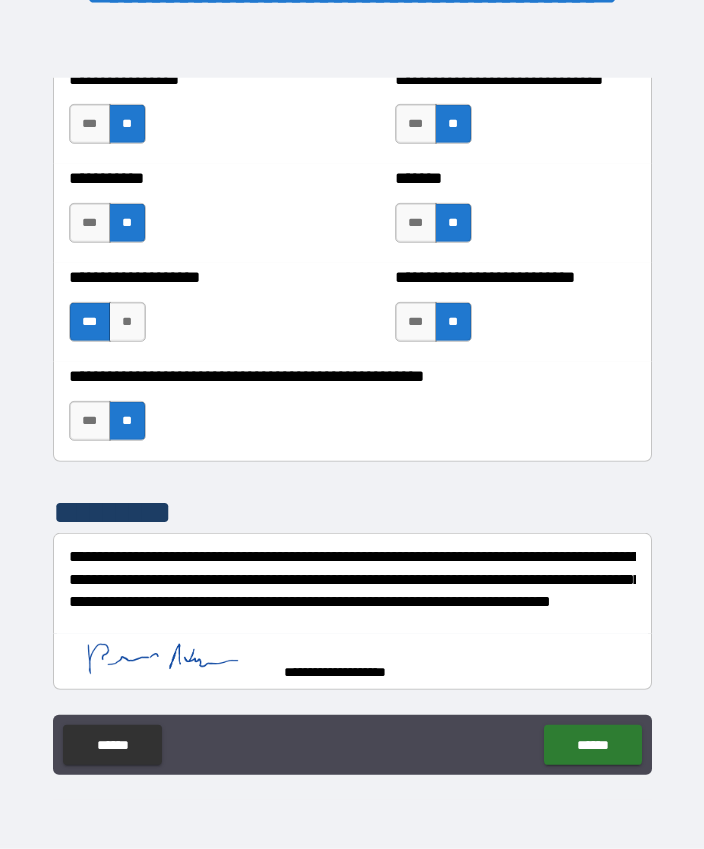 scroll, scrollTop: 8137, scrollLeft: 0, axis: vertical 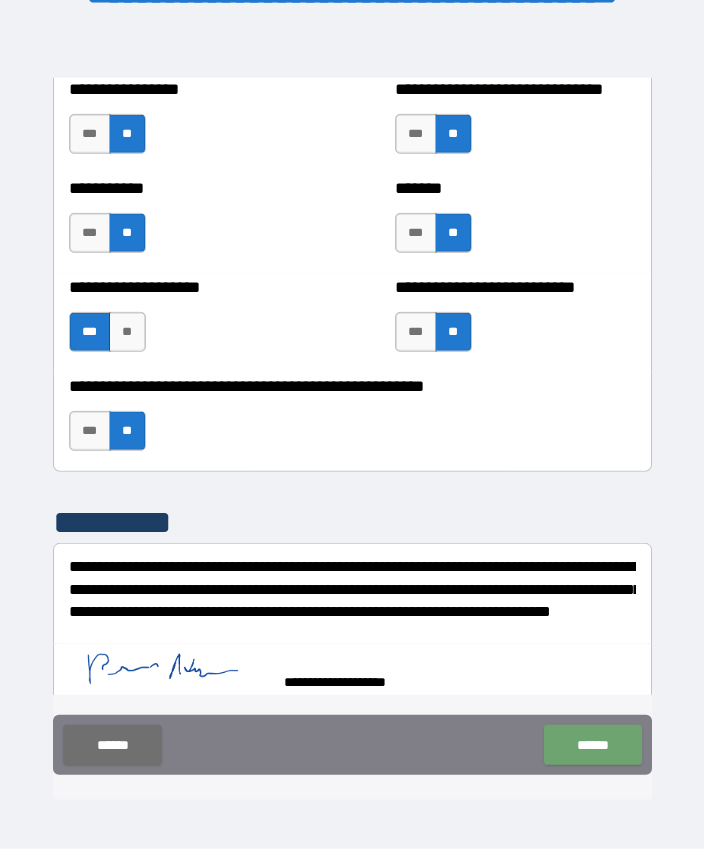 click on "******" at bounding box center (592, 745) 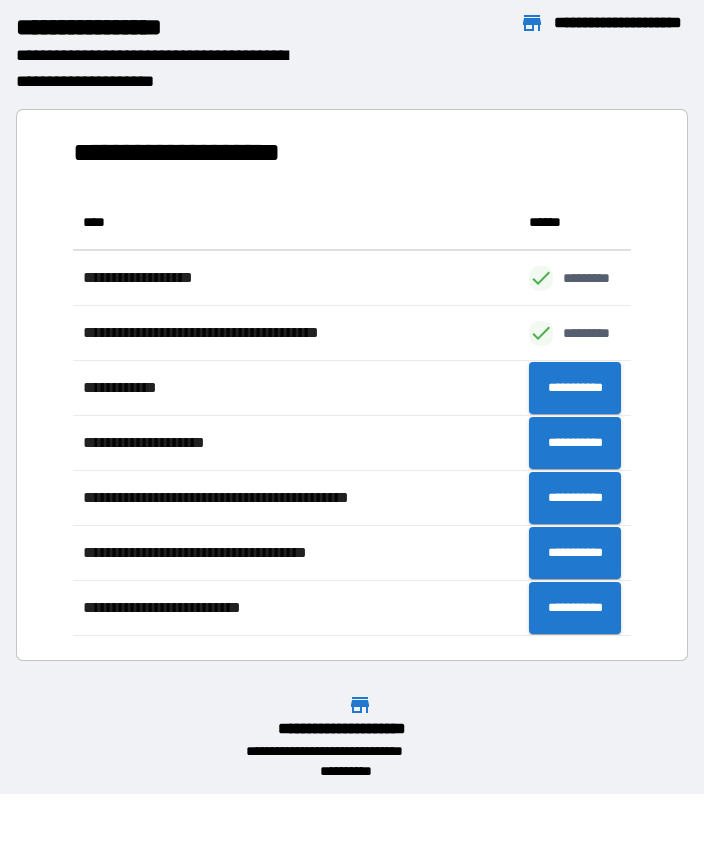 scroll, scrollTop: 1, scrollLeft: 1, axis: both 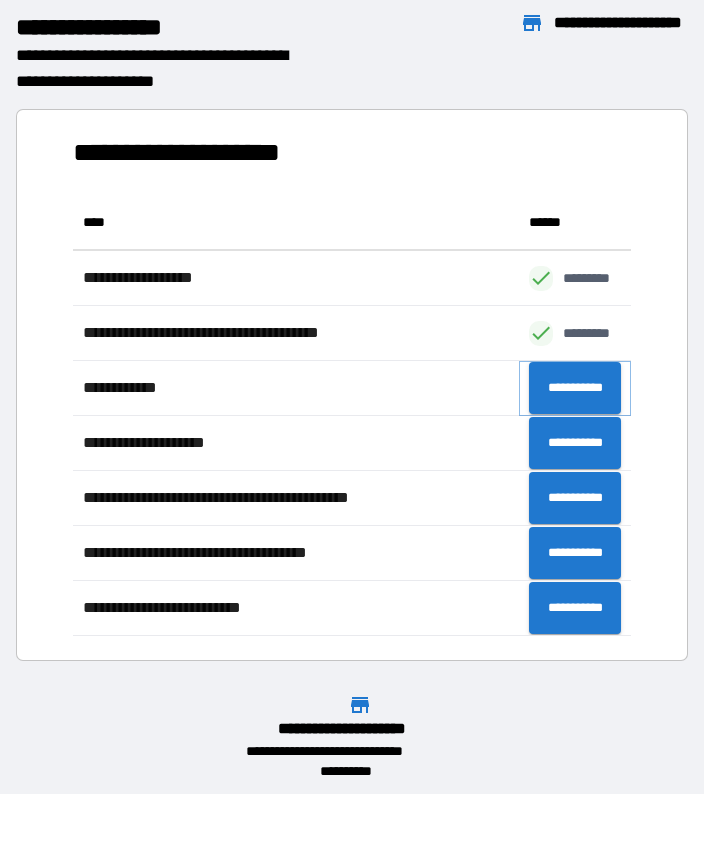 click on "**********" at bounding box center [575, 388] 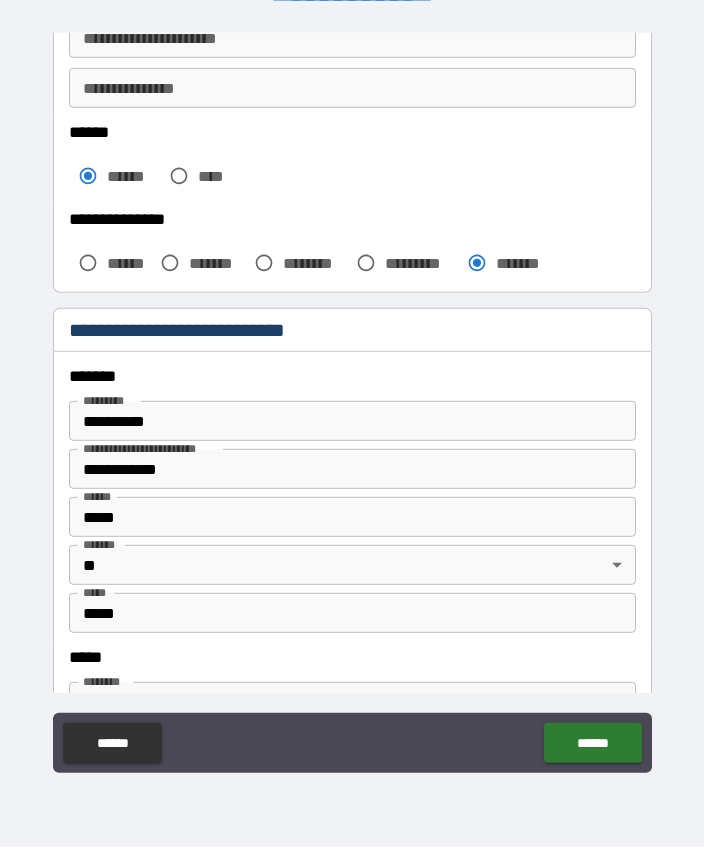 scroll, scrollTop: 453, scrollLeft: 0, axis: vertical 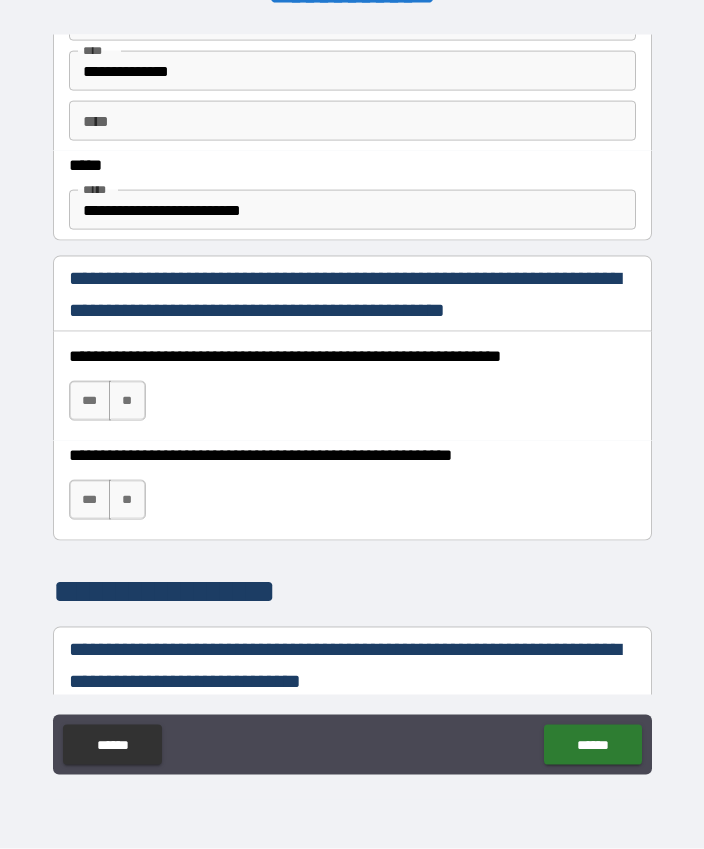 click on "***" at bounding box center [90, 401] 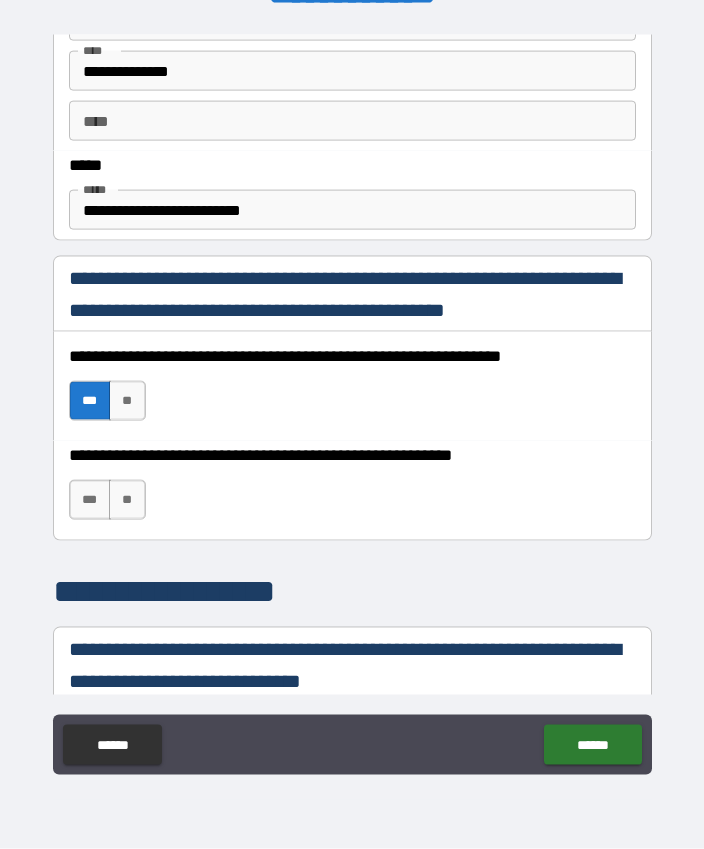 scroll, scrollTop: 55, scrollLeft: 0, axis: vertical 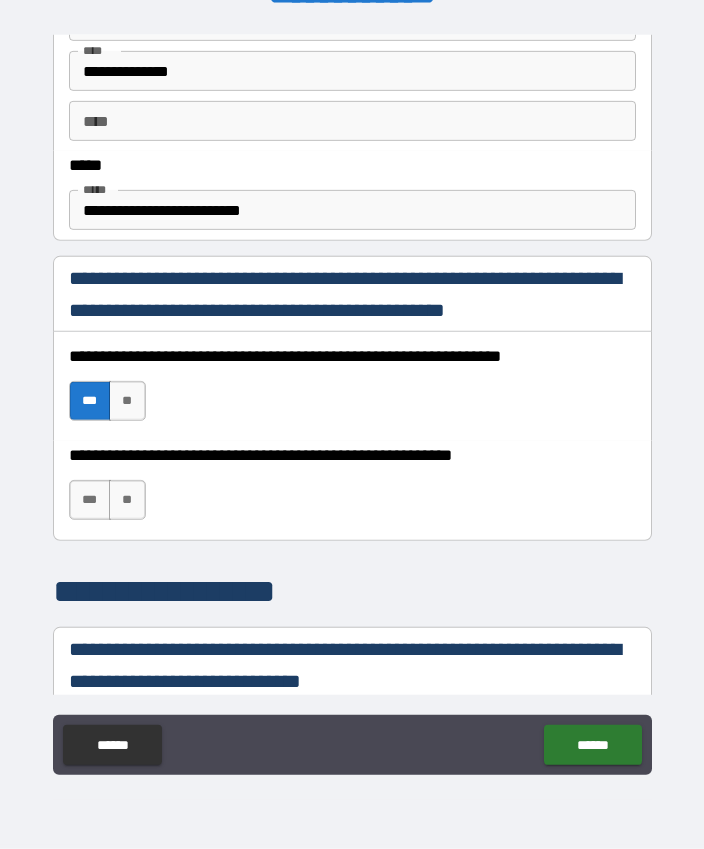 click on "***" at bounding box center (90, 500) 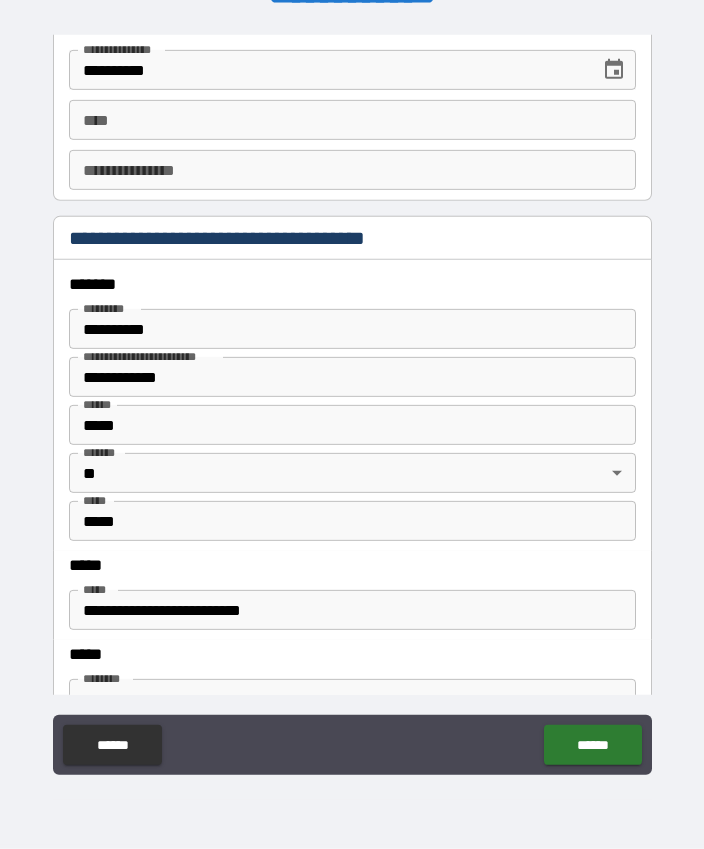 scroll, scrollTop: 2183, scrollLeft: 0, axis: vertical 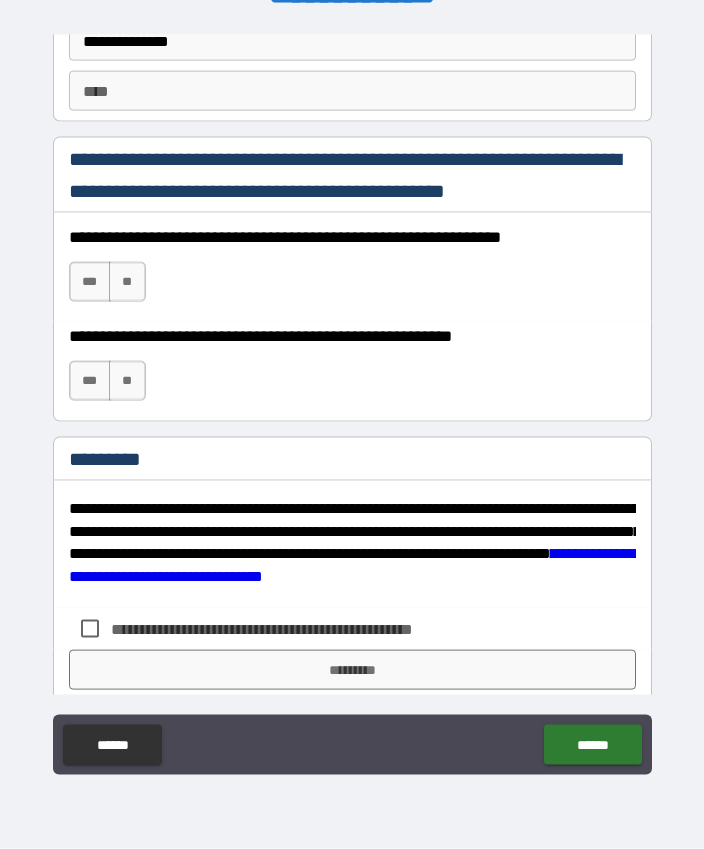 click on "***" at bounding box center (90, 282) 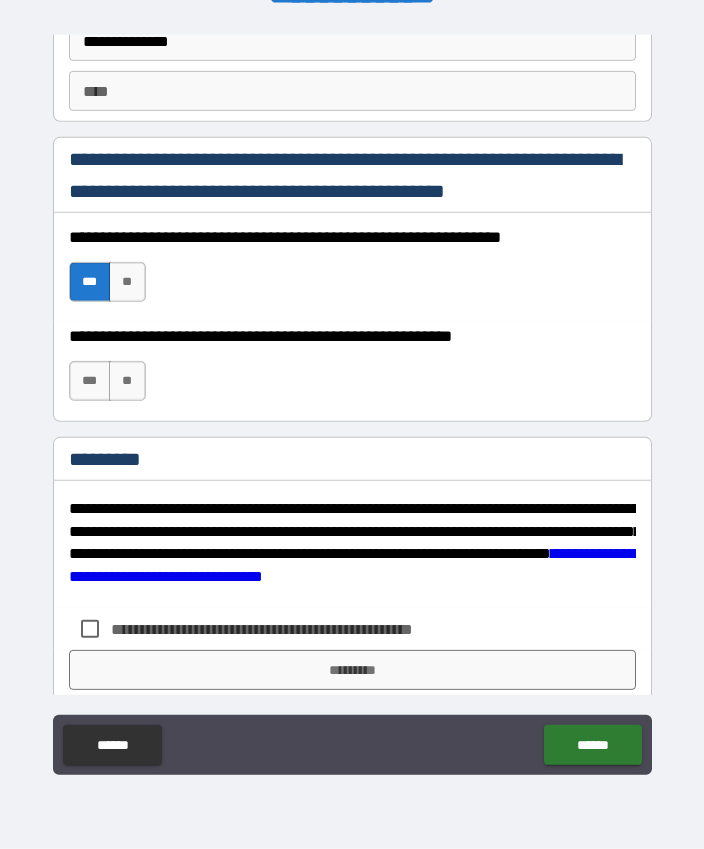 click on "***" at bounding box center [90, 381] 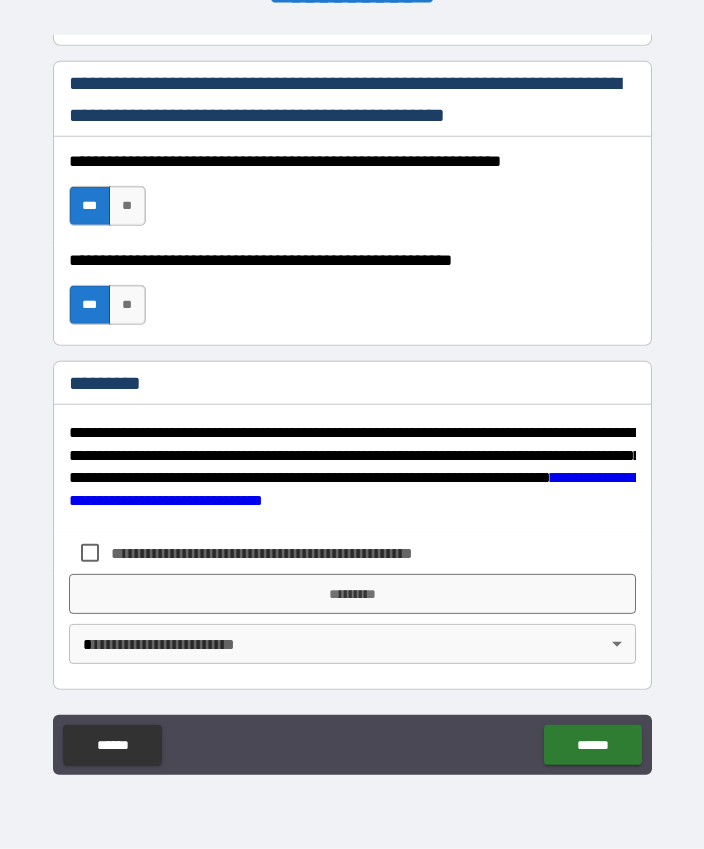 scroll, scrollTop: 2968, scrollLeft: 0, axis: vertical 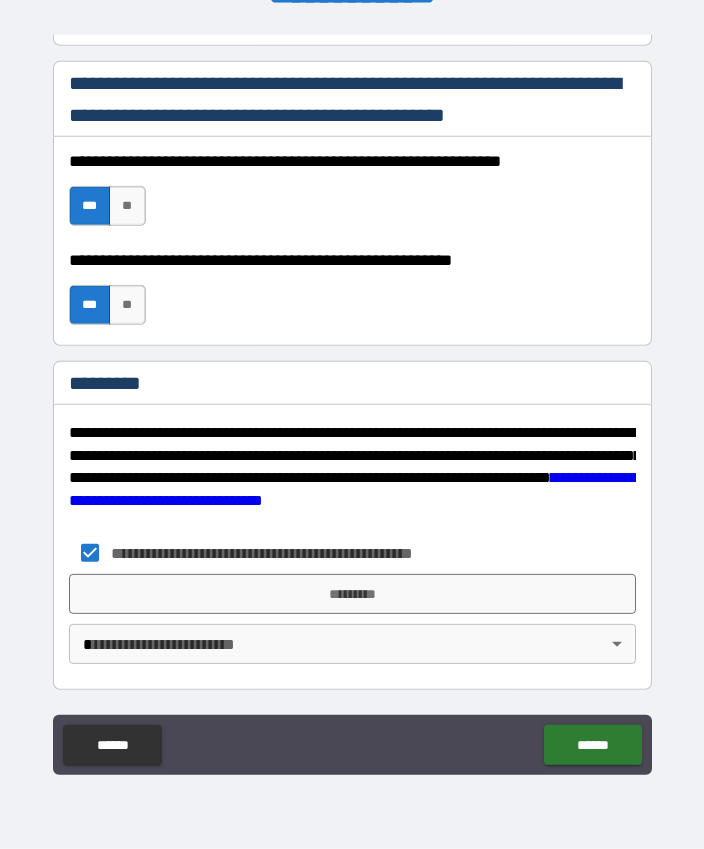 click on "*********" at bounding box center [352, 594] 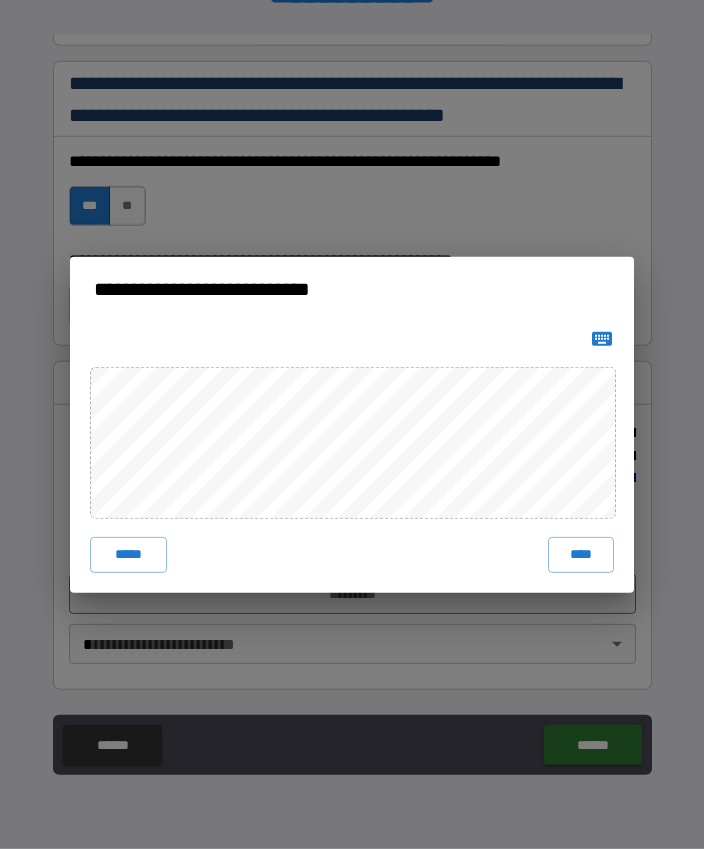 click on "**********" at bounding box center (352, 424) 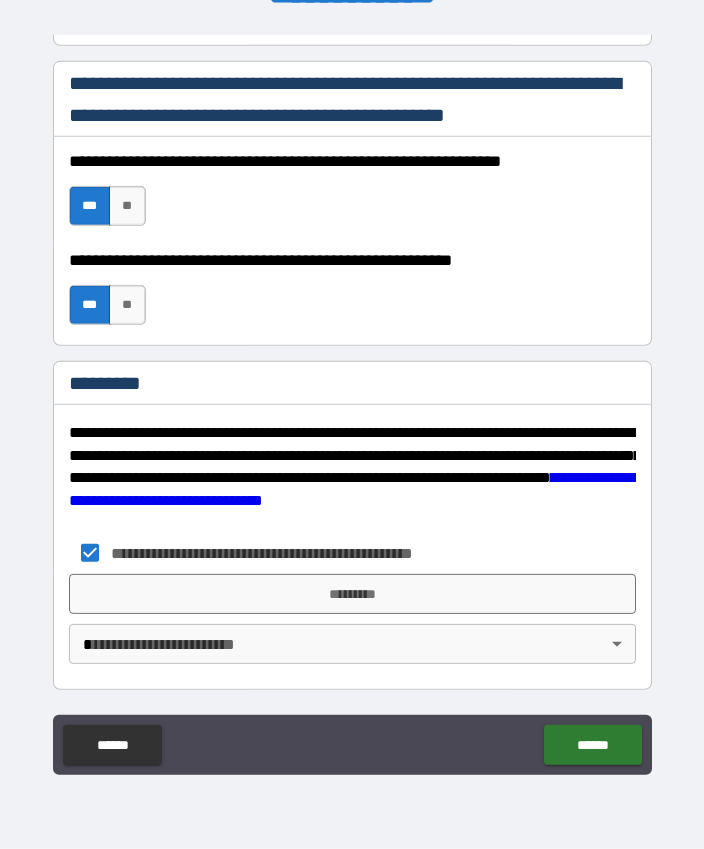 click on "**********" at bounding box center [352, 397] 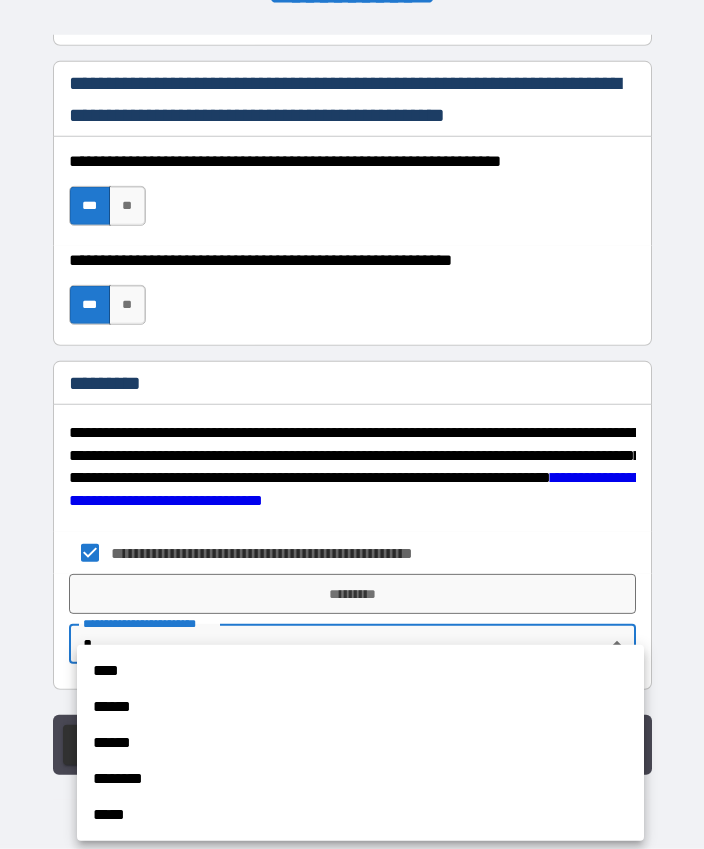 click on "****" at bounding box center (360, 671) 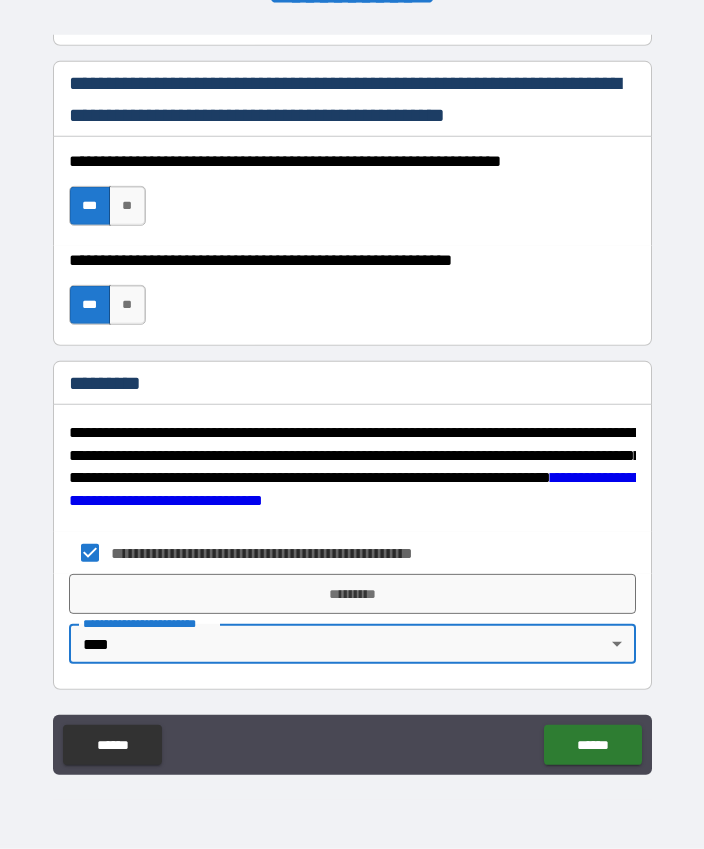 click on "*********" at bounding box center (352, 594) 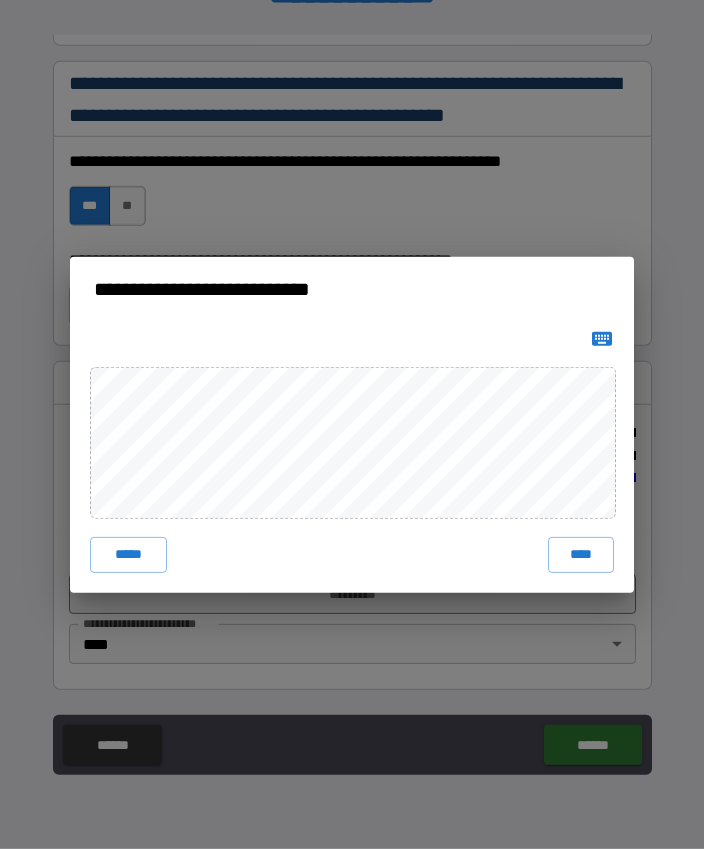 click on "****" at bounding box center [581, 555] 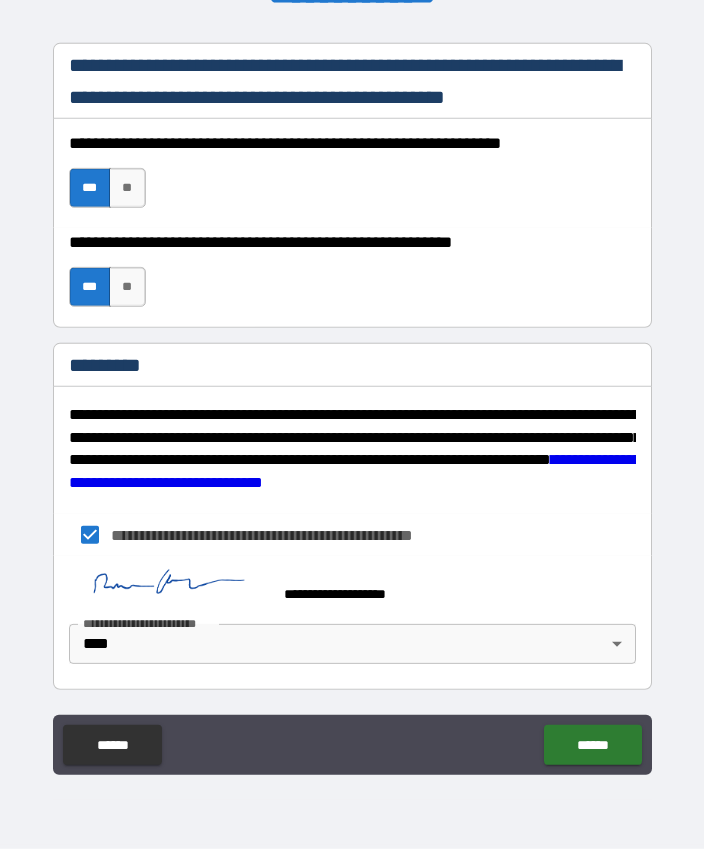 scroll, scrollTop: 2986, scrollLeft: 0, axis: vertical 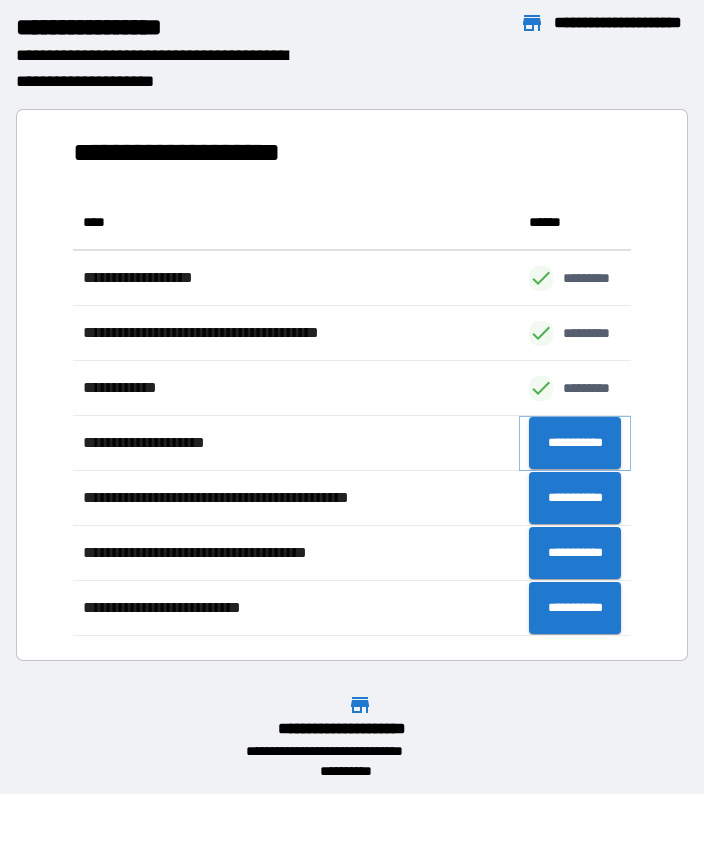 click on "**********" at bounding box center [575, 443] 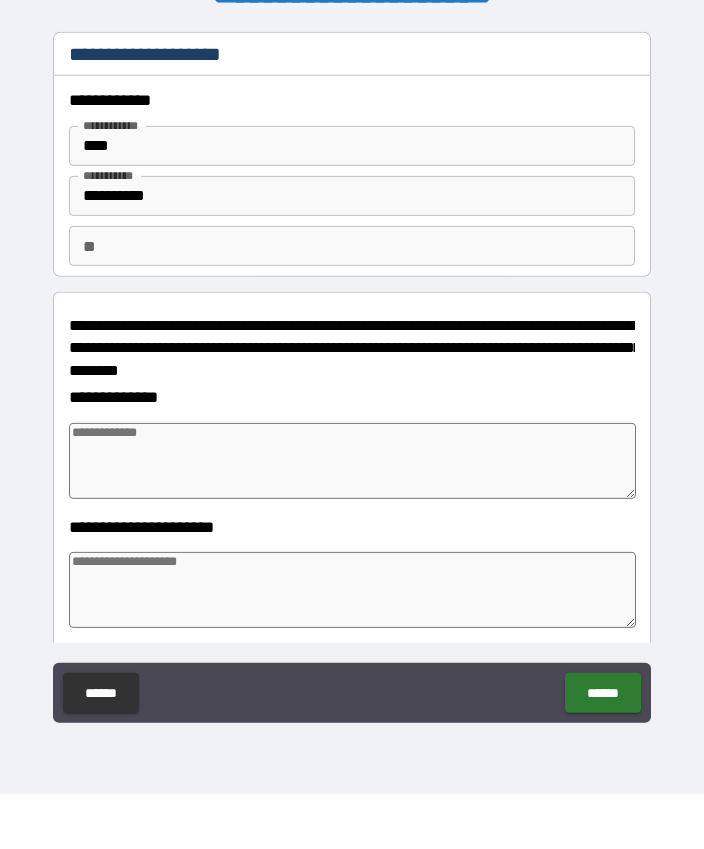 type on "*" 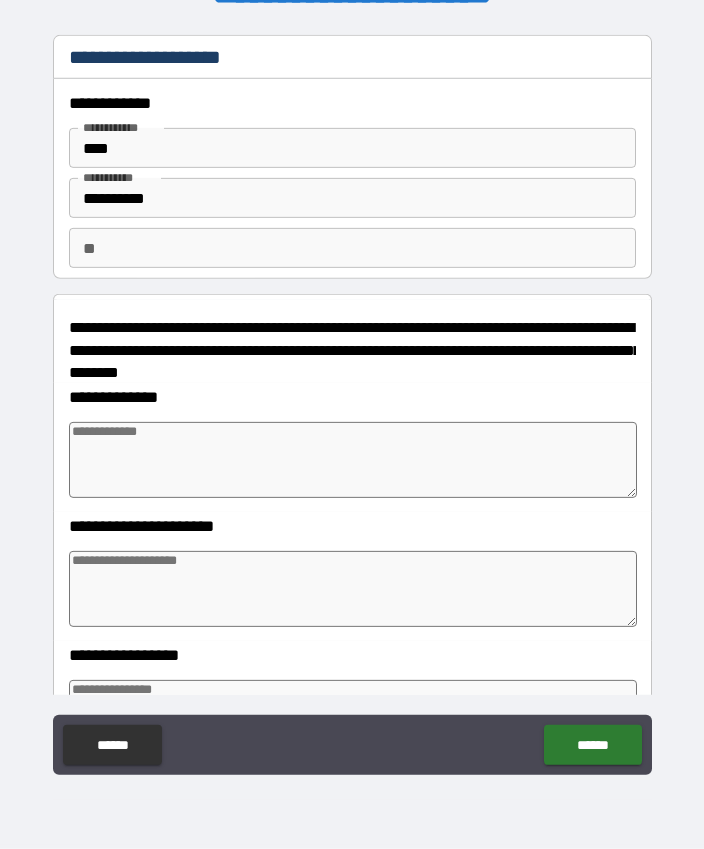 click at bounding box center [353, 460] 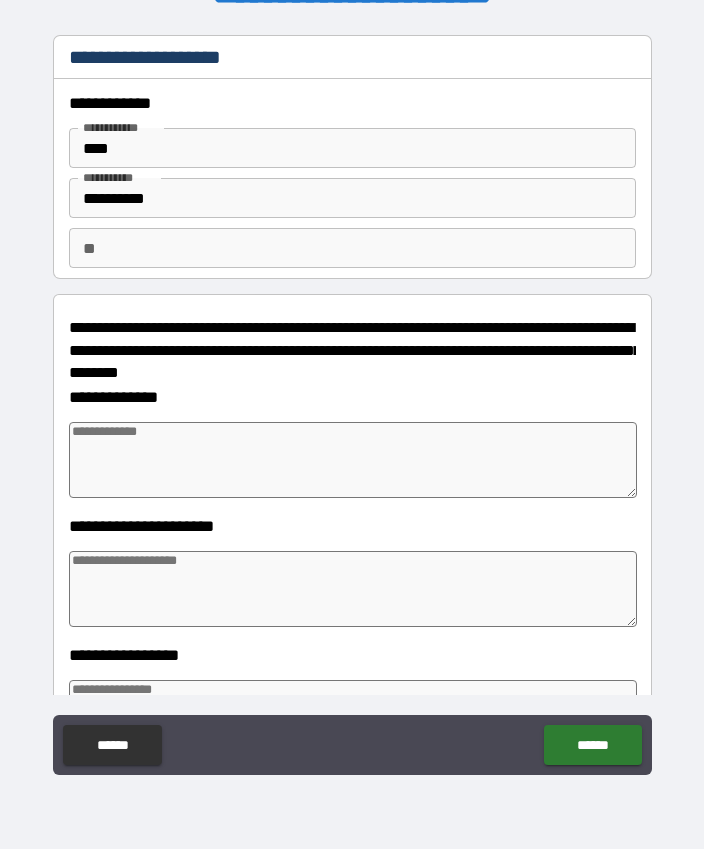 type on "*" 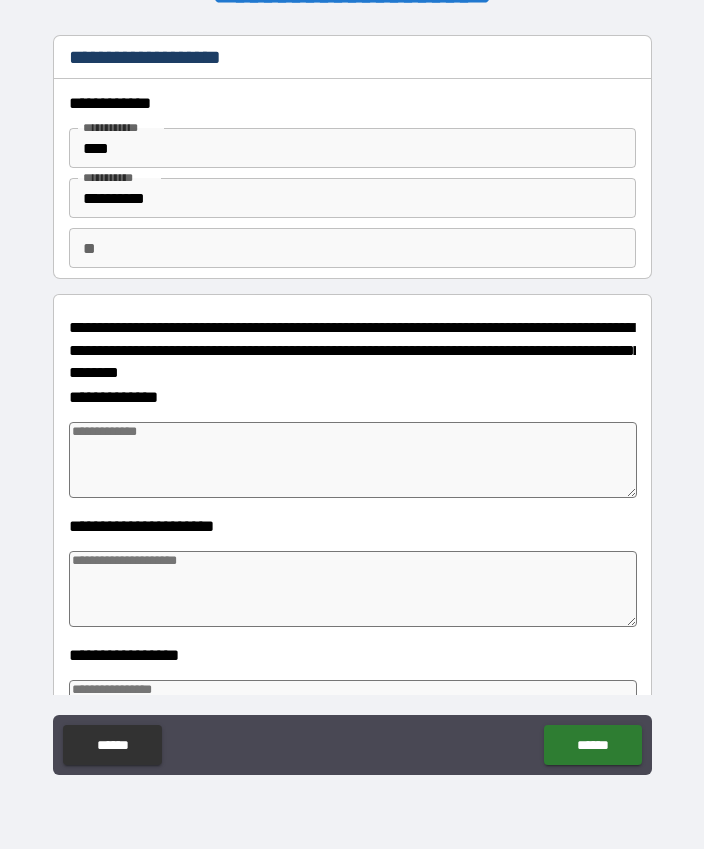type on "*" 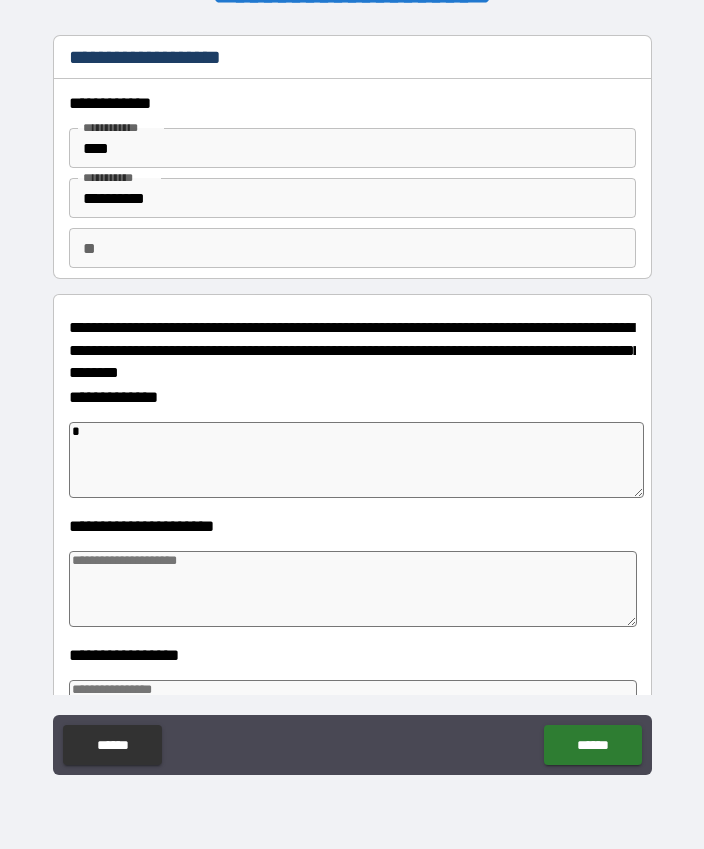 type on "**" 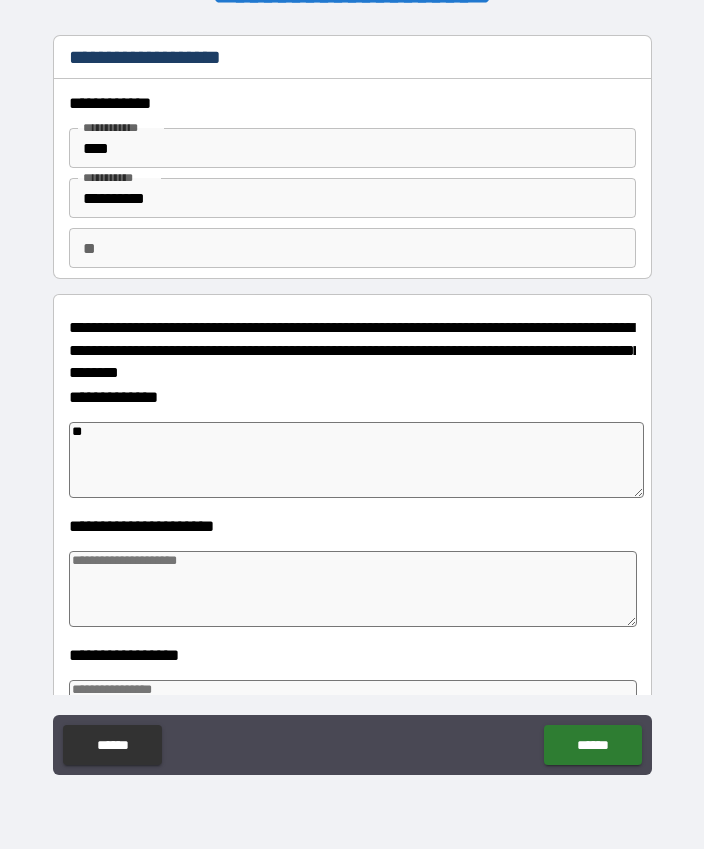 type on "*" 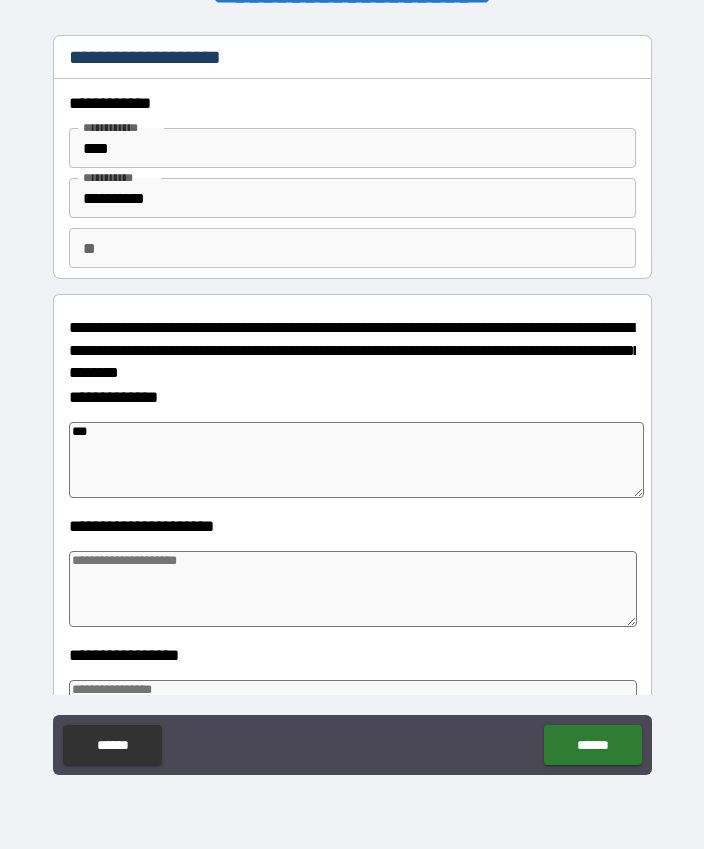 type on "*" 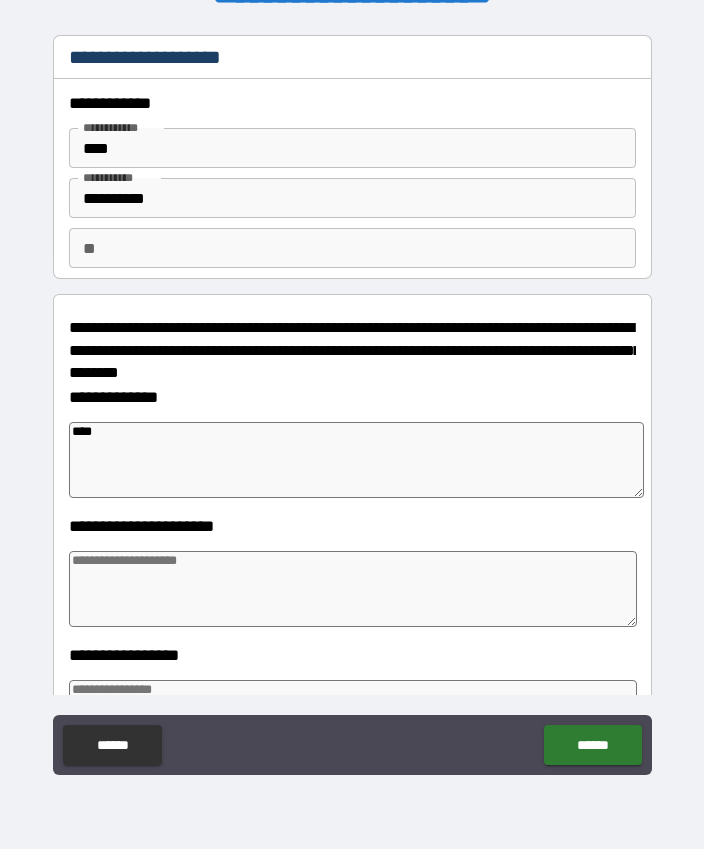type on "*" 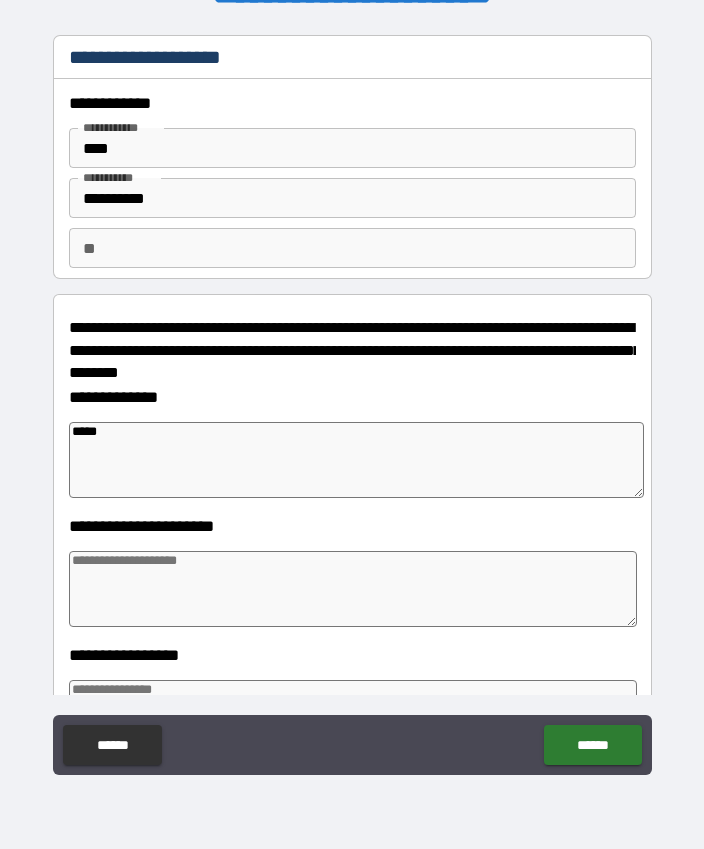 type on "*" 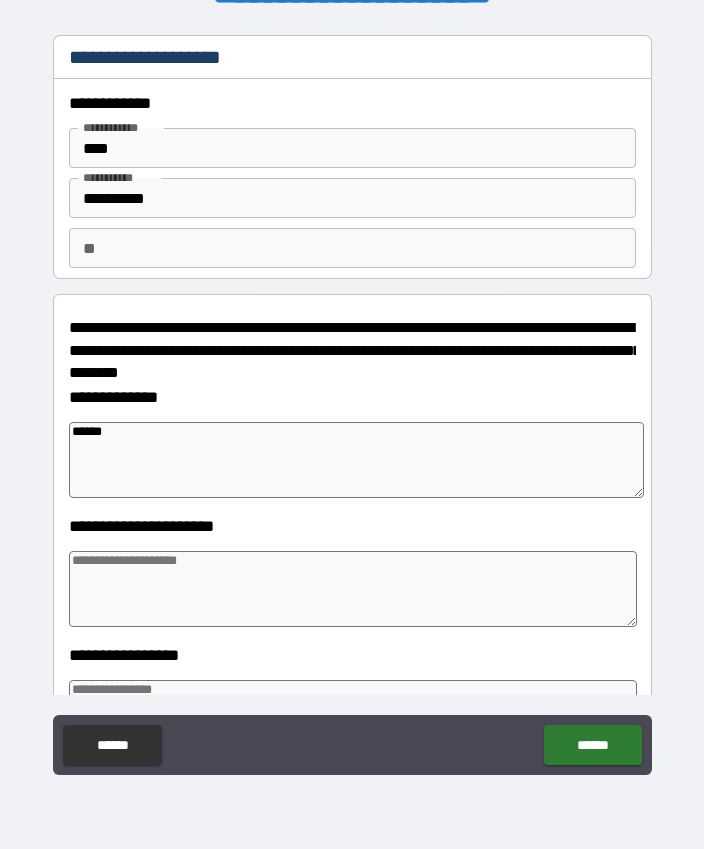 type on "*******" 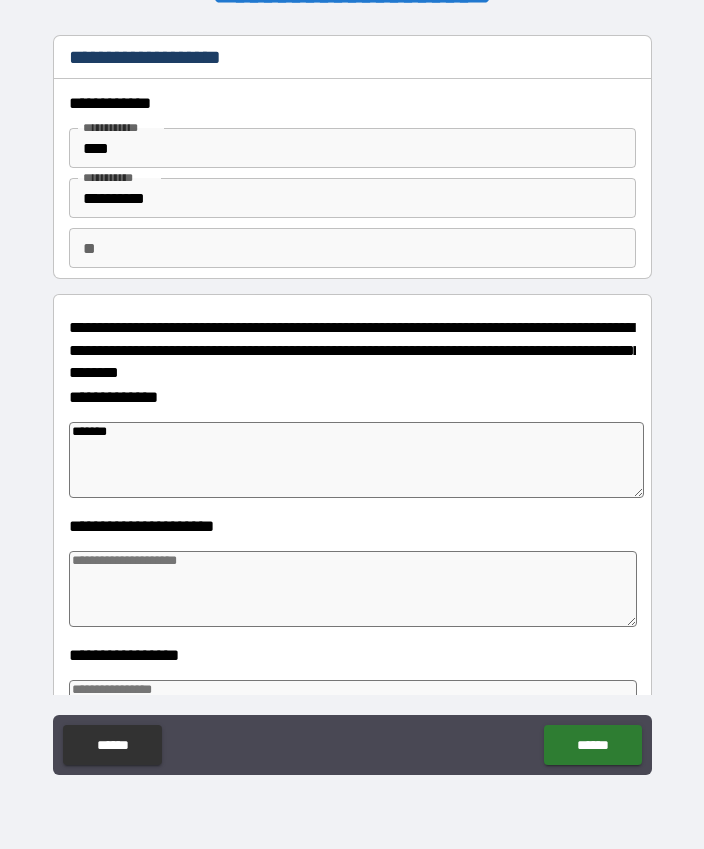 type on "*" 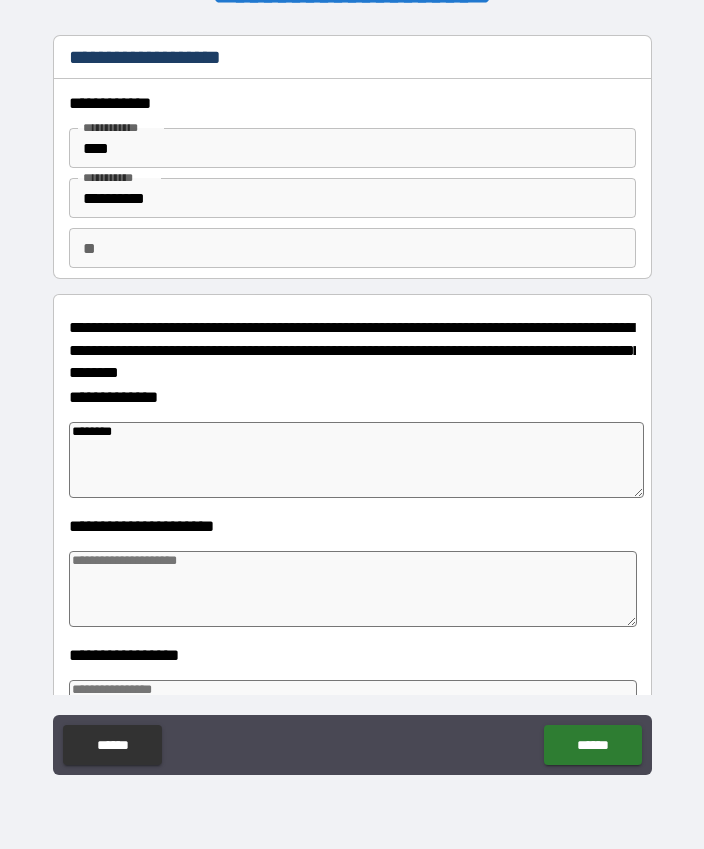 type on "*" 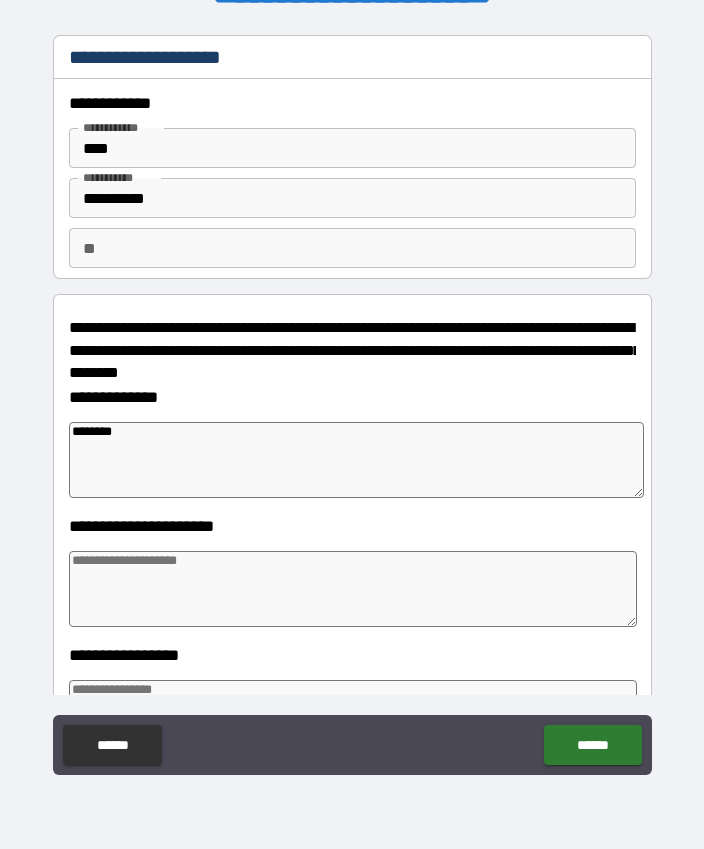 type on "*********" 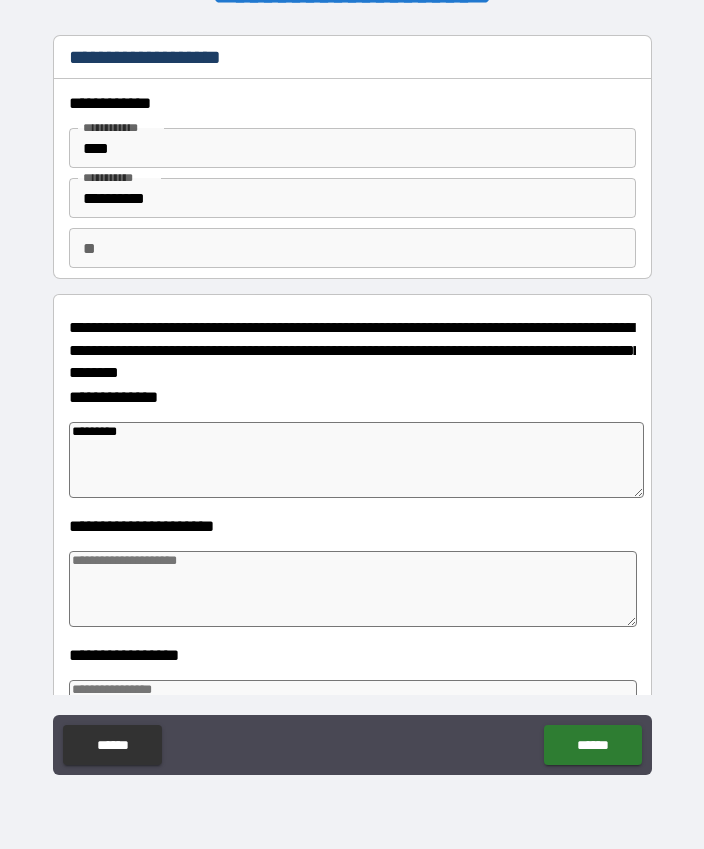 type on "*" 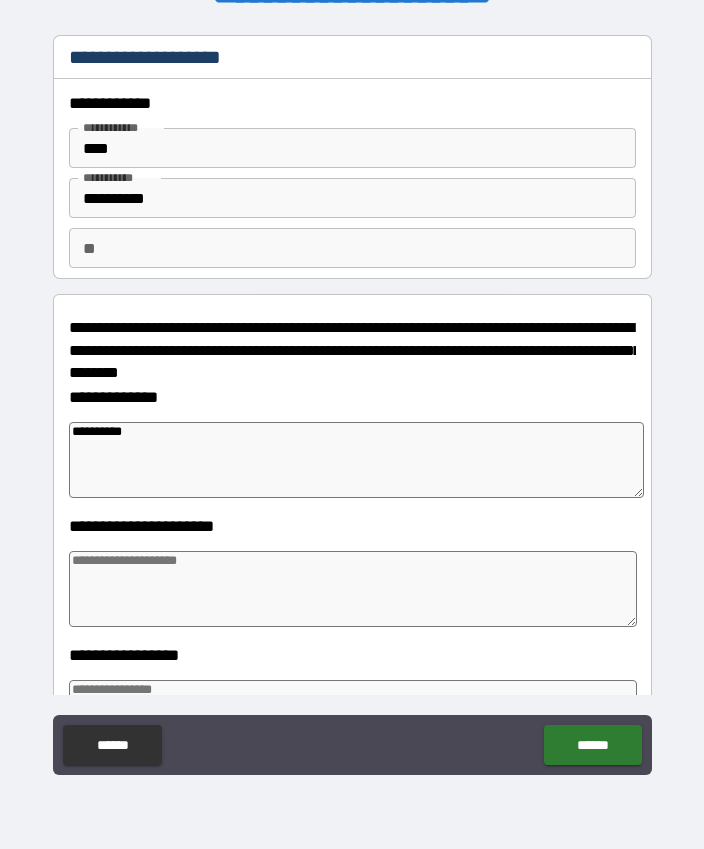 type on "*" 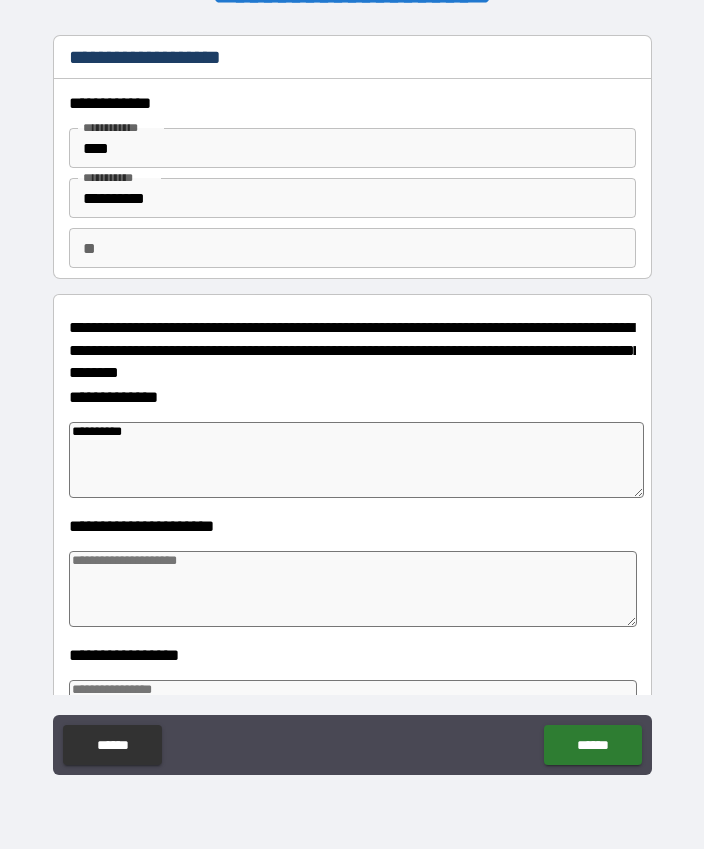 type on "**********" 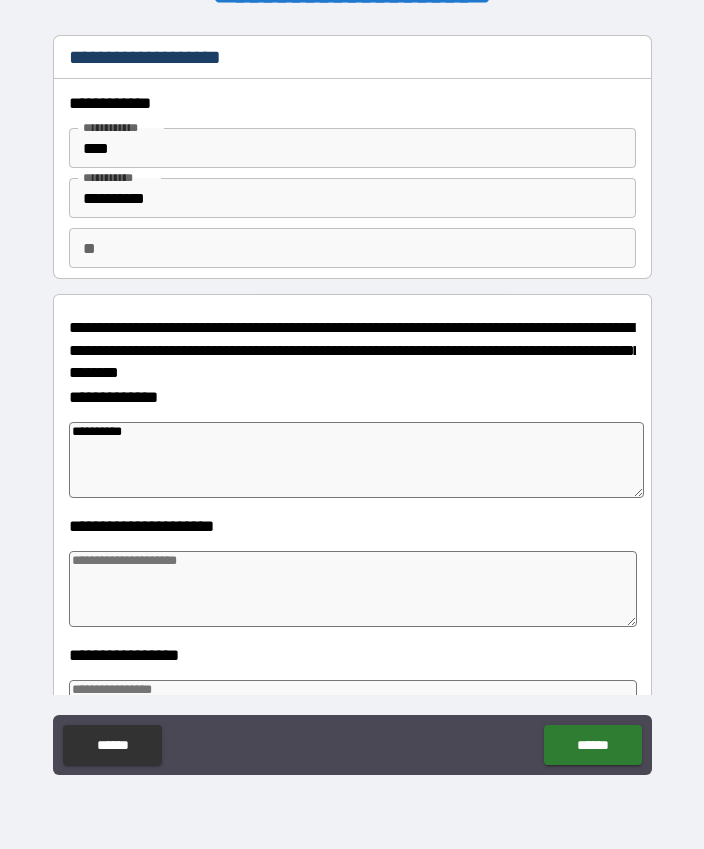 type on "*" 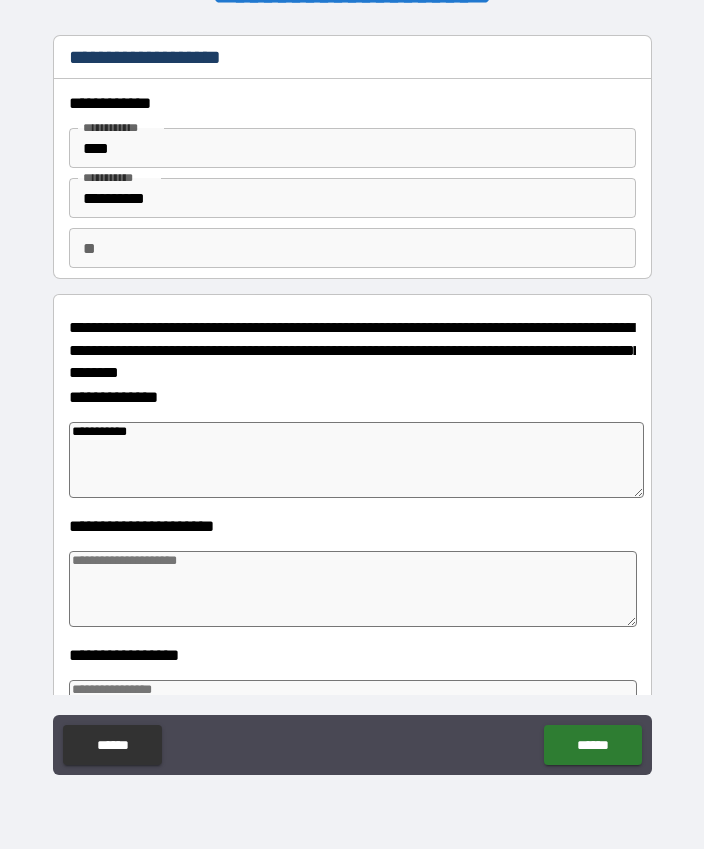 type on "*" 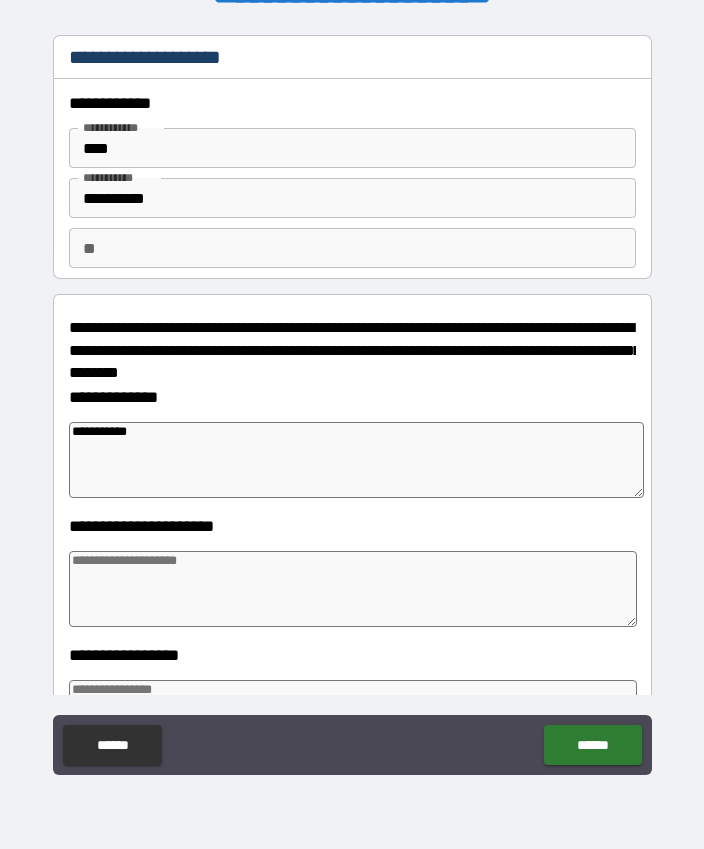 type on "**********" 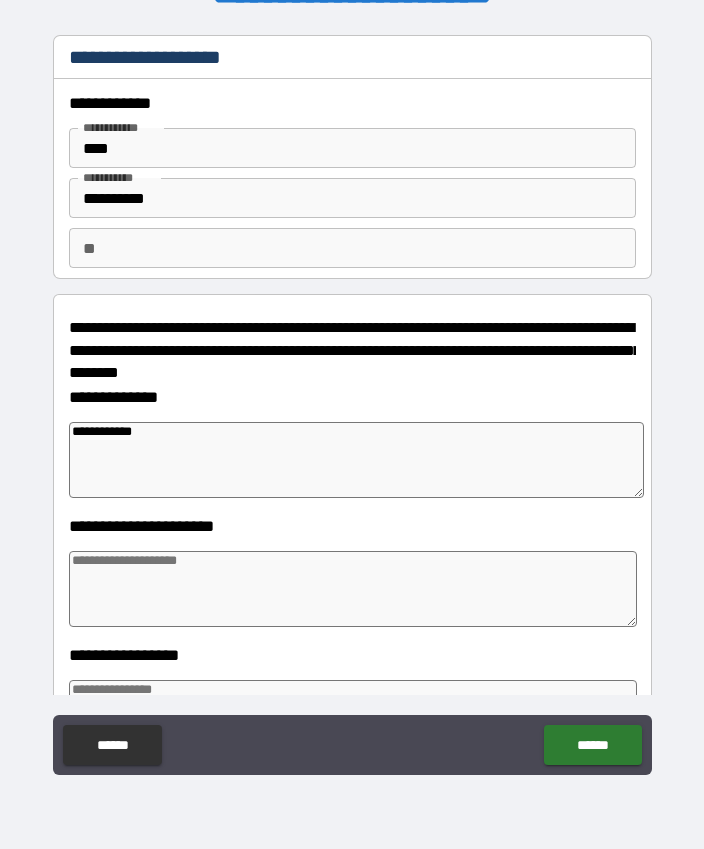 type on "*" 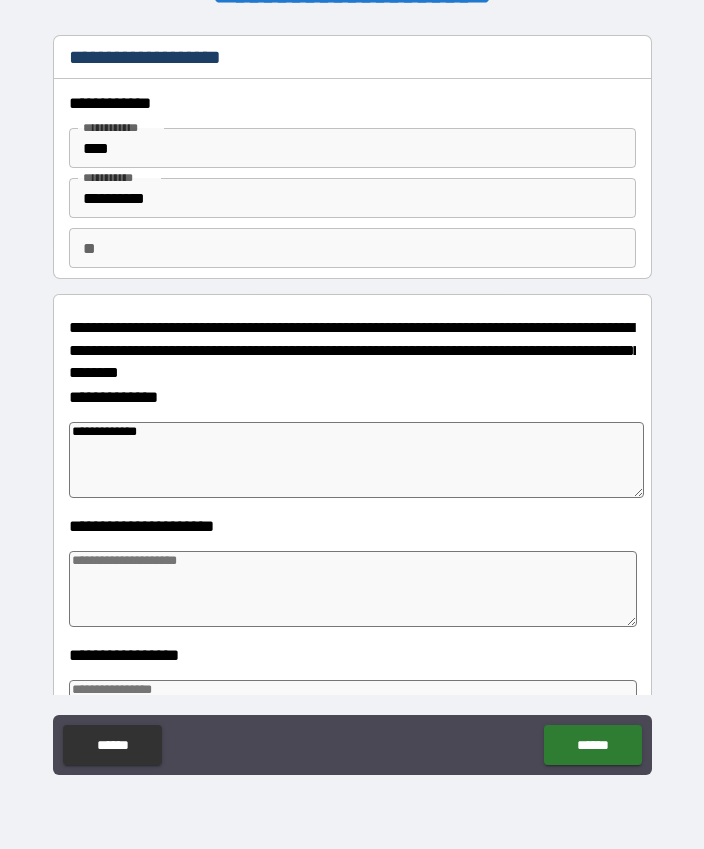 type on "*" 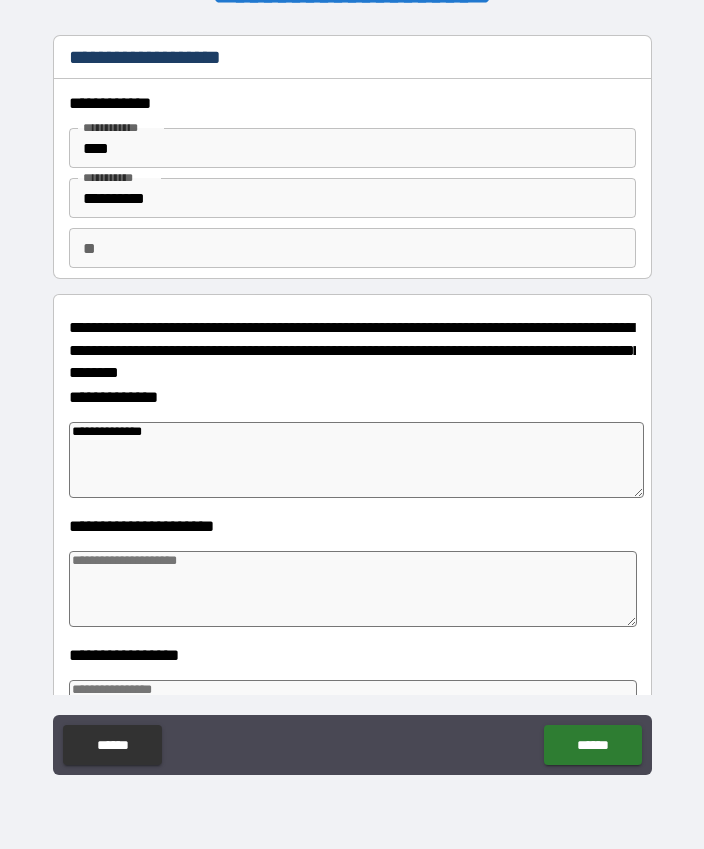 type on "*" 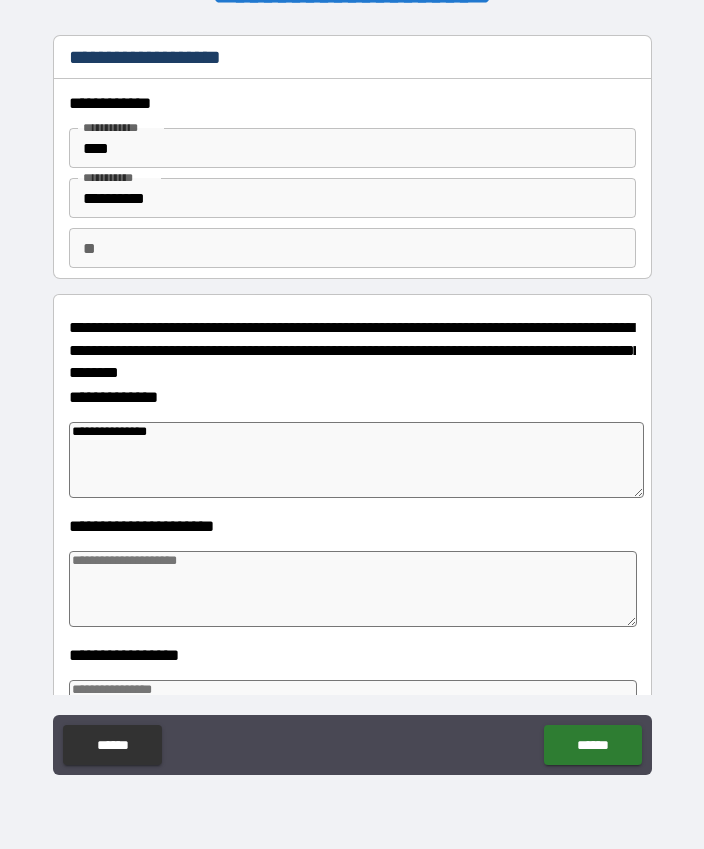 type on "*" 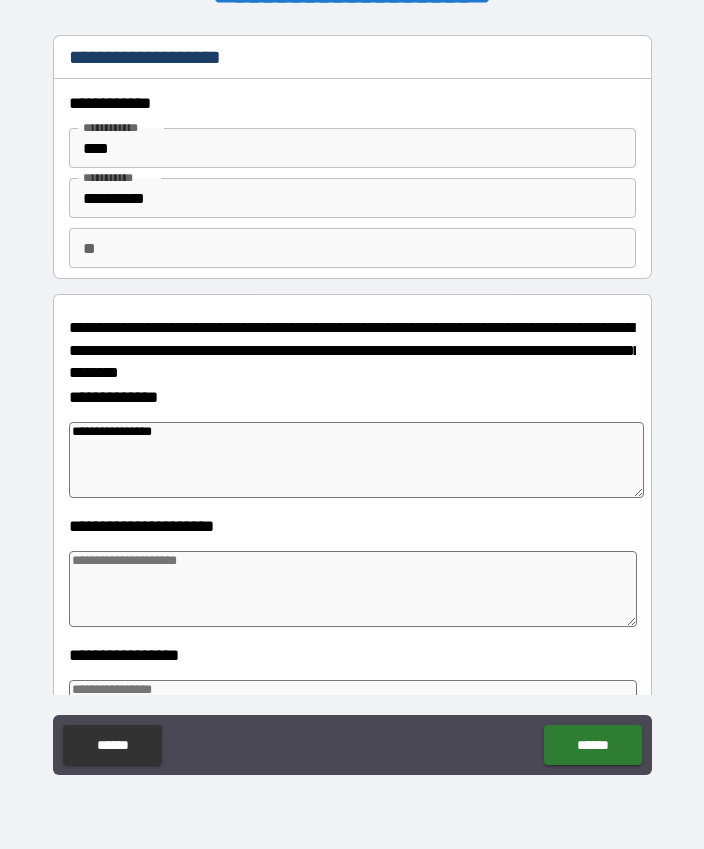 type on "*" 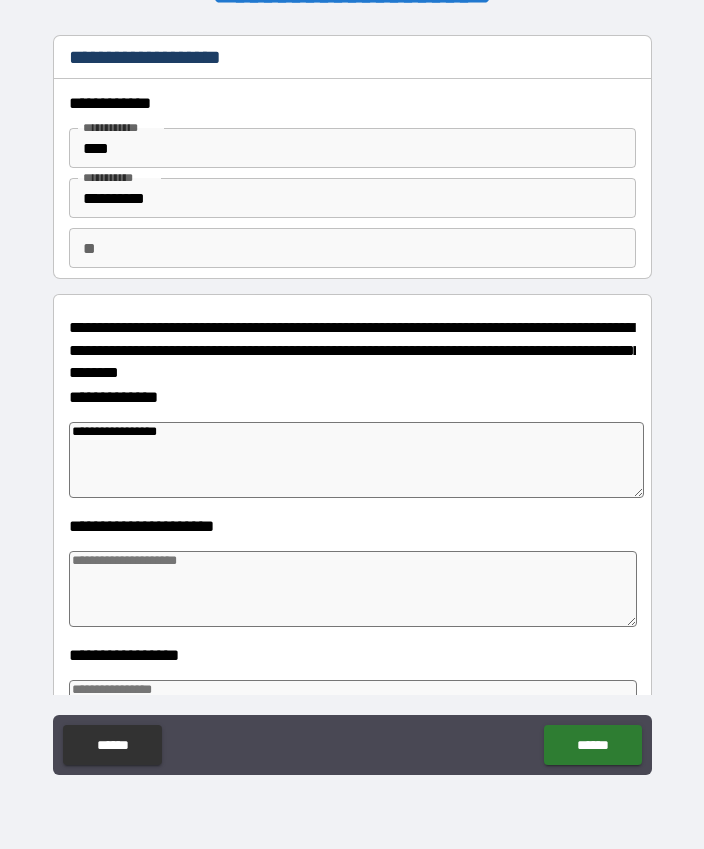 type on "*" 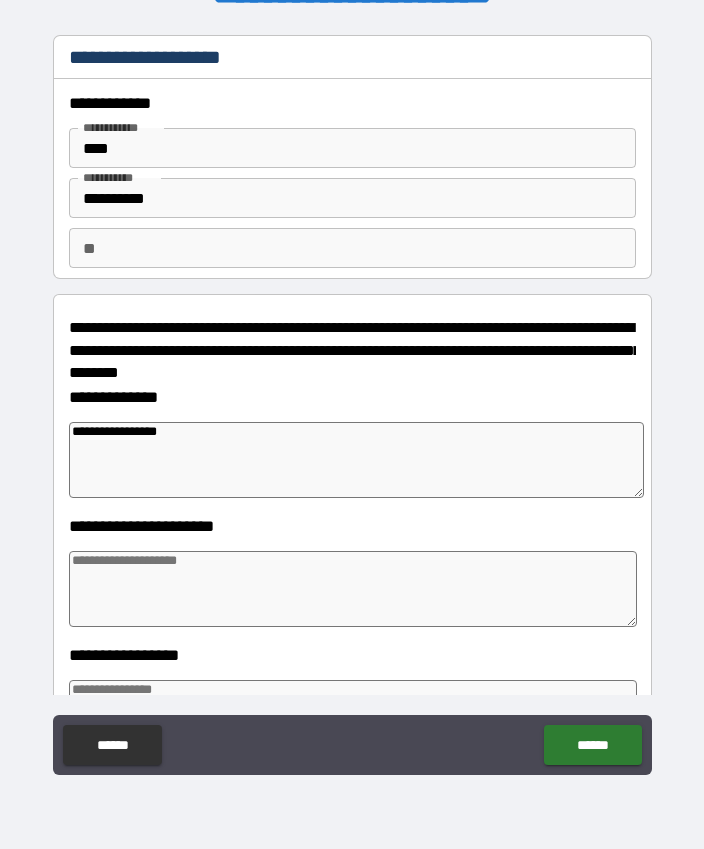 type on "**********" 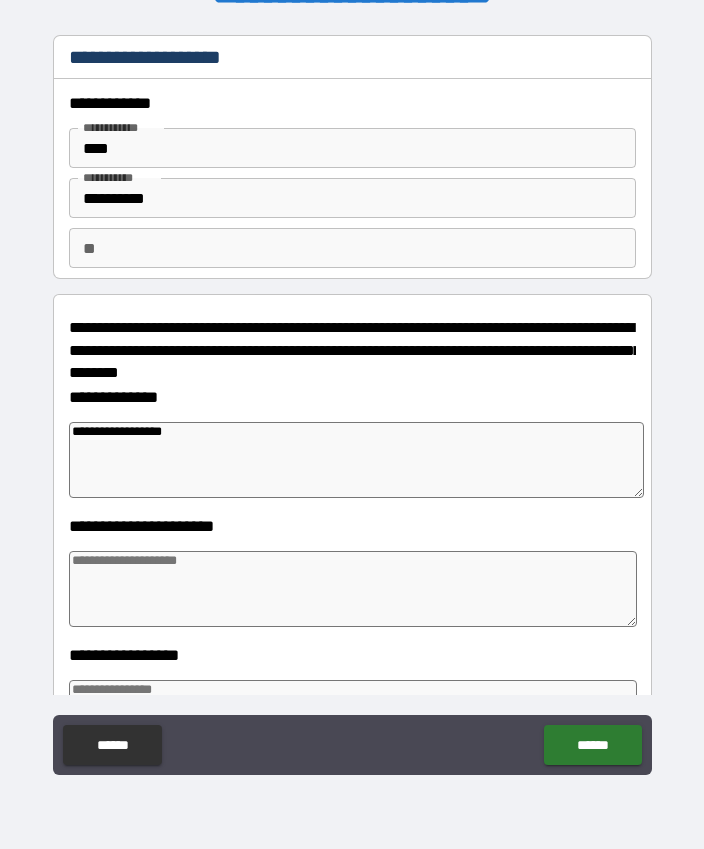 type on "*" 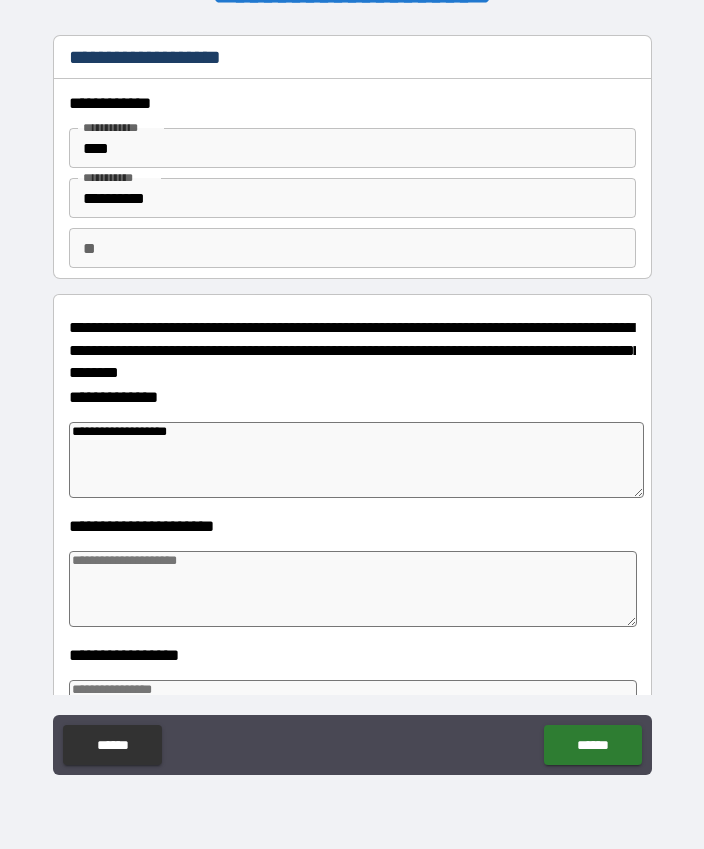type on "*" 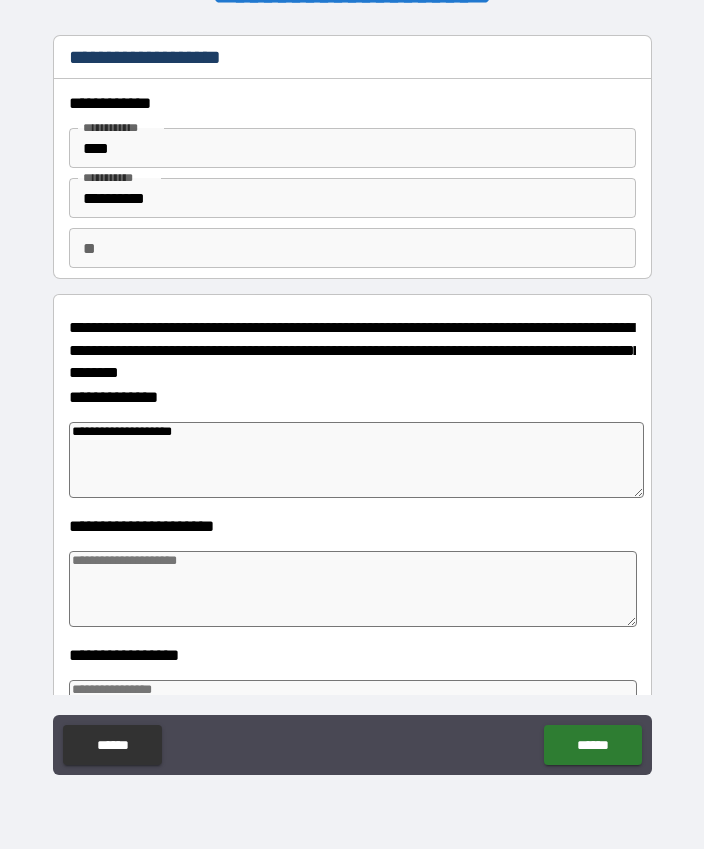 type on "*" 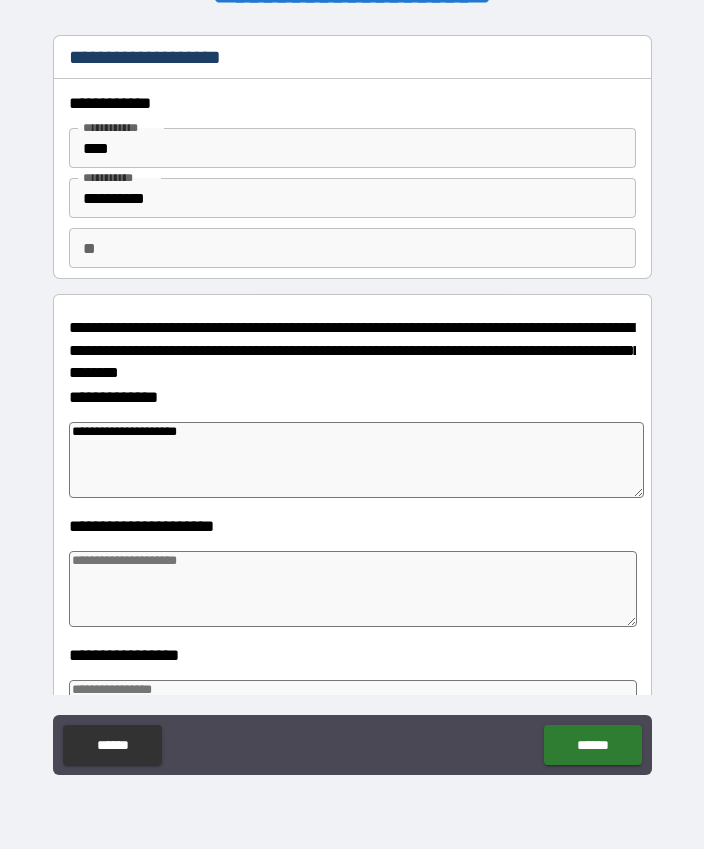 type on "*" 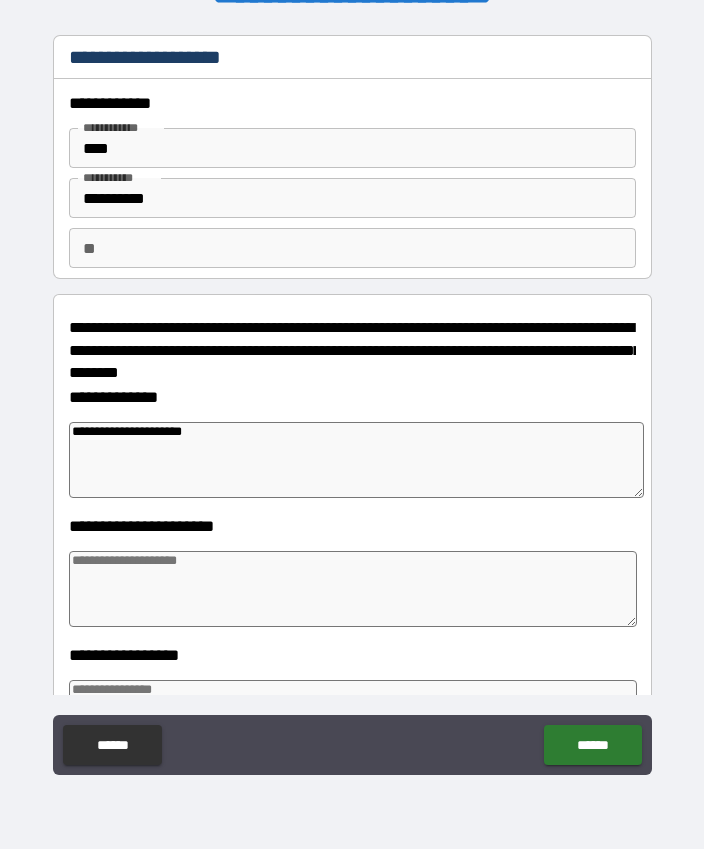 type on "*" 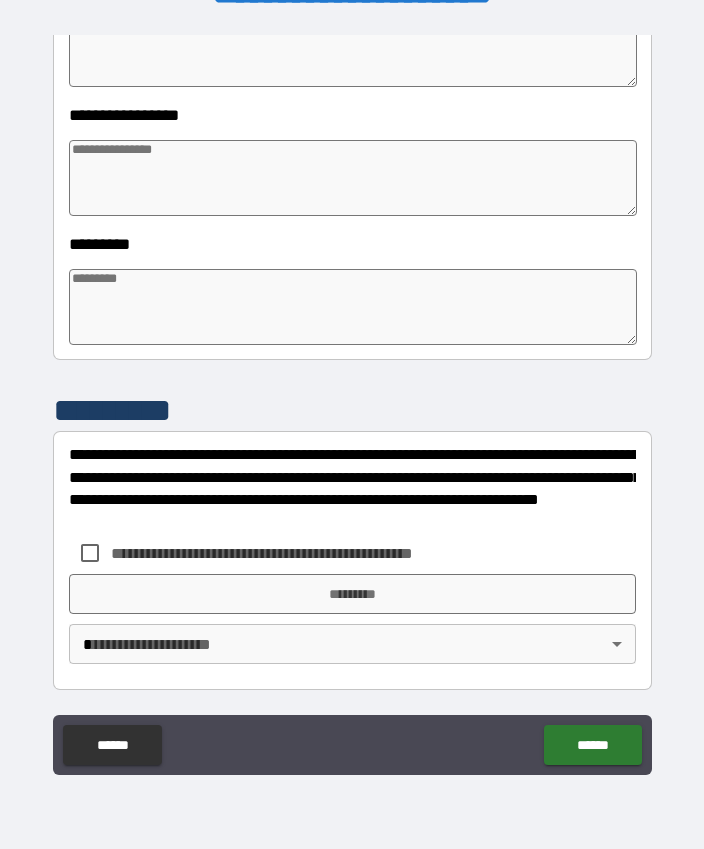 scroll, scrollTop: 540, scrollLeft: 0, axis: vertical 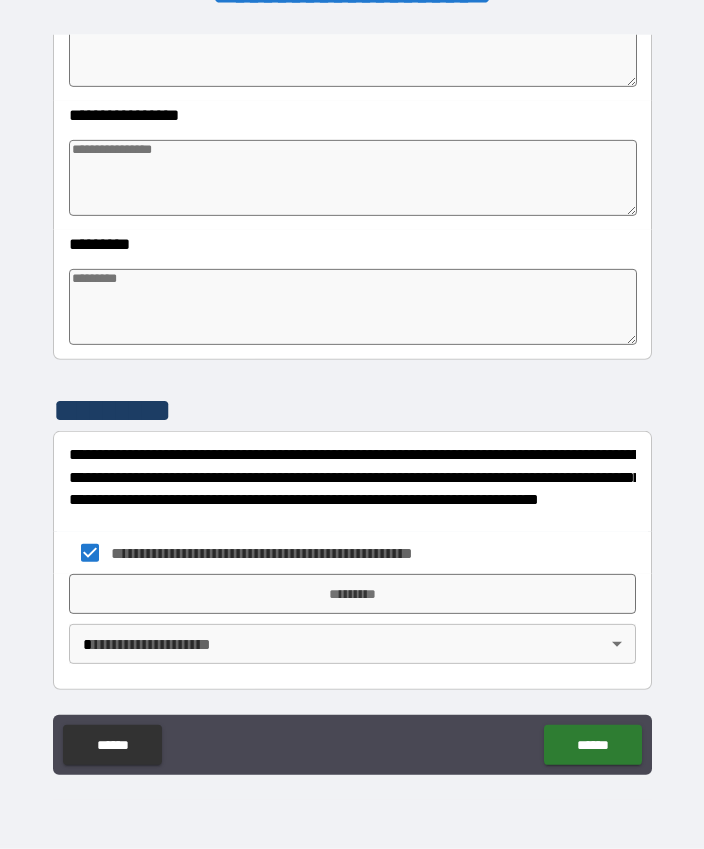 click on "*********" at bounding box center (352, 594) 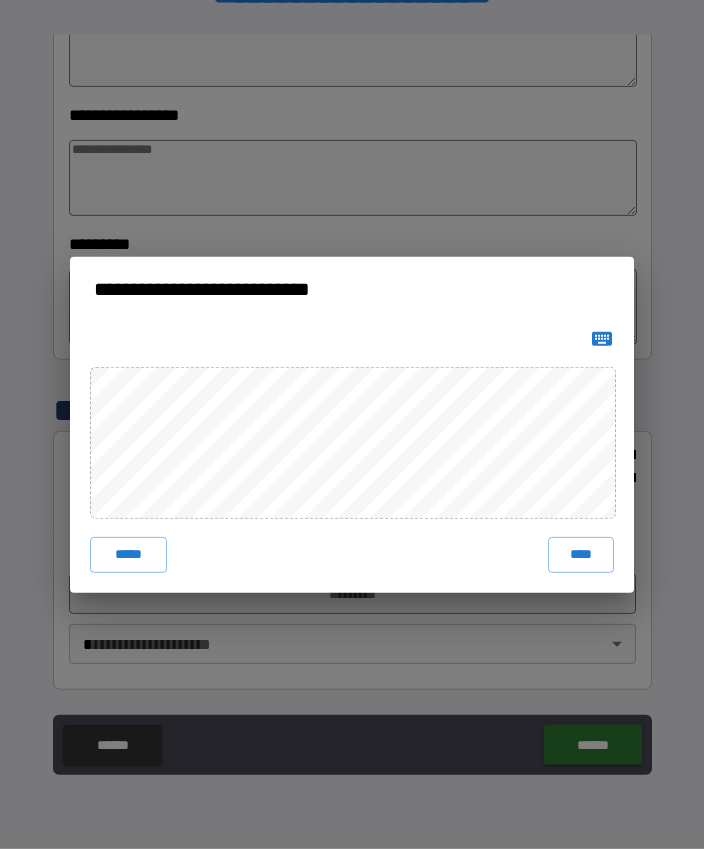 click on "****" at bounding box center [581, 555] 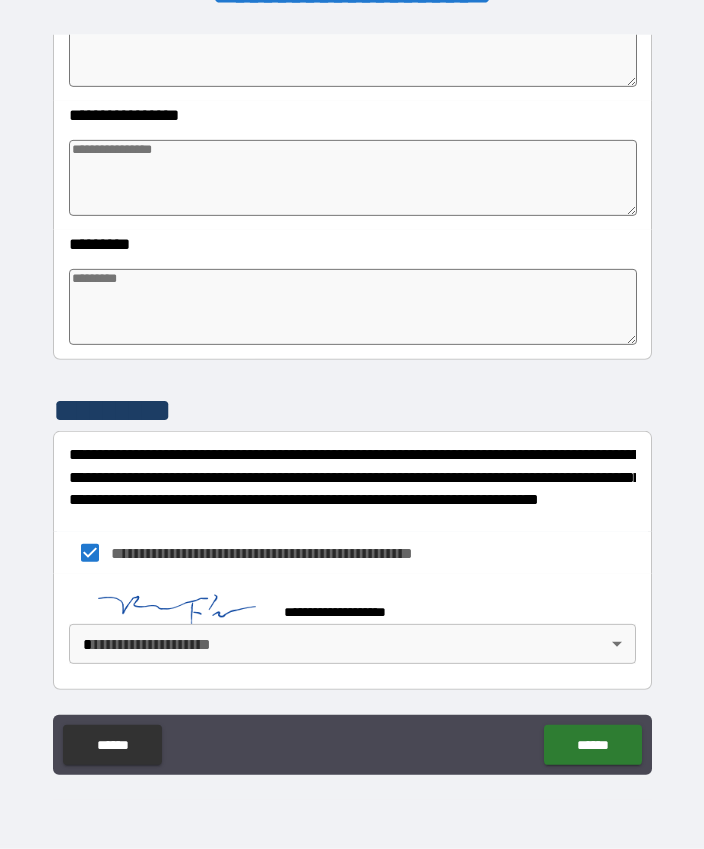 scroll, scrollTop: 530, scrollLeft: 0, axis: vertical 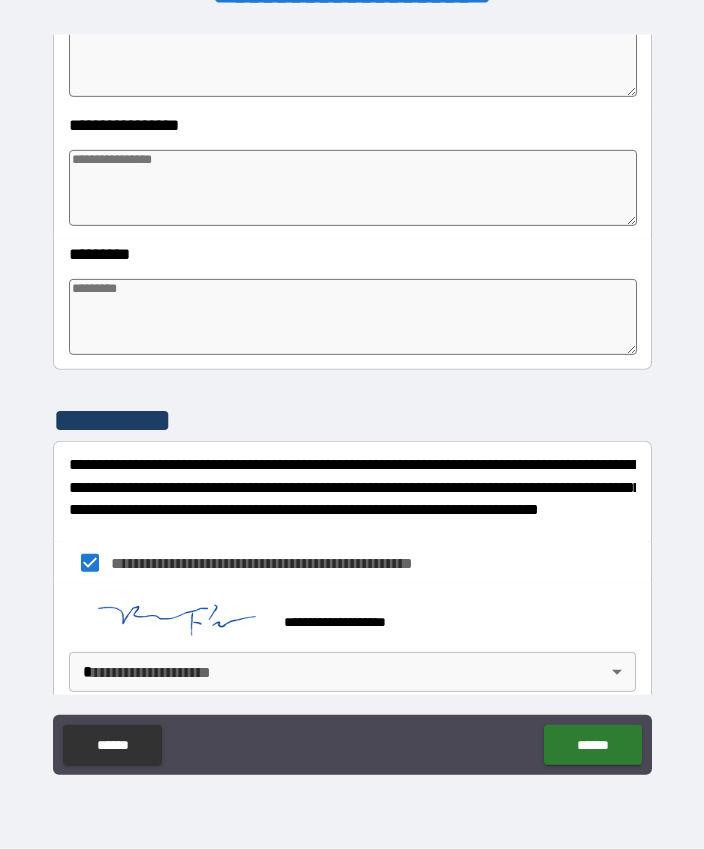 click on "**********" at bounding box center [352, 397] 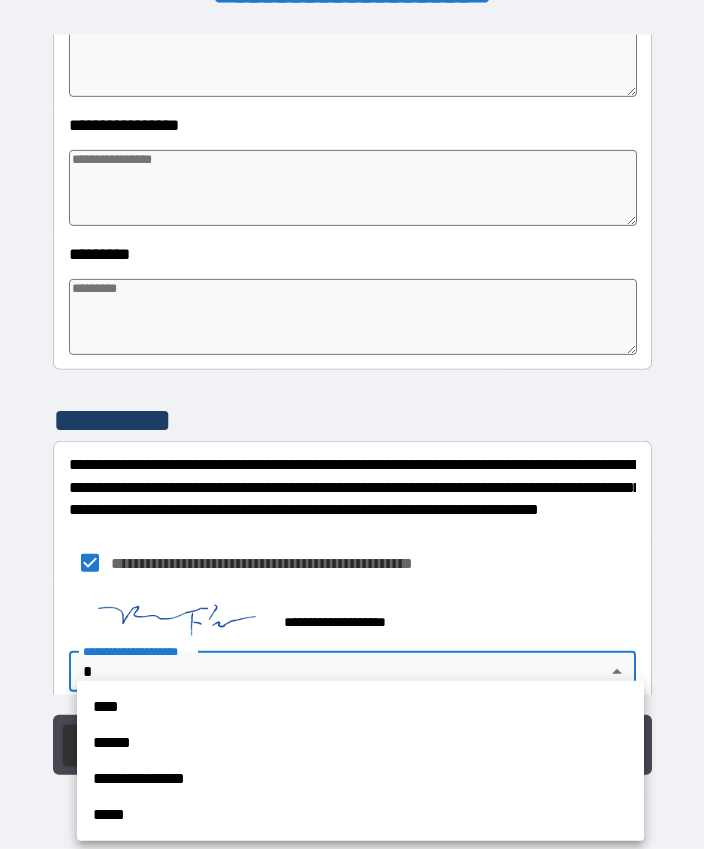 click on "****" at bounding box center [360, 707] 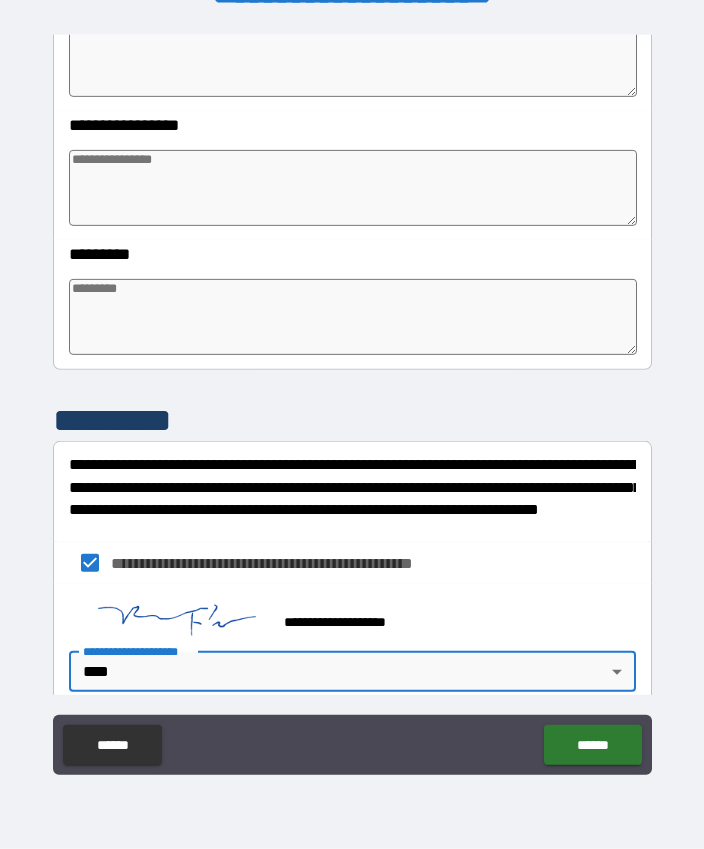 click on "******" at bounding box center [592, 745] 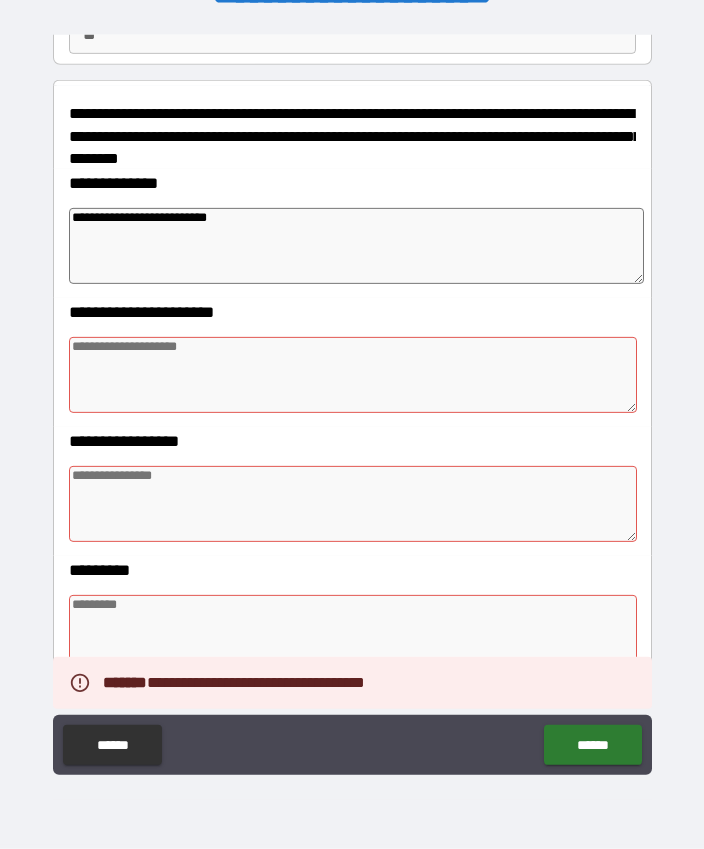 scroll, scrollTop: 198, scrollLeft: 0, axis: vertical 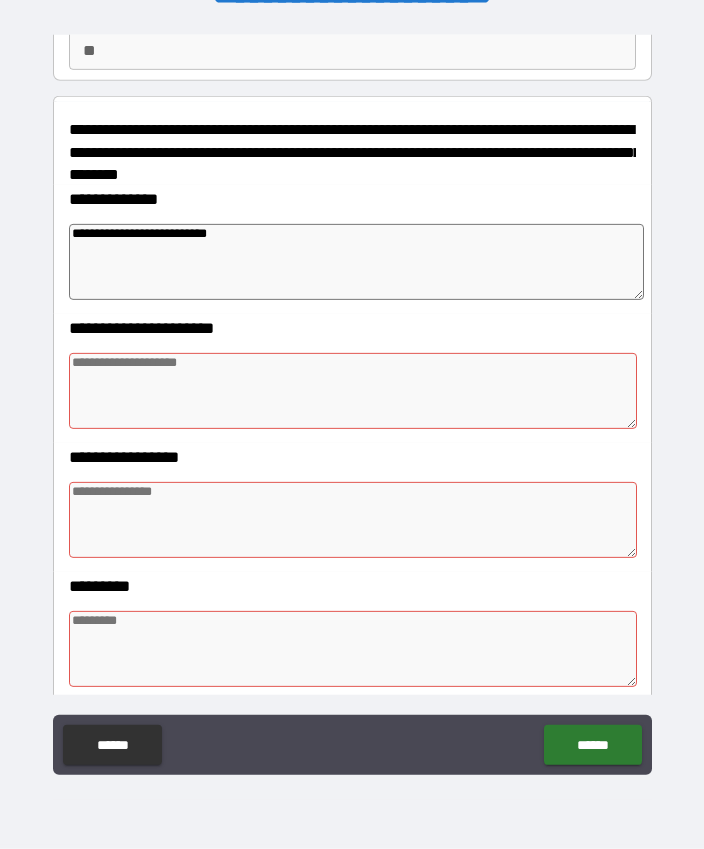 click at bounding box center (353, 391) 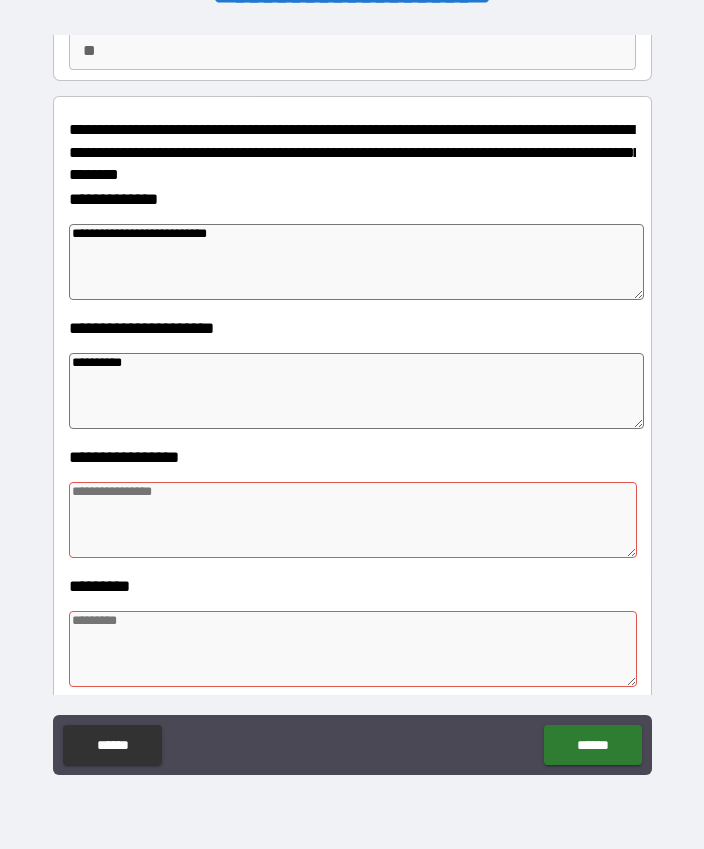 click at bounding box center (353, 520) 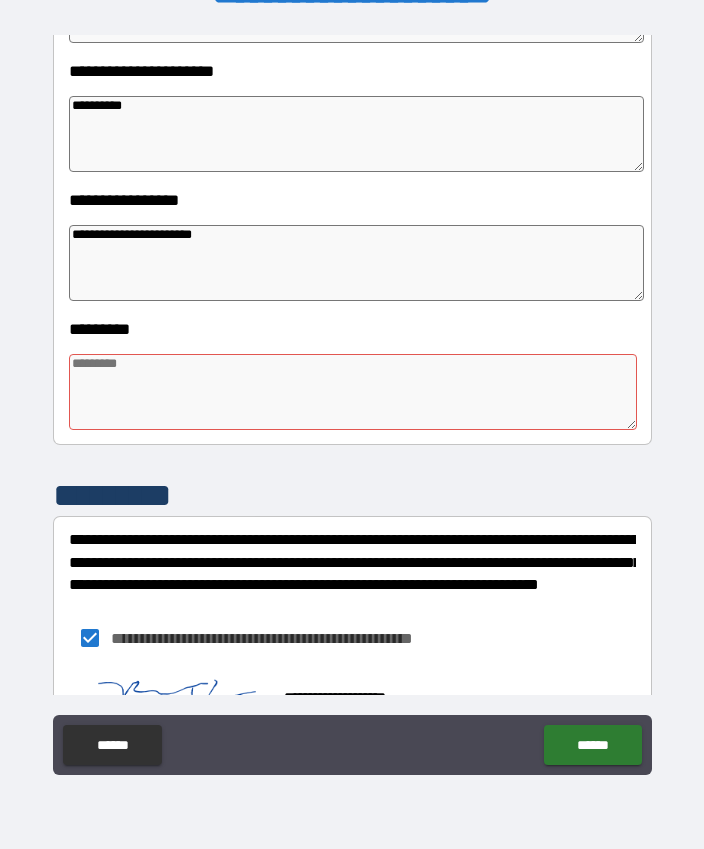 scroll, scrollTop: 458, scrollLeft: 0, axis: vertical 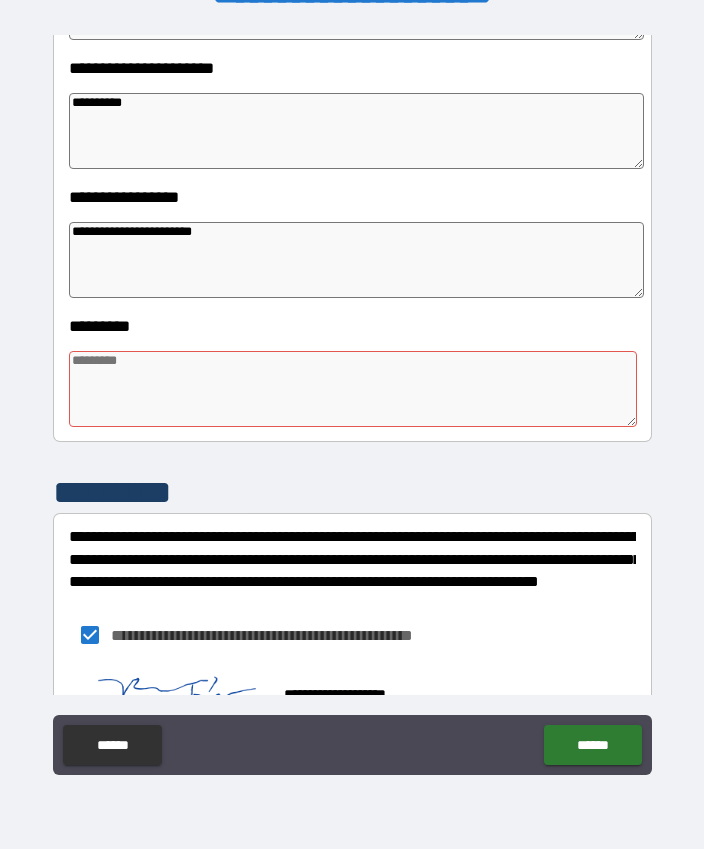 click at bounding box center [353, 389] 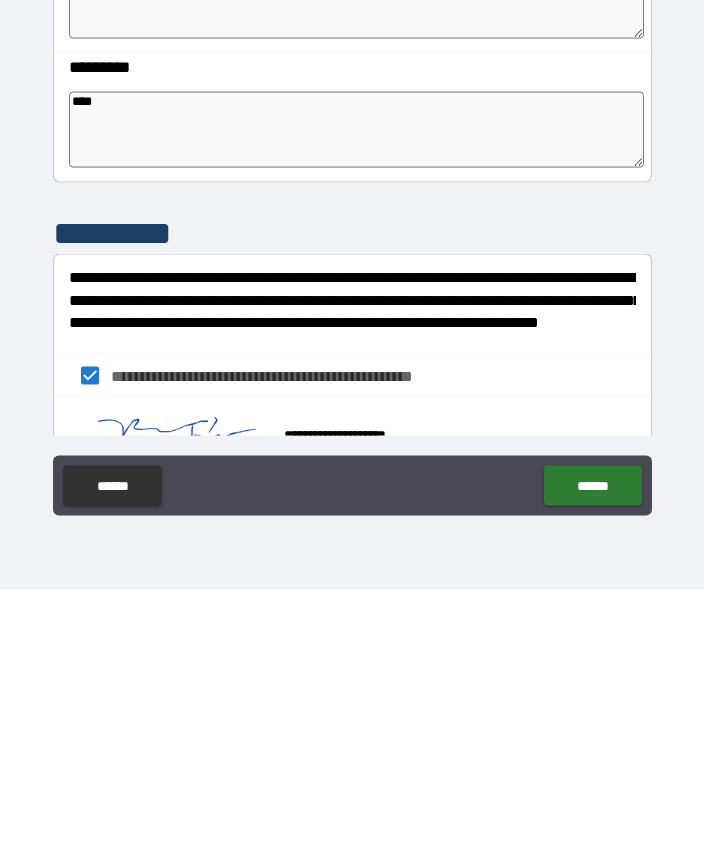scroll, scrollTop: 56, scrollLeft: 0, axis: vertical 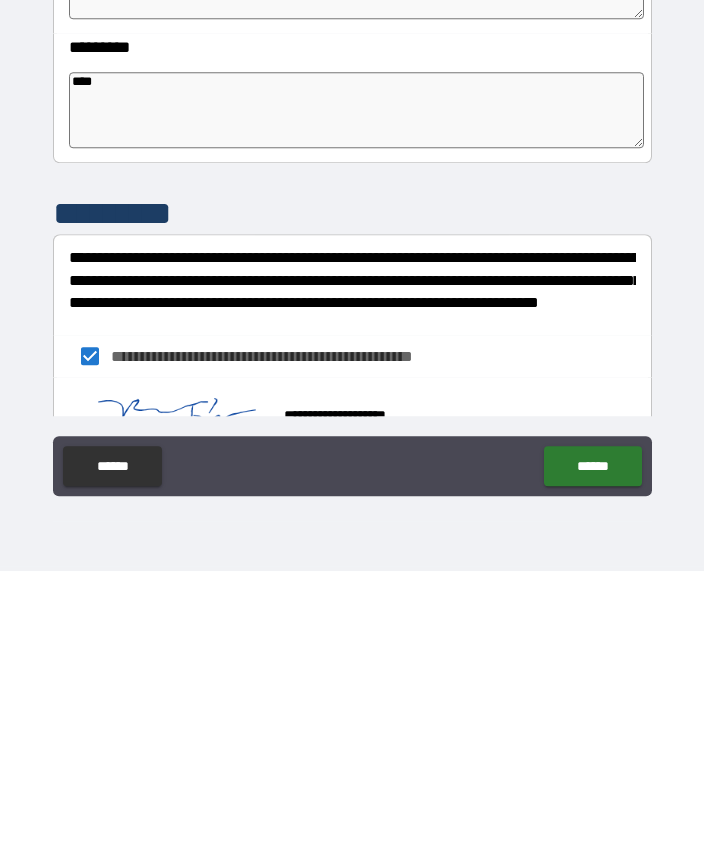 click on "******" at bounding box center [592, 744] 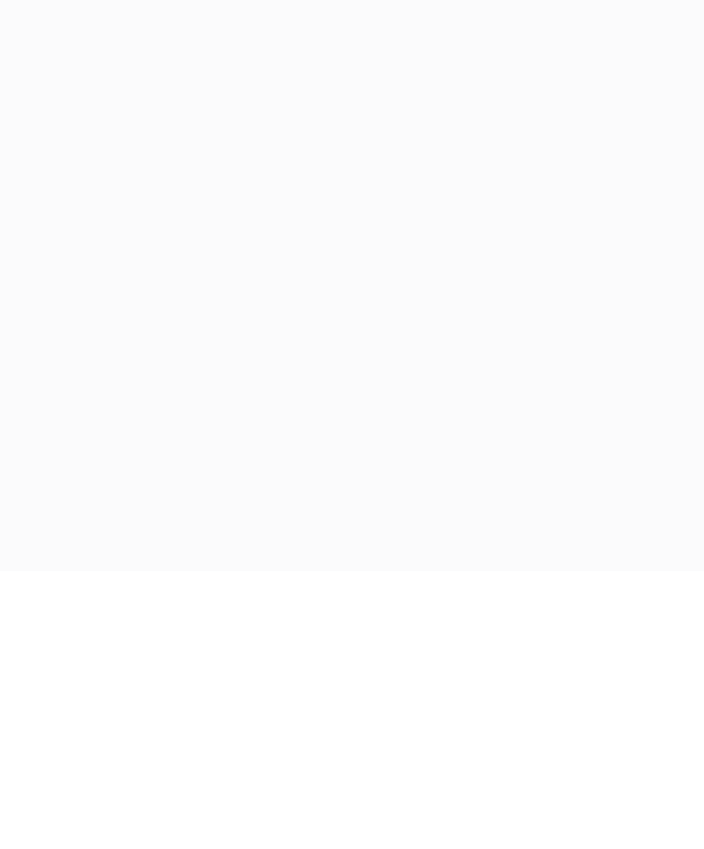 scroll, scrollTop: 55, scrollLeft: 0, axis: vertical 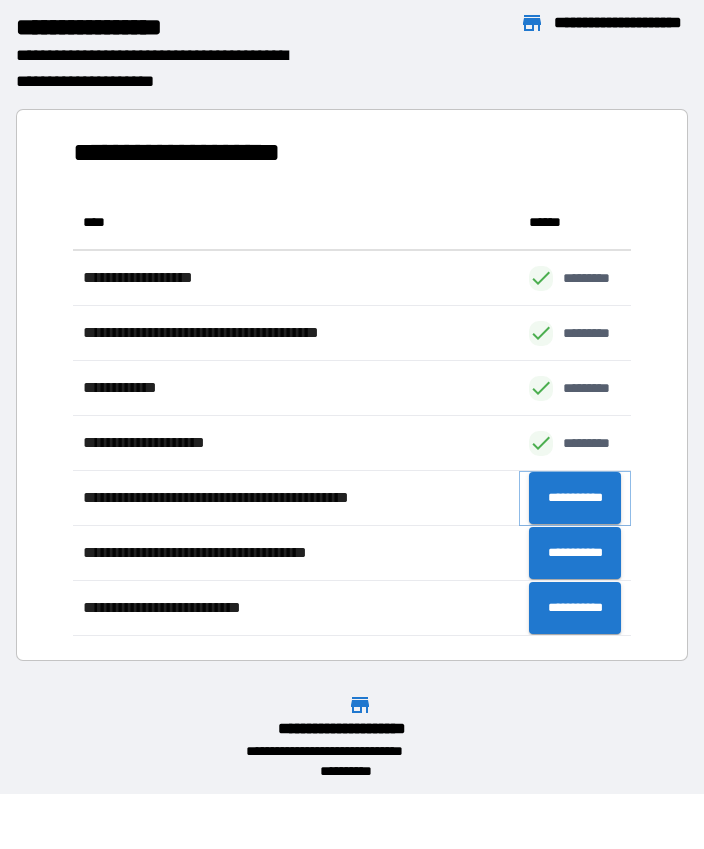 click on "**********" at bounding box center [575, 498] 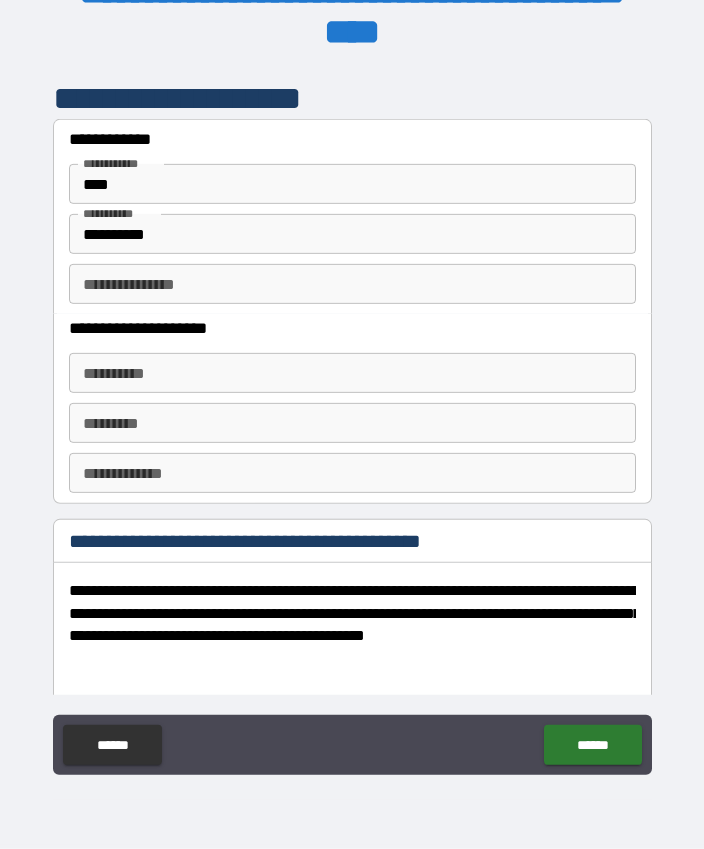 click on "******" at bounding box center (592, 745) 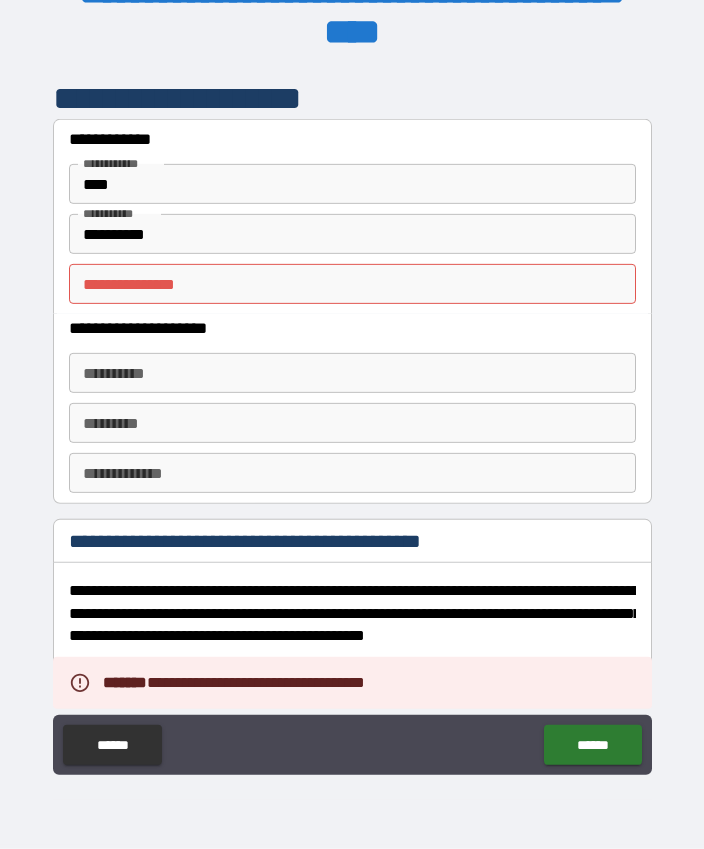 click on "**********" at bounding box center [352, 284] 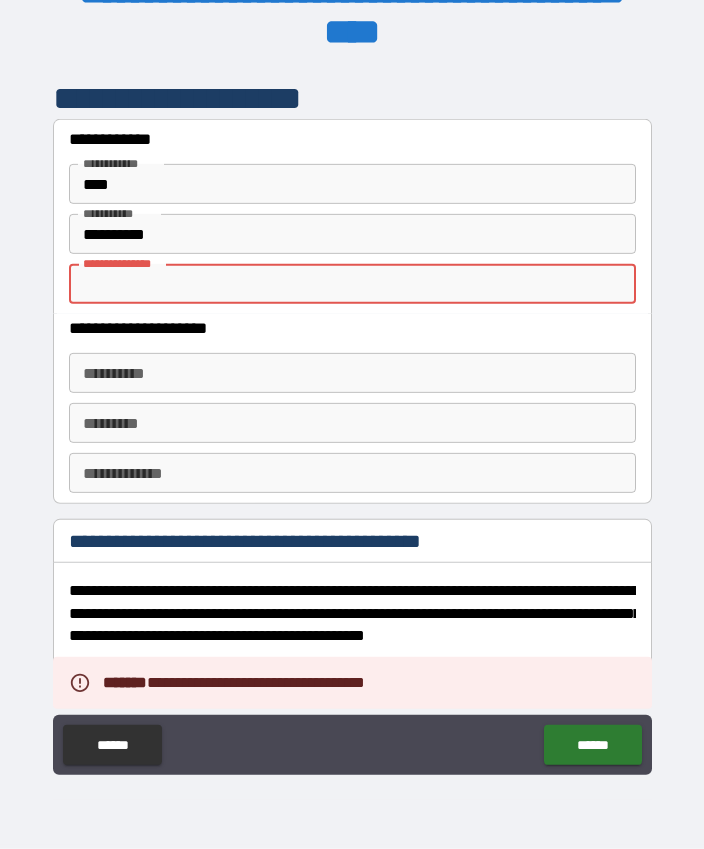 scroll, scrollTop: 55, scrollLeft: 0, axis: vertical 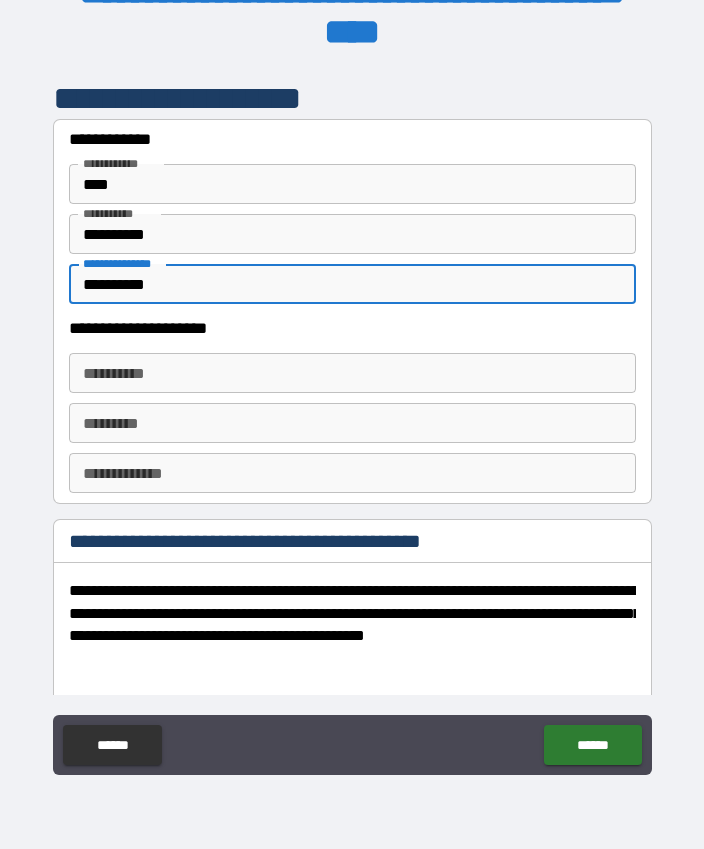 click on "**********" at bounding box center [352, 400] 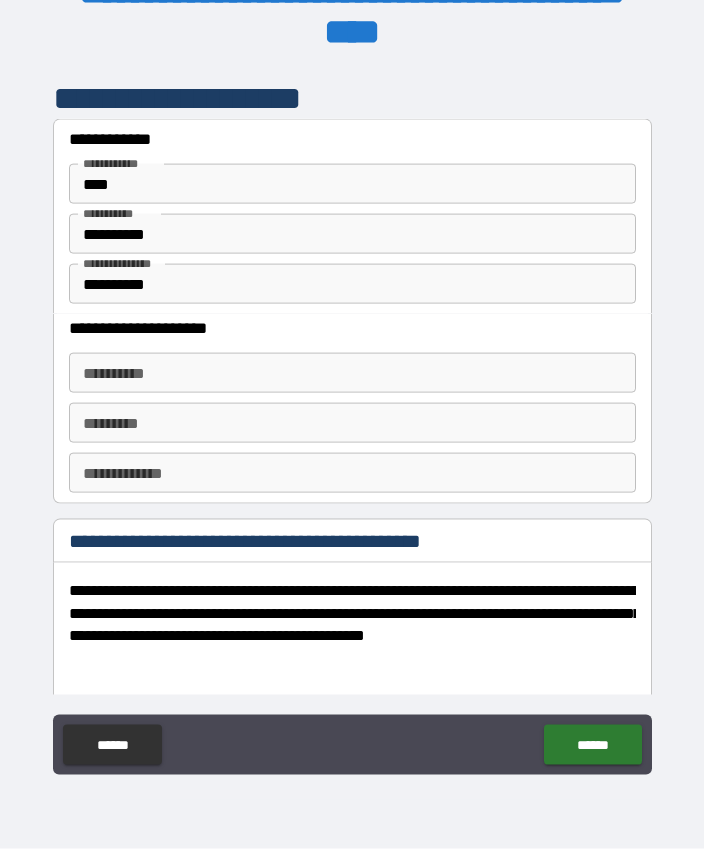 scroll, scrollTop: 55, scrollLeft: 0, axis: vertical 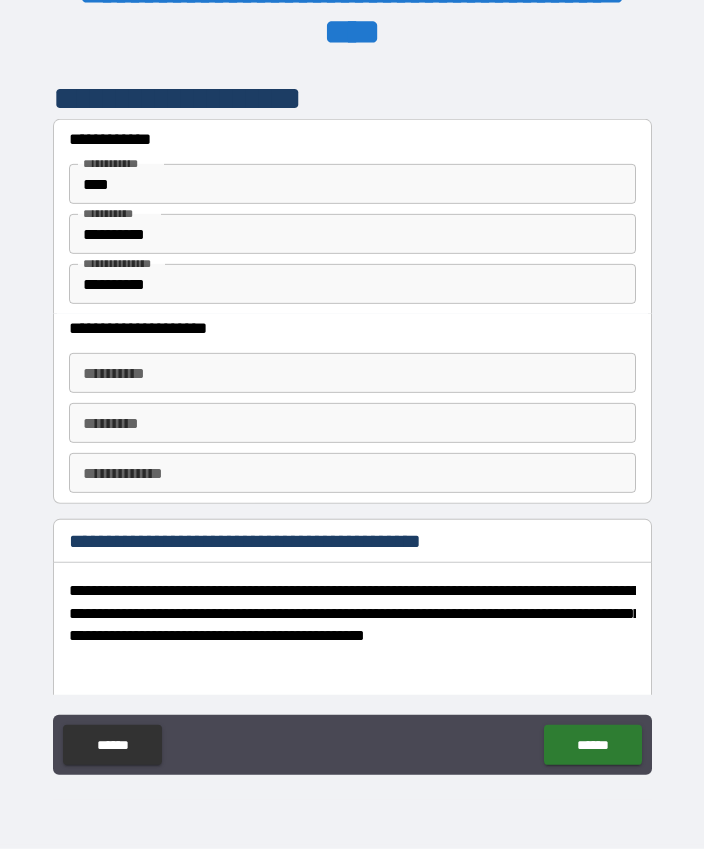 click on "******" at bounding box center [592, 745] 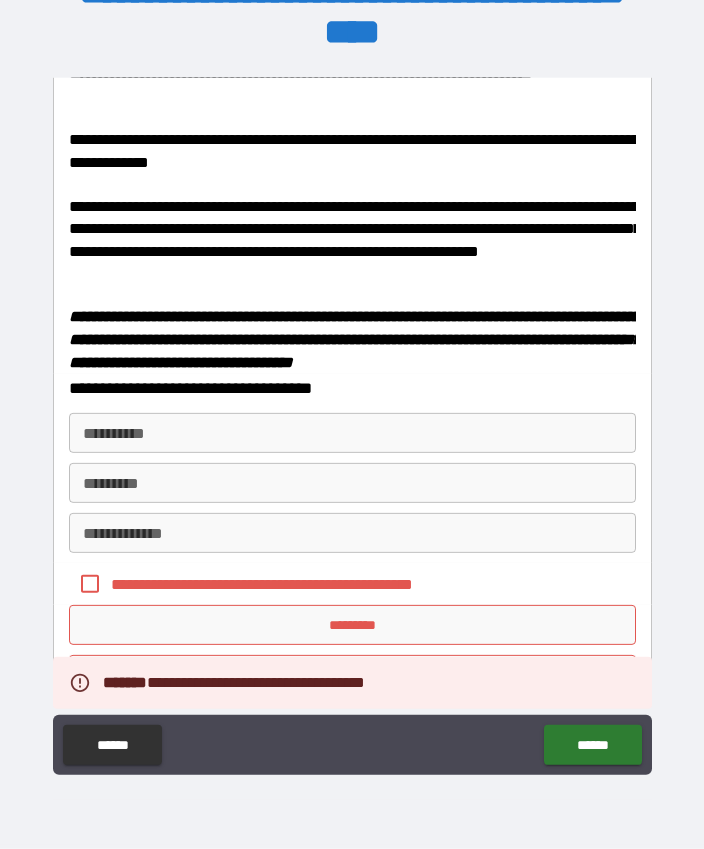 scroll, scrollTop: 851, scrollLeft: 0, axis: vertical 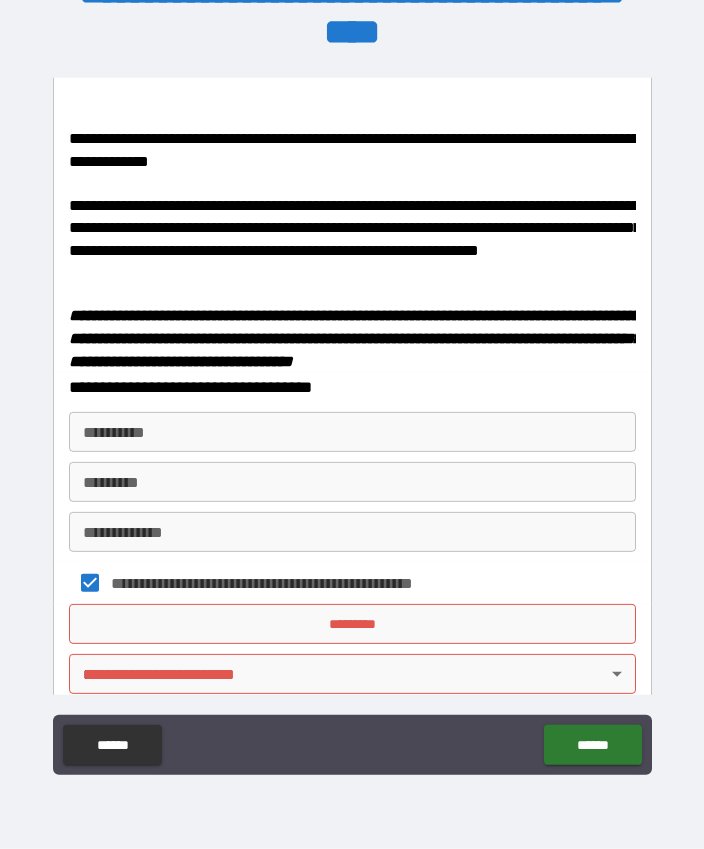 click on "*********" at bounding box center (352, 624) 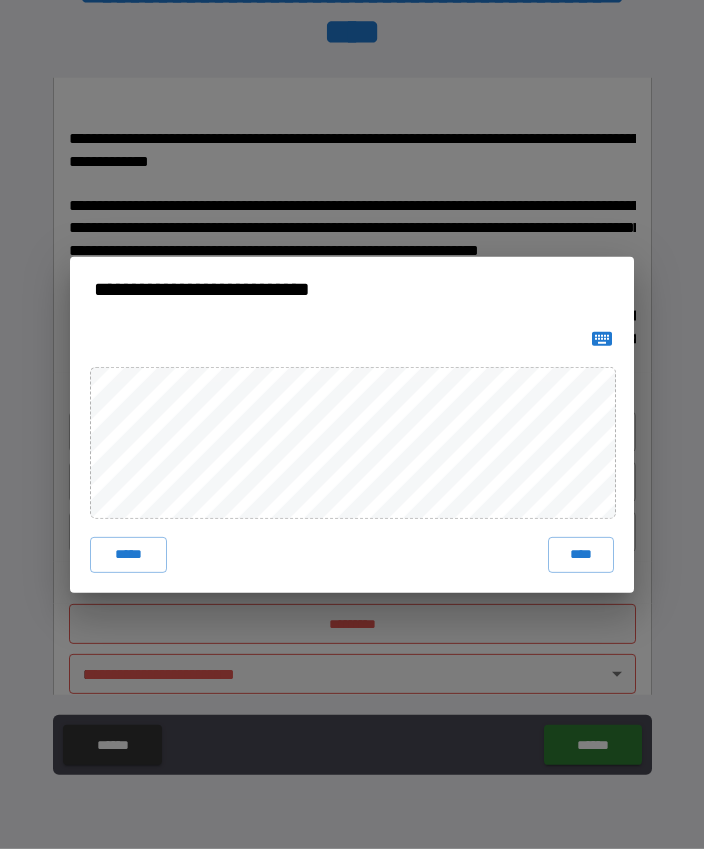 click on "****" at bounding box center (581, 555) 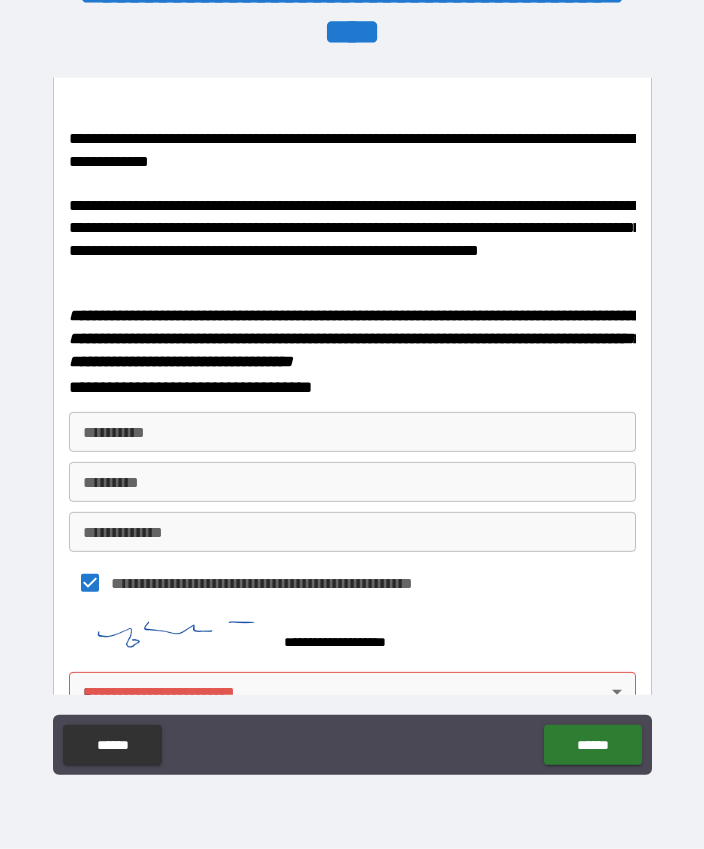 scroll, scrollTop: 55, scrollLeft: 0, axis: vertical 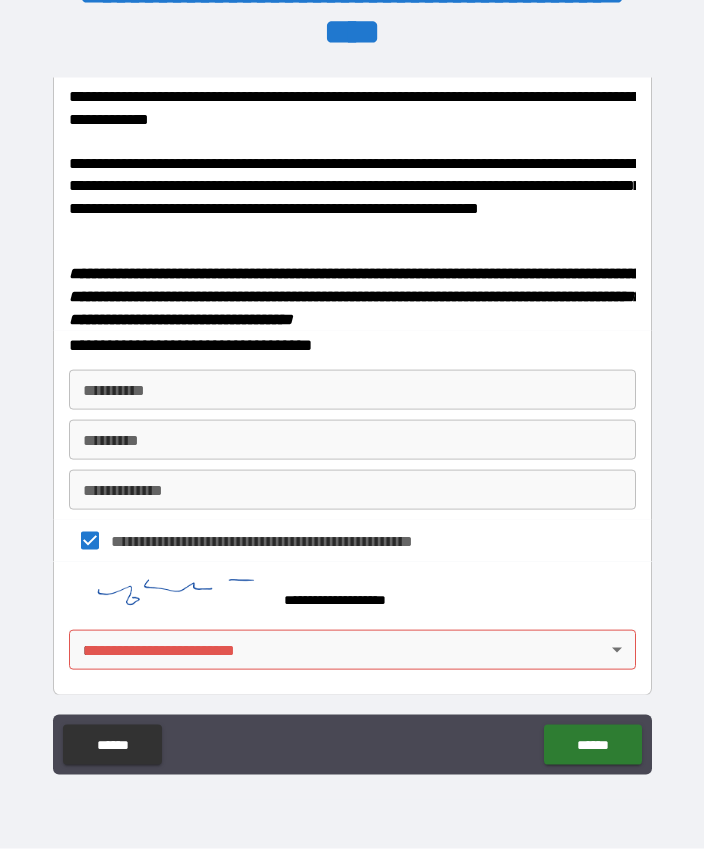 click on "**********" at bounding box center [352, 397] 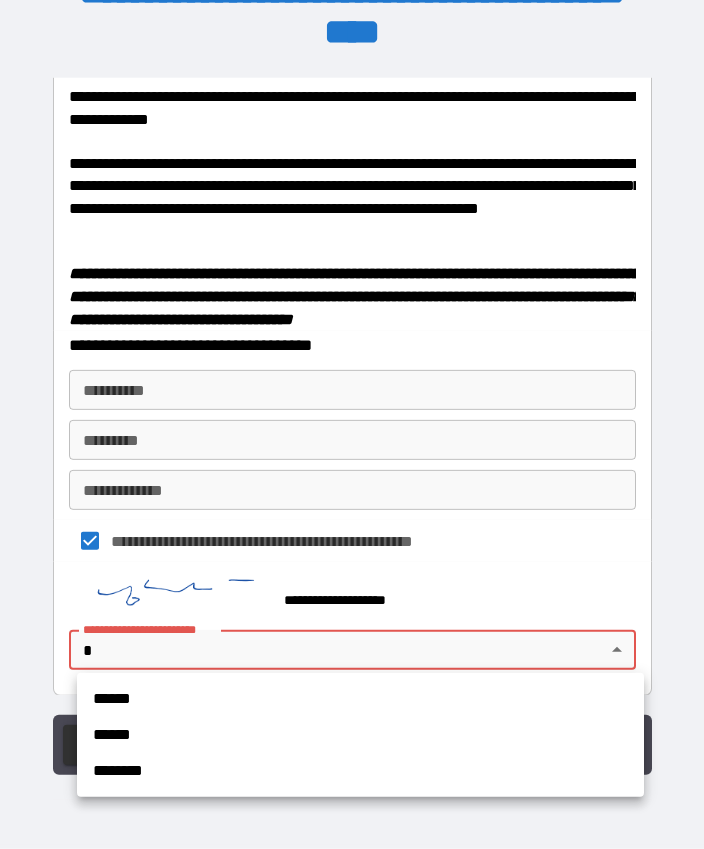 click at bounding box center (352, 424) 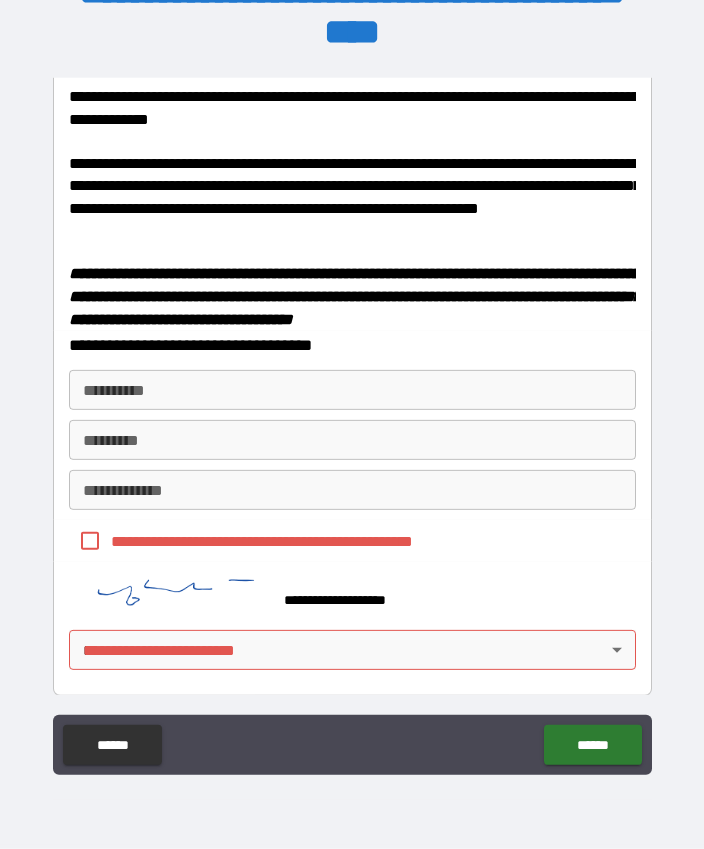 click on "******" at bounding box center (592, 745) 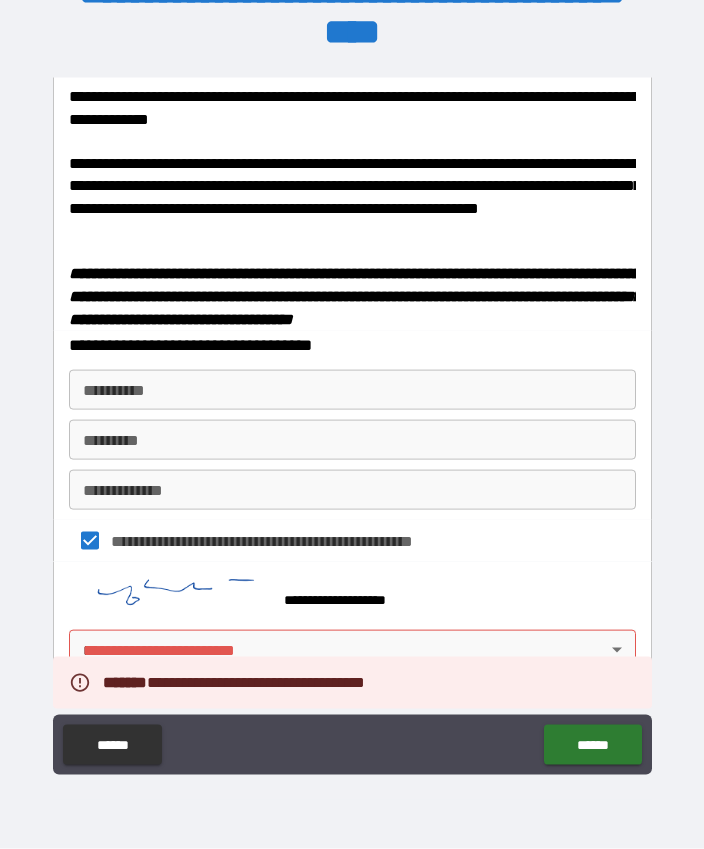 scroll, scrollTop: 55, scrollLeft: 0, axis: vertical 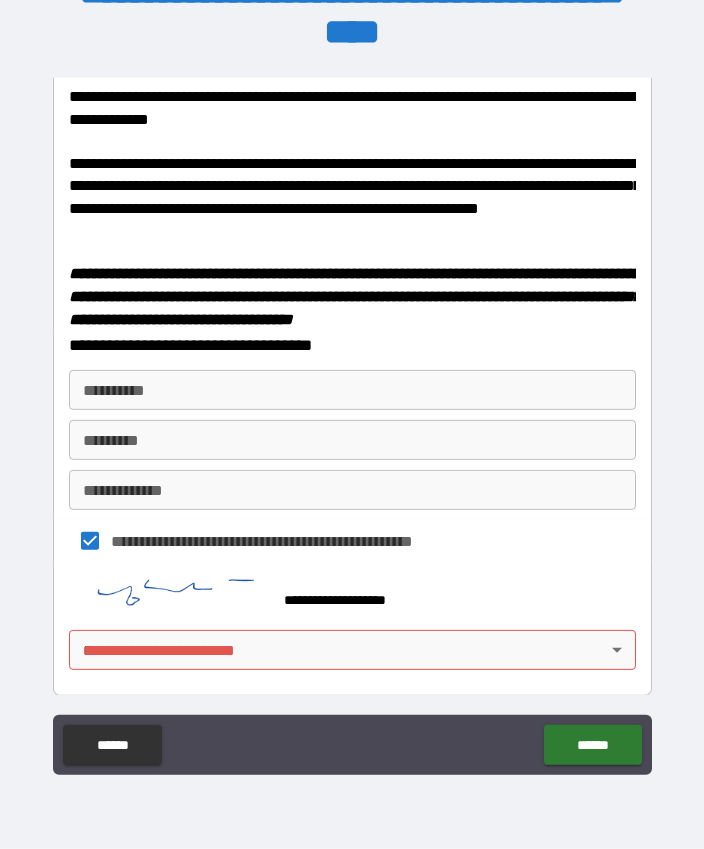 click on "**********" at bounding box center (352, 397) 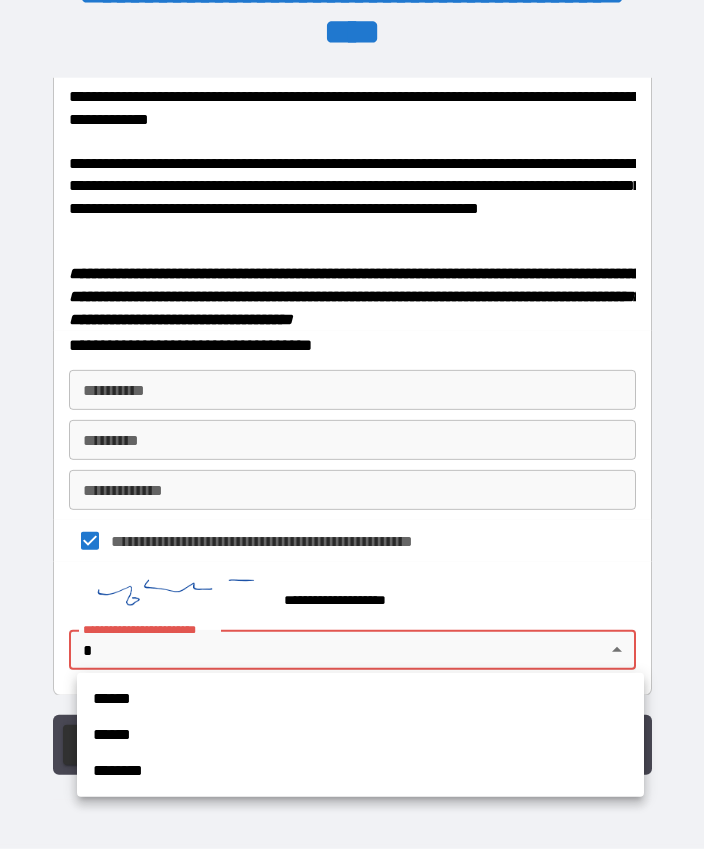 click at bounding box center (352, 424) 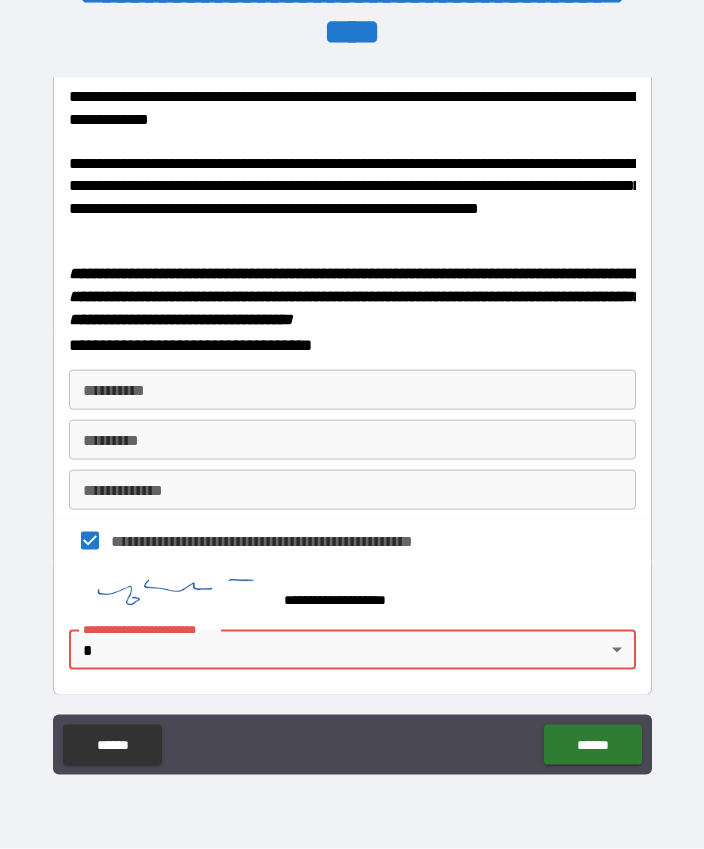 click on "******" at bounding box center (112, 745) 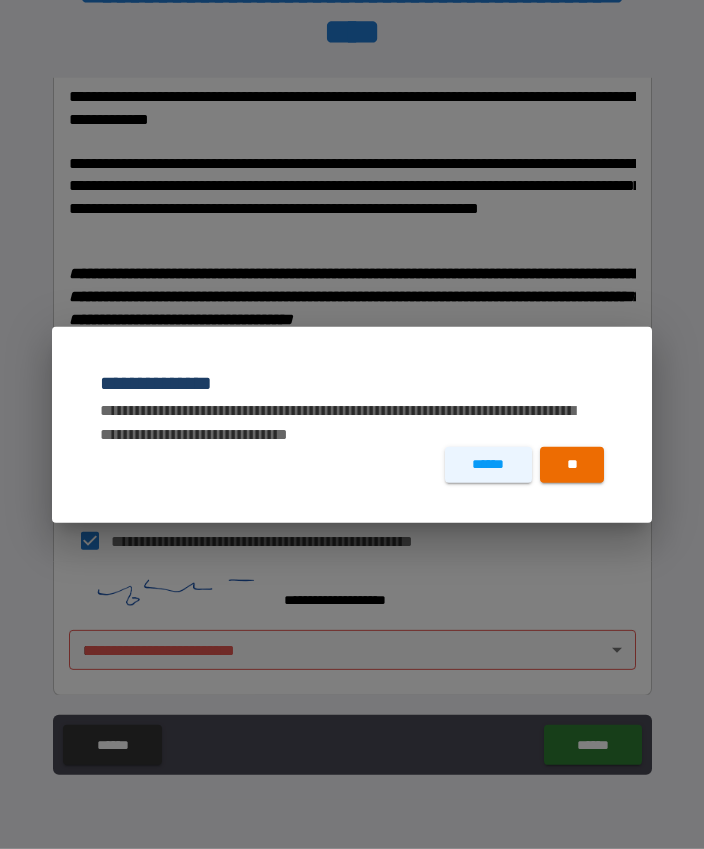click on "******" at bounding box center (488, 465) 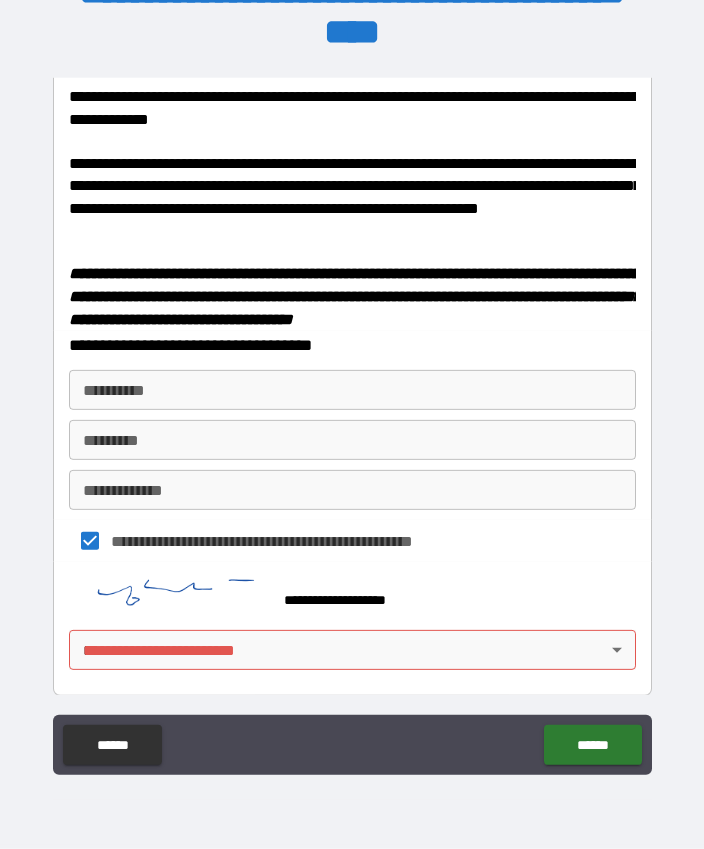 click on "******" at bounding box center [112, 745] 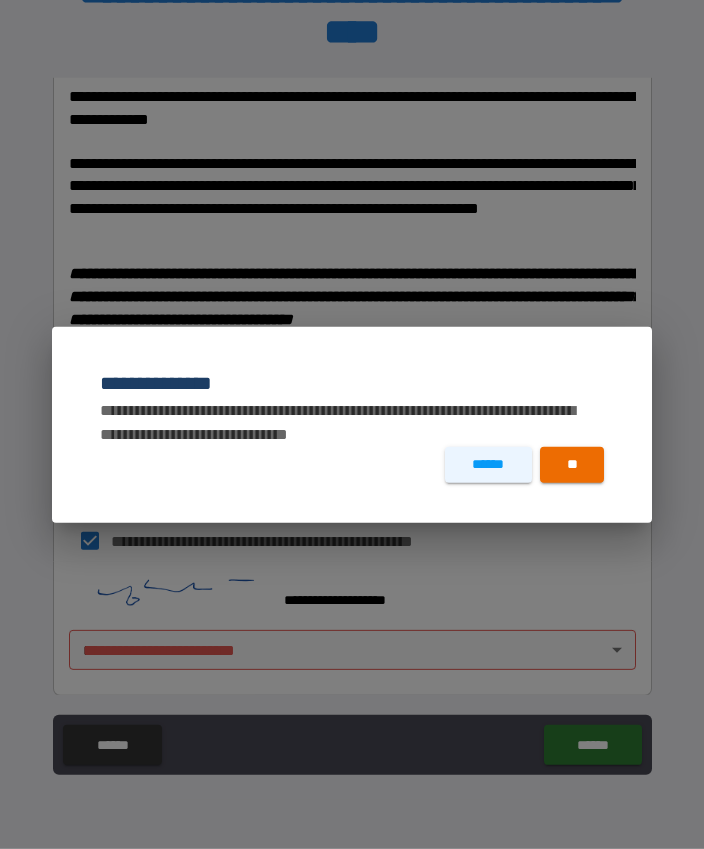 click on "**" at bounding box center [572, 465] 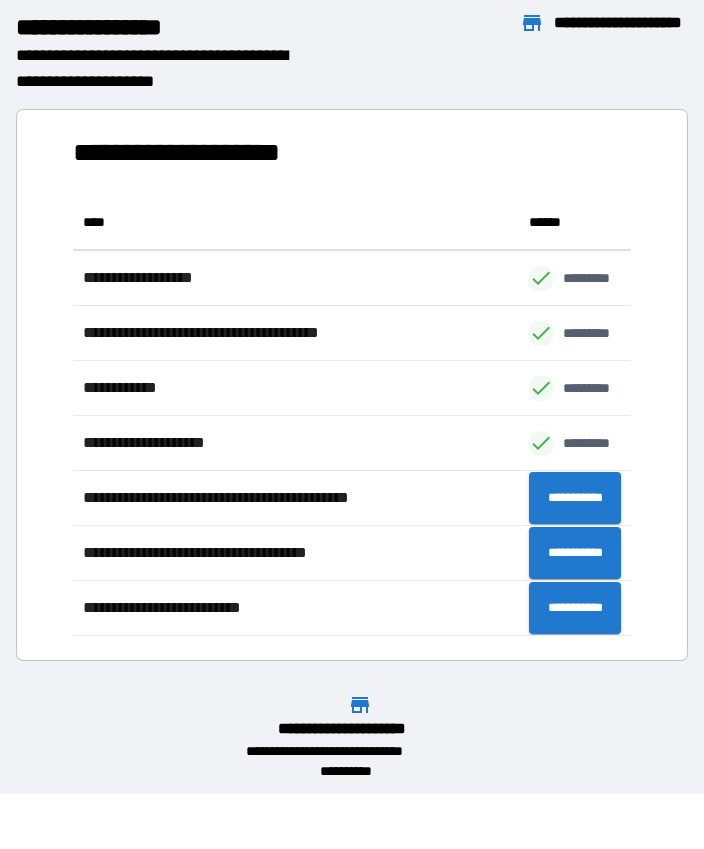 scroll, scrollTop: 441, scrollLeft: 559, axis: both 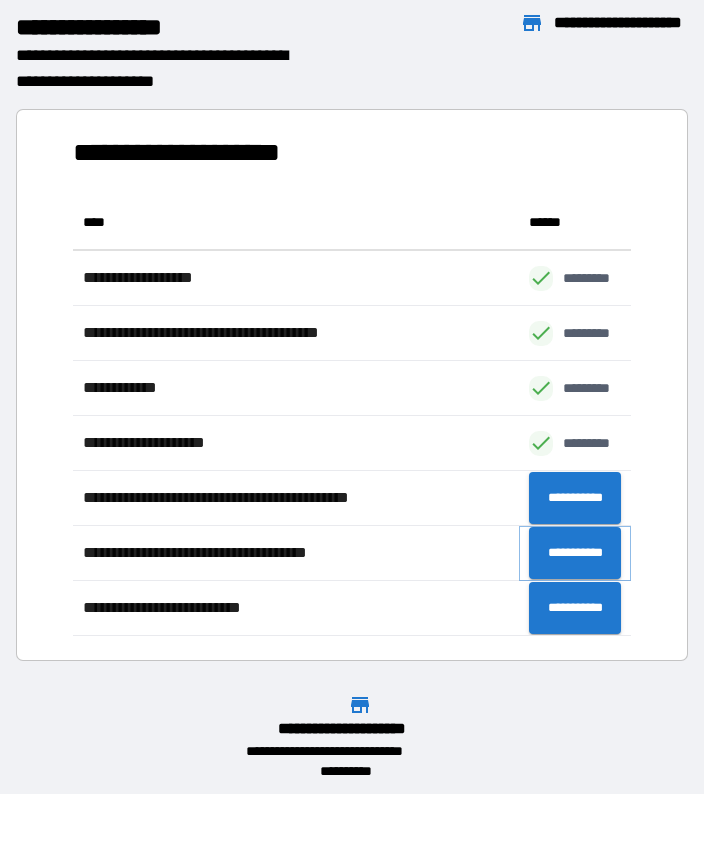 click on "**********" at bounding box center [575, 553] 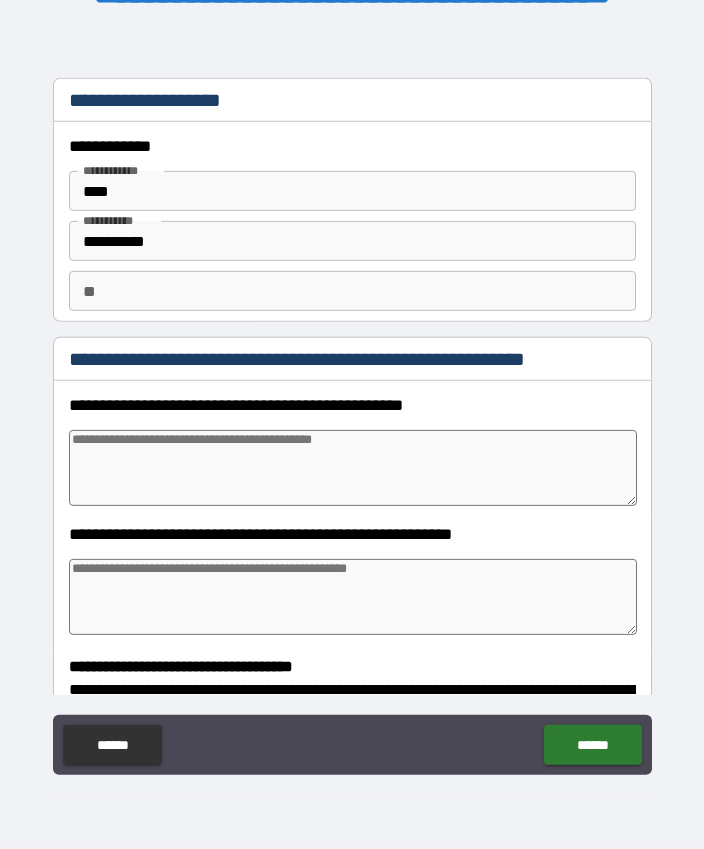 click on "******" at bounding box center [112, 745] 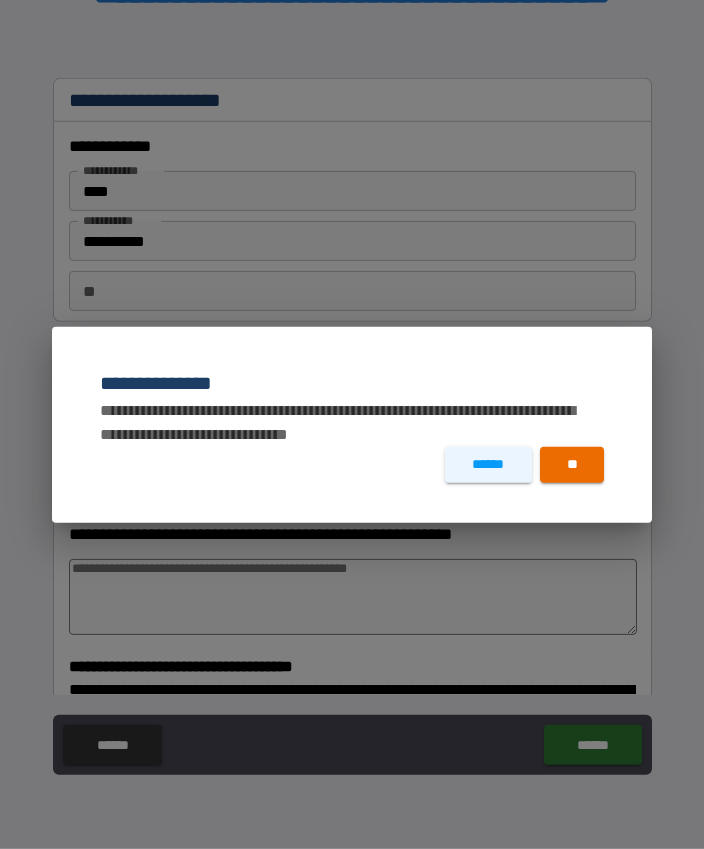 click on "******" at bounding box center [488, 465] 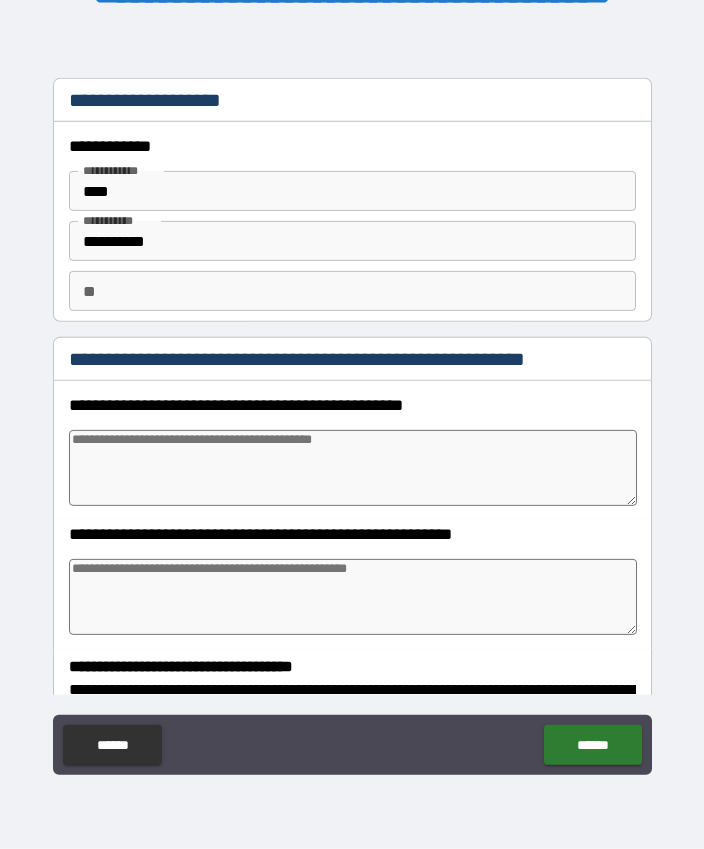 click on "******" at bounding box center [112, 745] 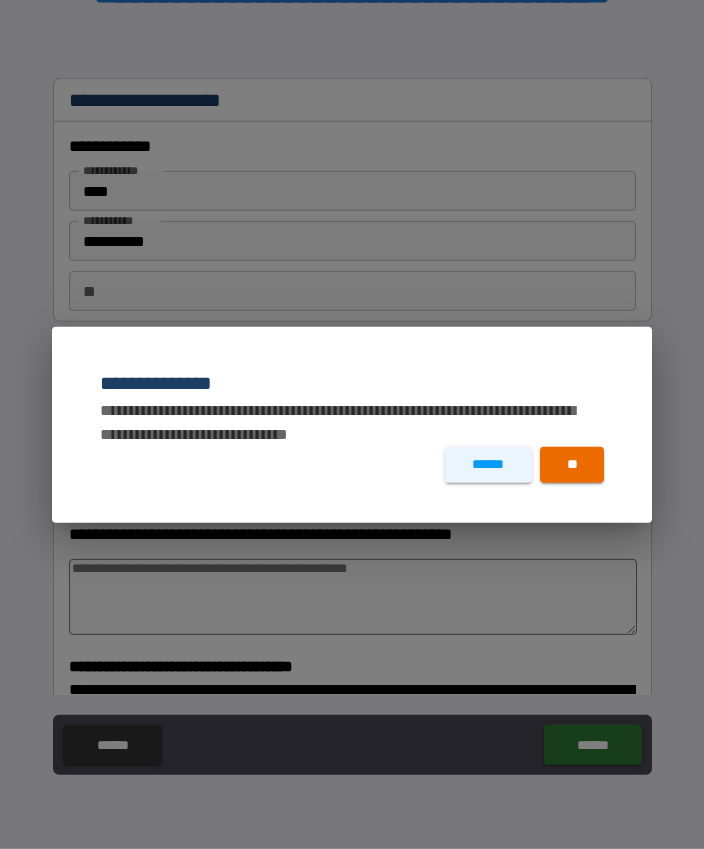 click on "******" at bounding box center [488, 465] 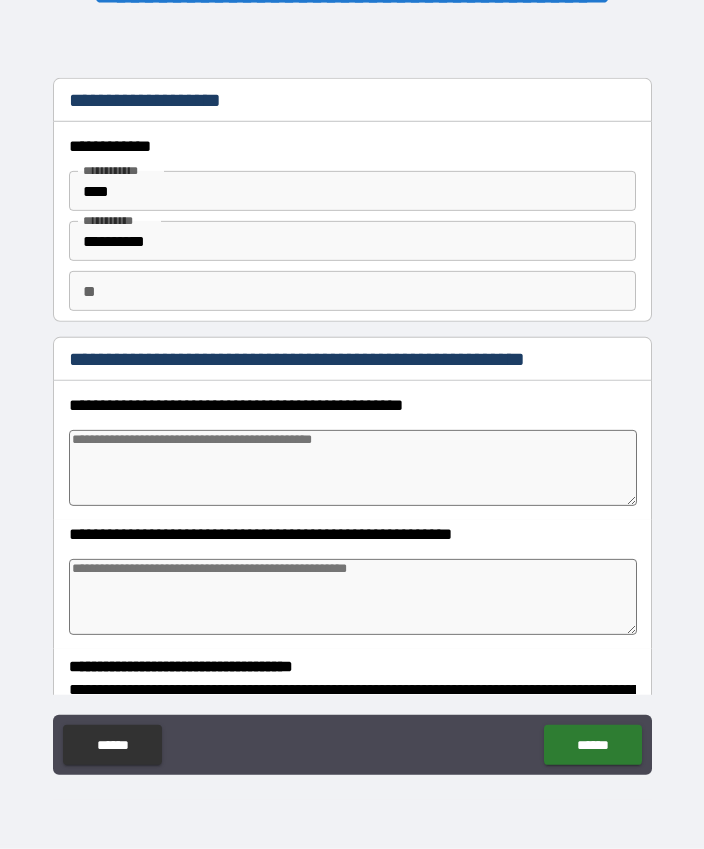 scroll, scrollTop: 0, scrollLeft: 0, axis: both 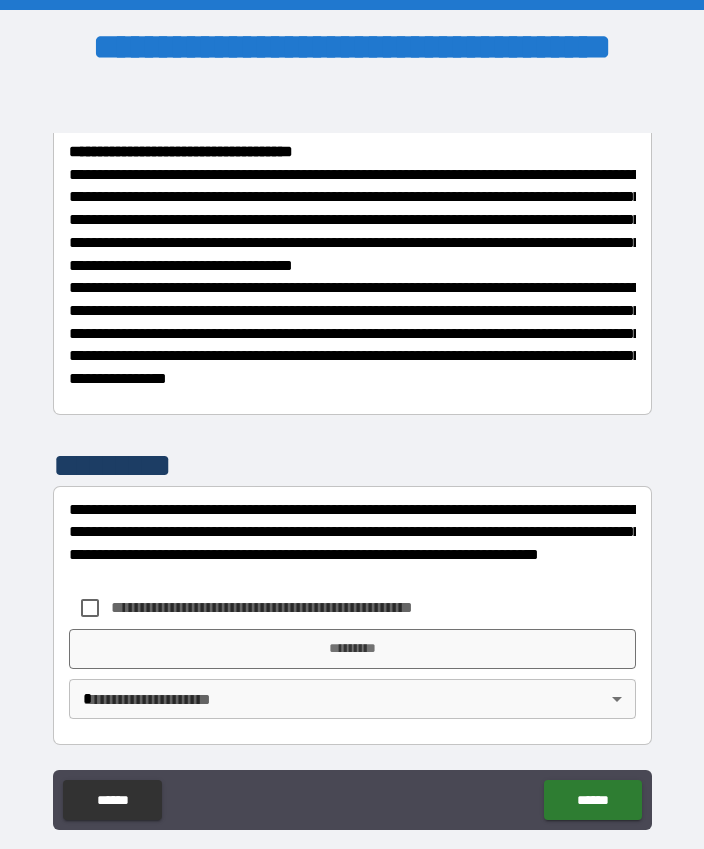 click on "******" at bounding box center (112, 800) 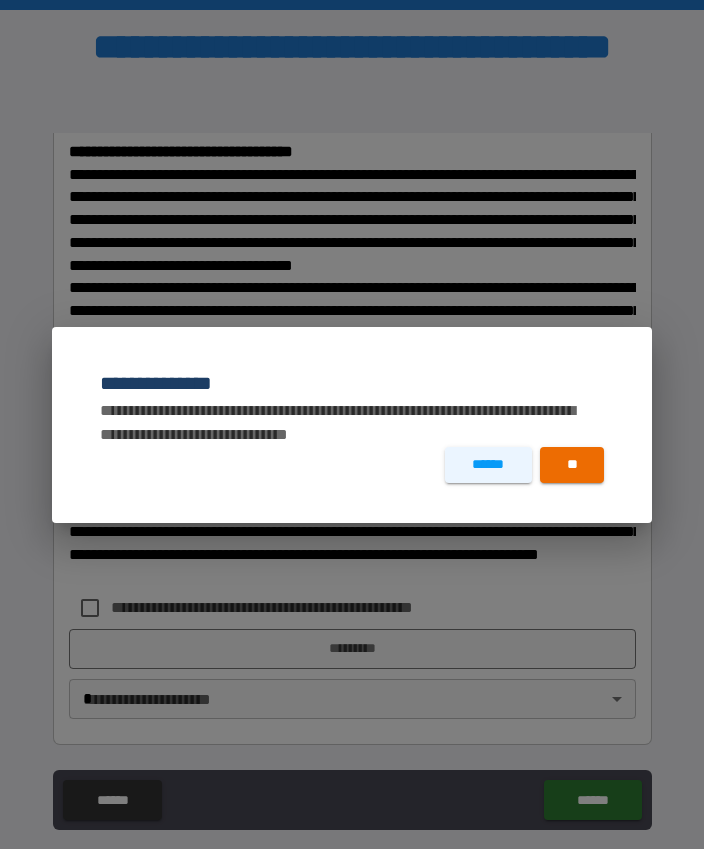click on "**" at bounding box center (572, 465) 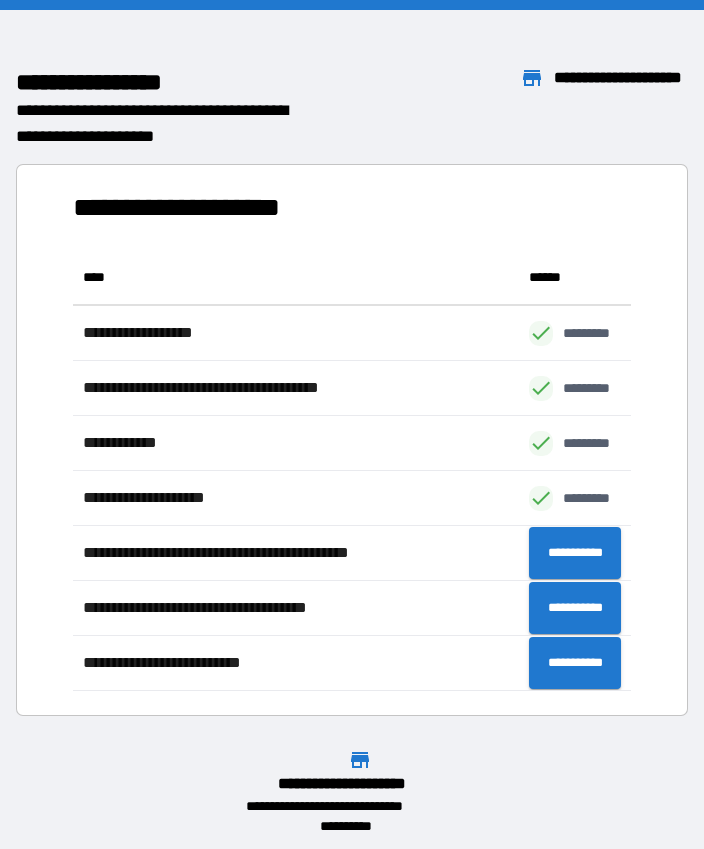 scroll, scrollTop: 441, scrollLeft: 559, axis: both 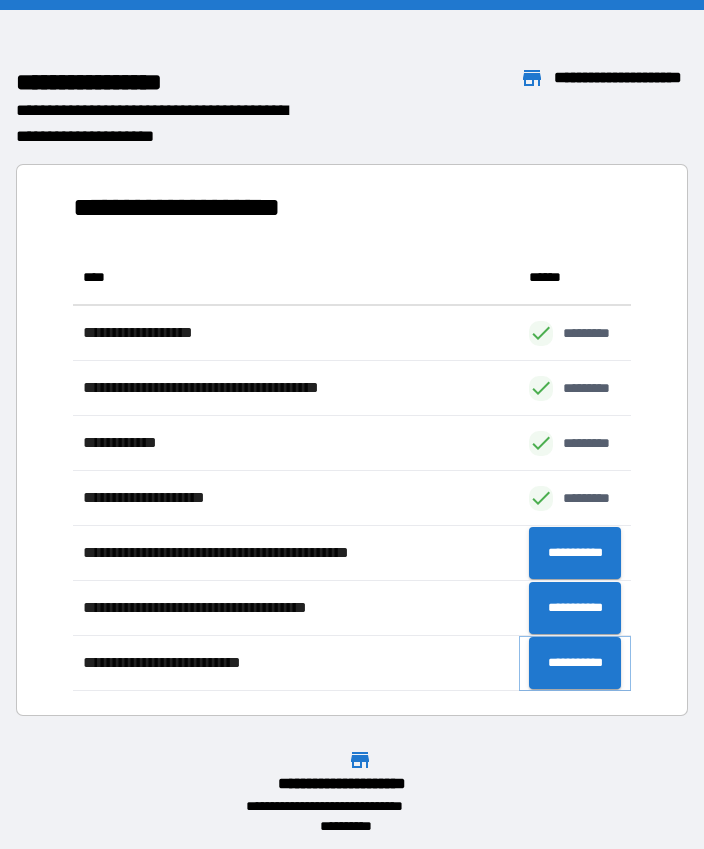 click on "**********" at bounding box center (575, 663) 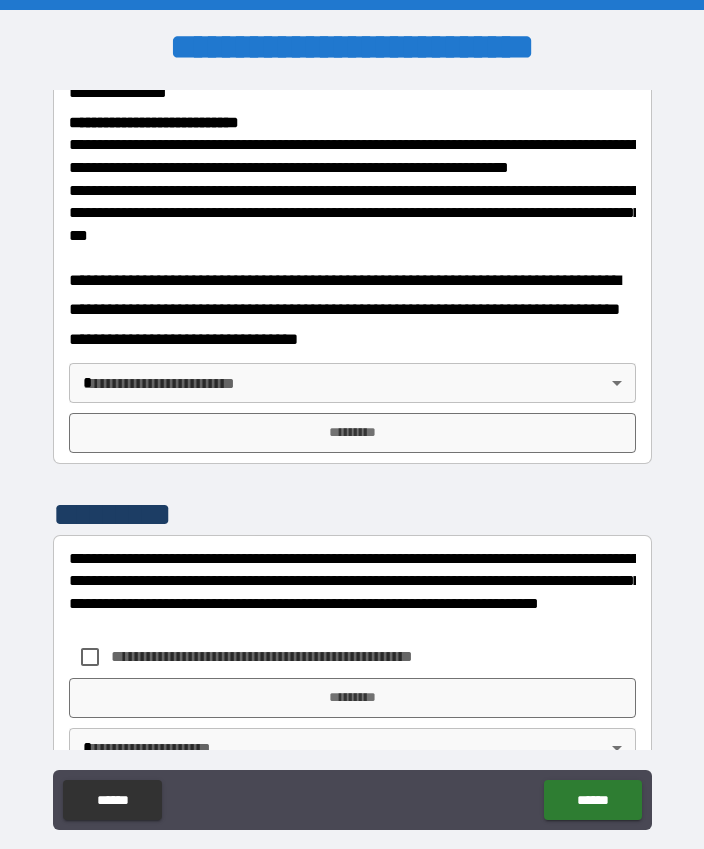 scroll, scrollTop: 828, scrollLeft: 0, axis: vertical 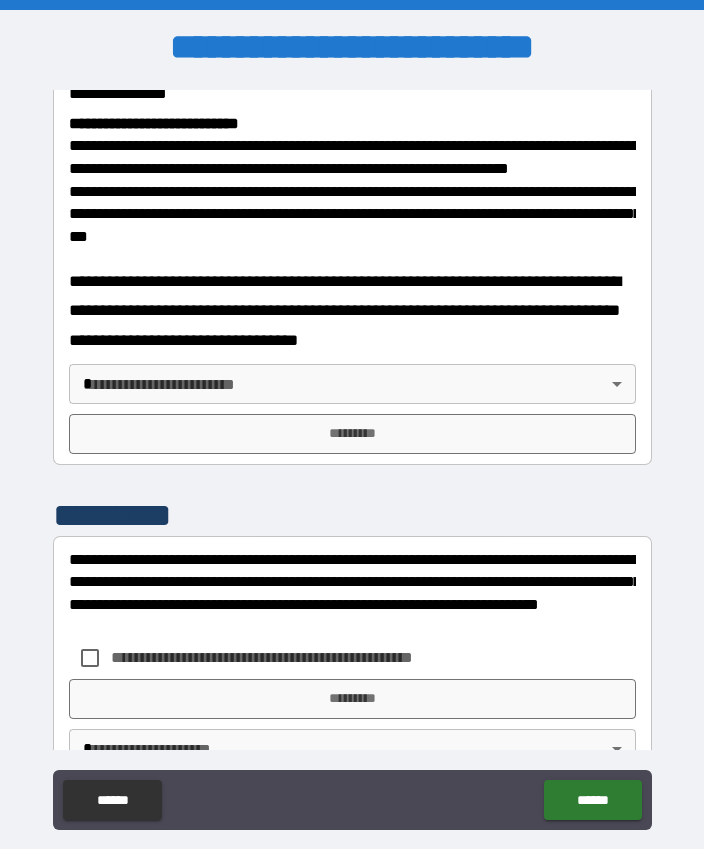 click on "**********" at bounding box center (352, 452) 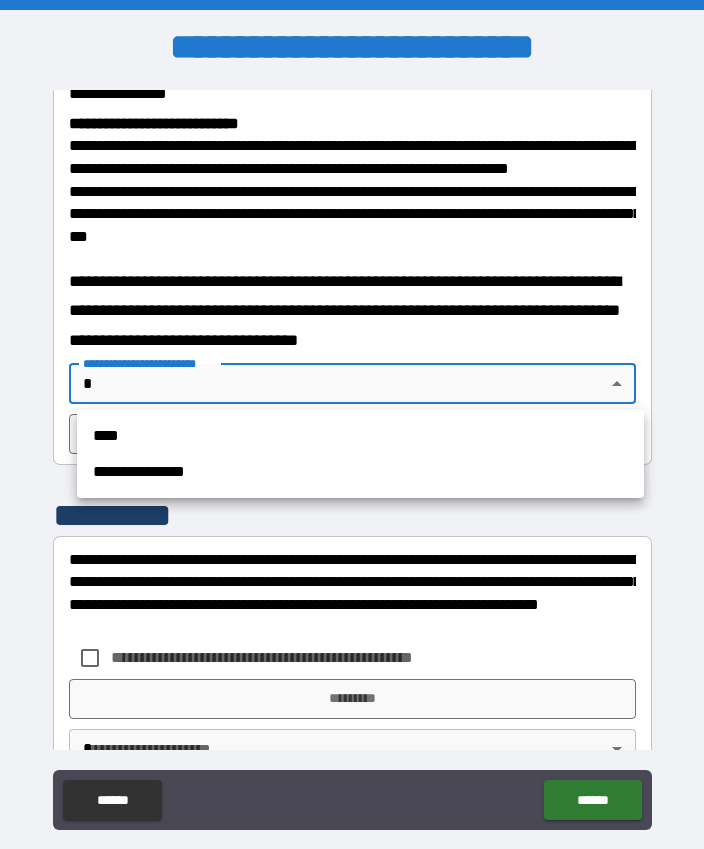 click on "****" at bounding box center [360, 436] 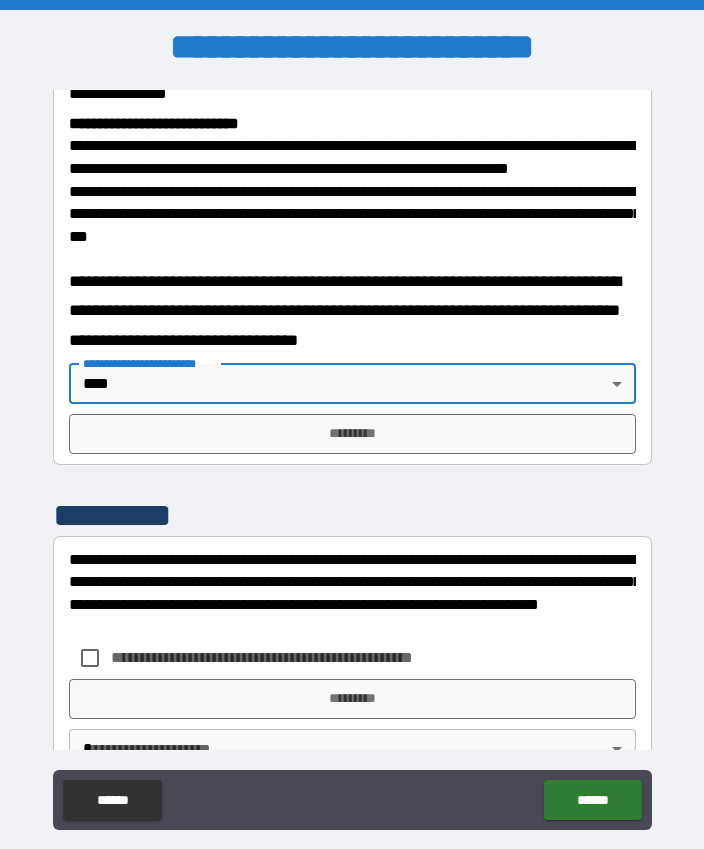 click on "*********" at bounding box center (352, 434) 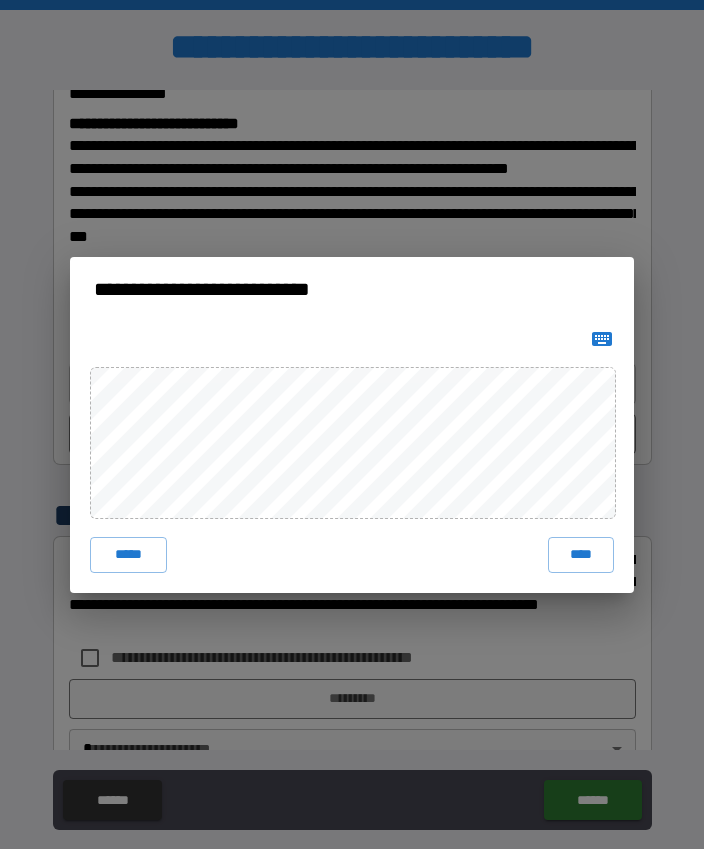 click on "****" at bounding box center [581, 555] 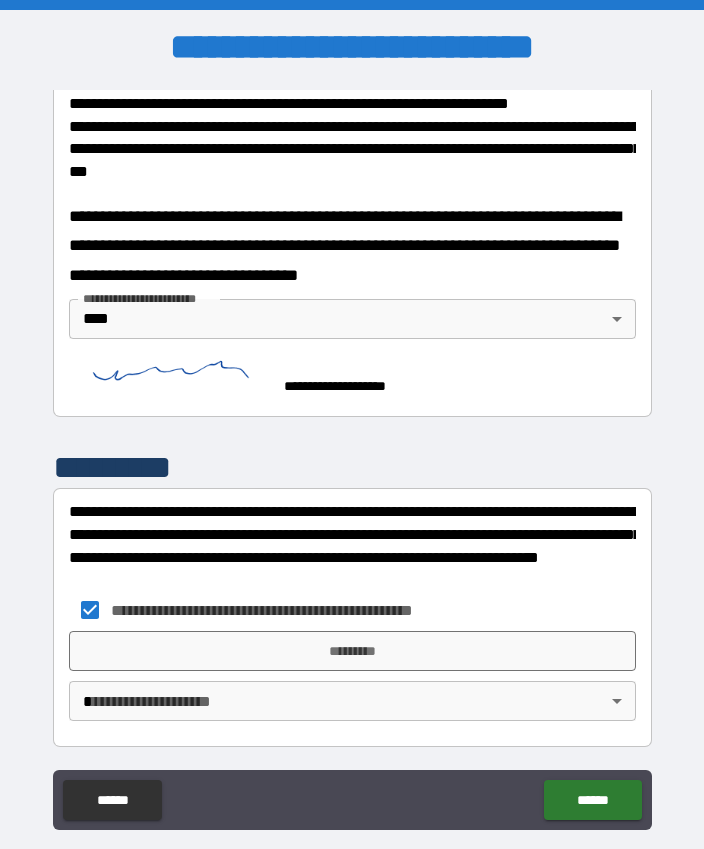 scroll, scrollTop: 892, scrollLeft: 0, axis: vertical 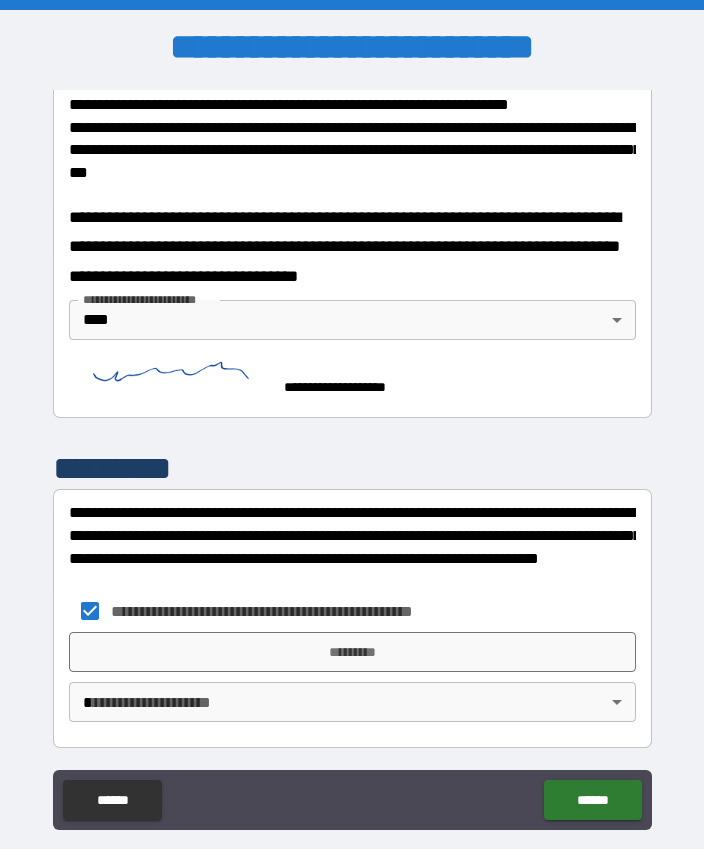 click on "*********" at bounding box center (352, 652) 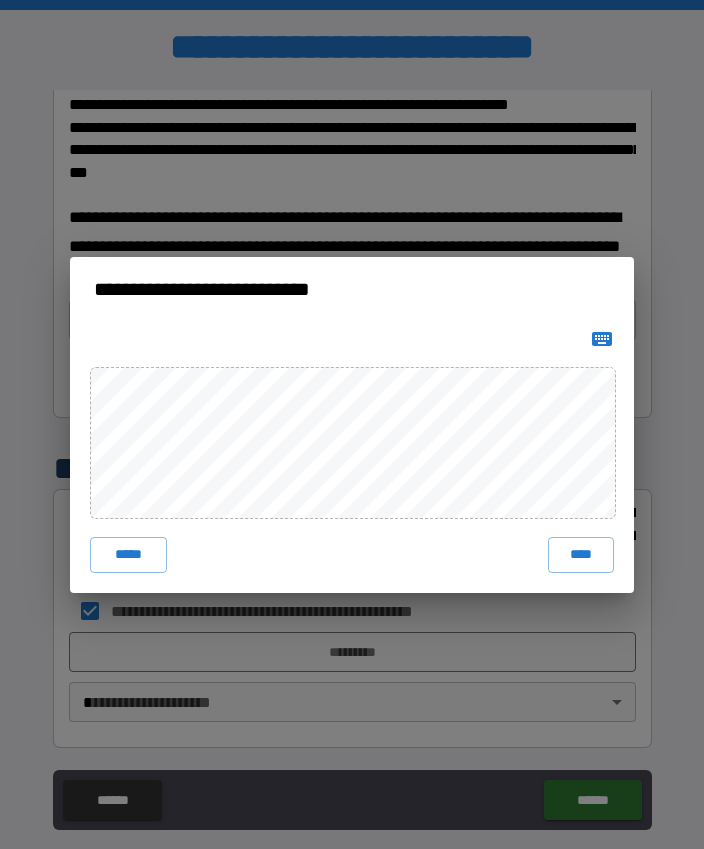 click on "****" at bounding box center (581, 555) 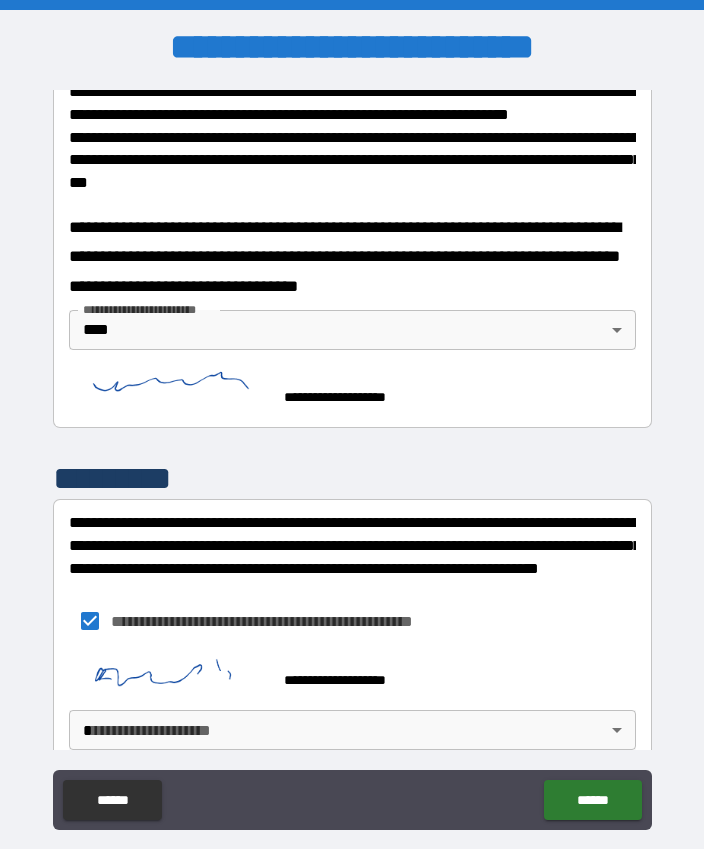 click on "**********" at bounding box center (352, 452) 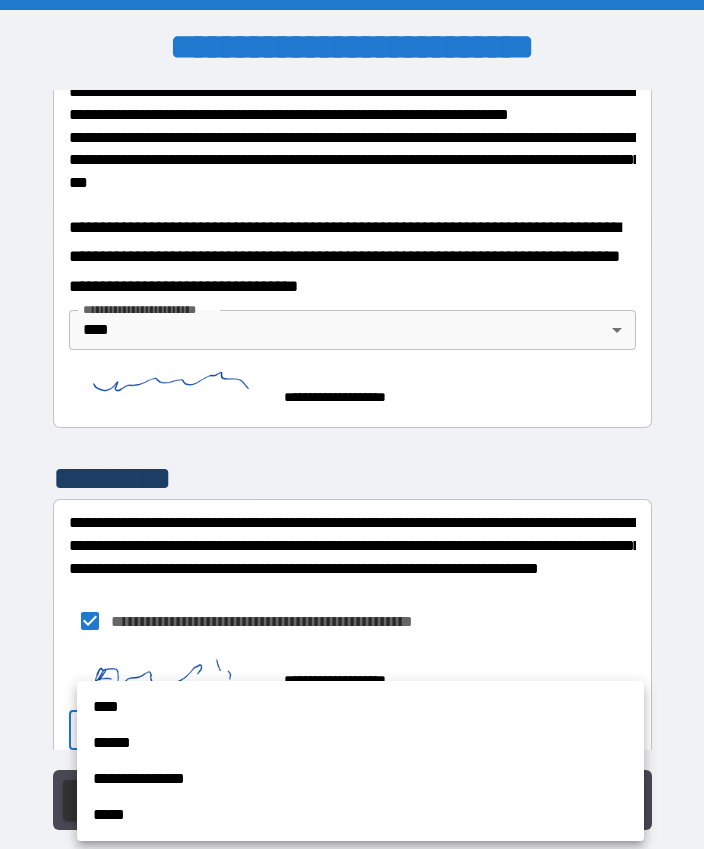 click on "****" at bounding box center [360, 707] 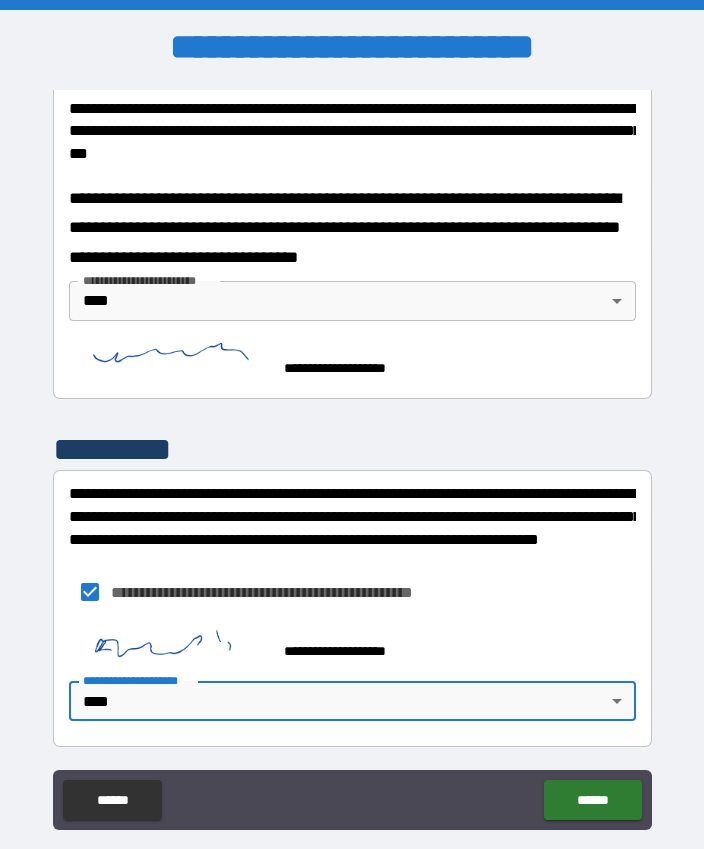 scroll, scrollTop: 910, scrollLeft: 0, axis: vertical 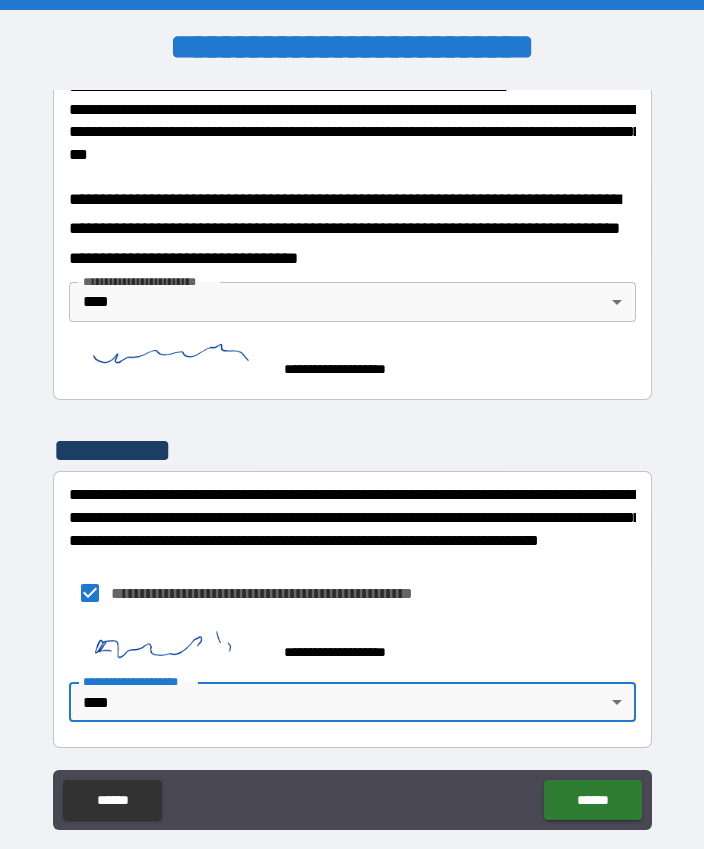 click on "******" at bounding box center [592, 800] 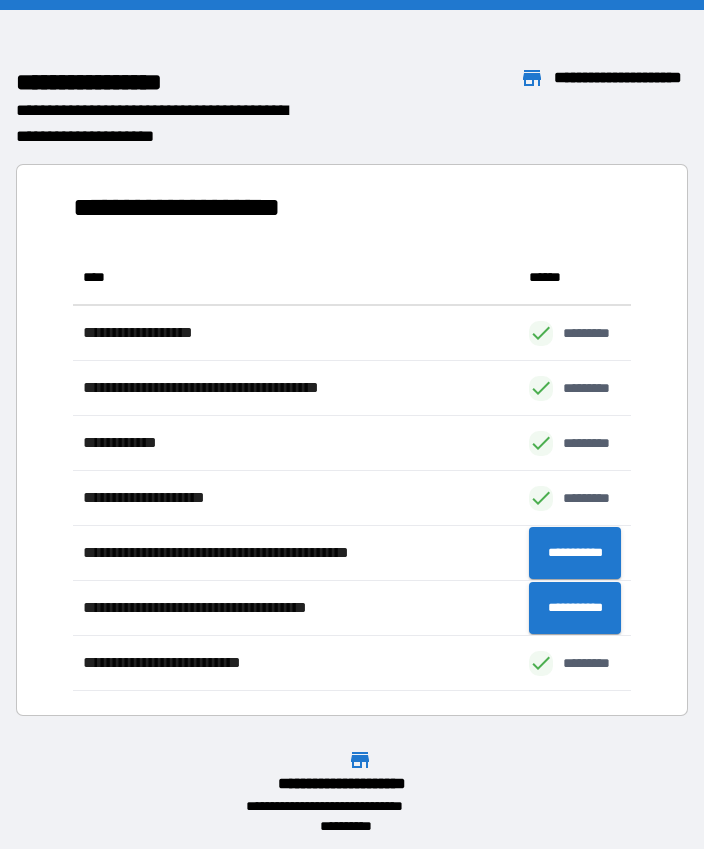 scroll, scrollTop: 1, scrollLeft: 1, axis: both 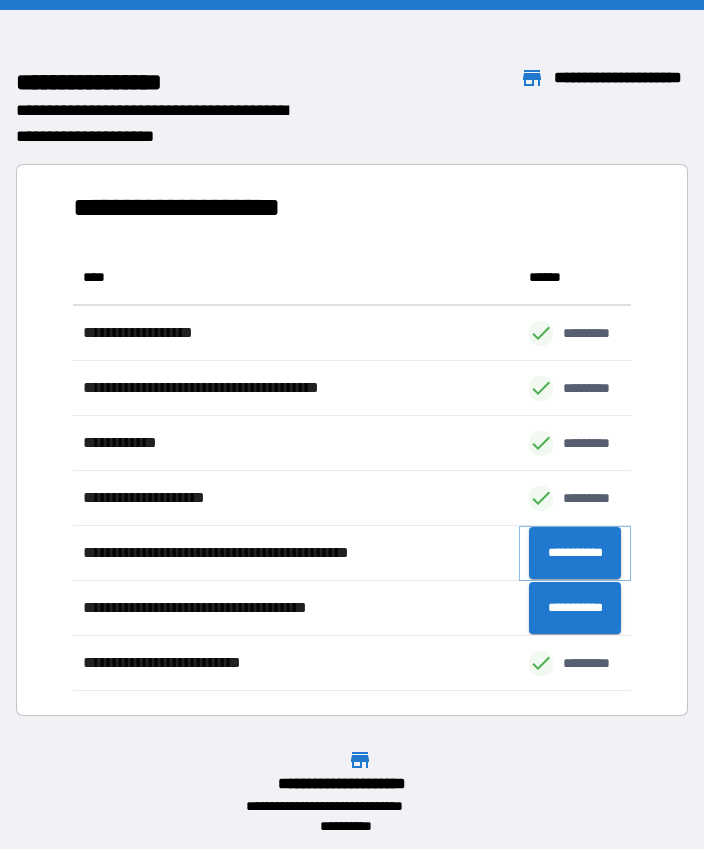 click on "**********" at bounding box center (575, 553) 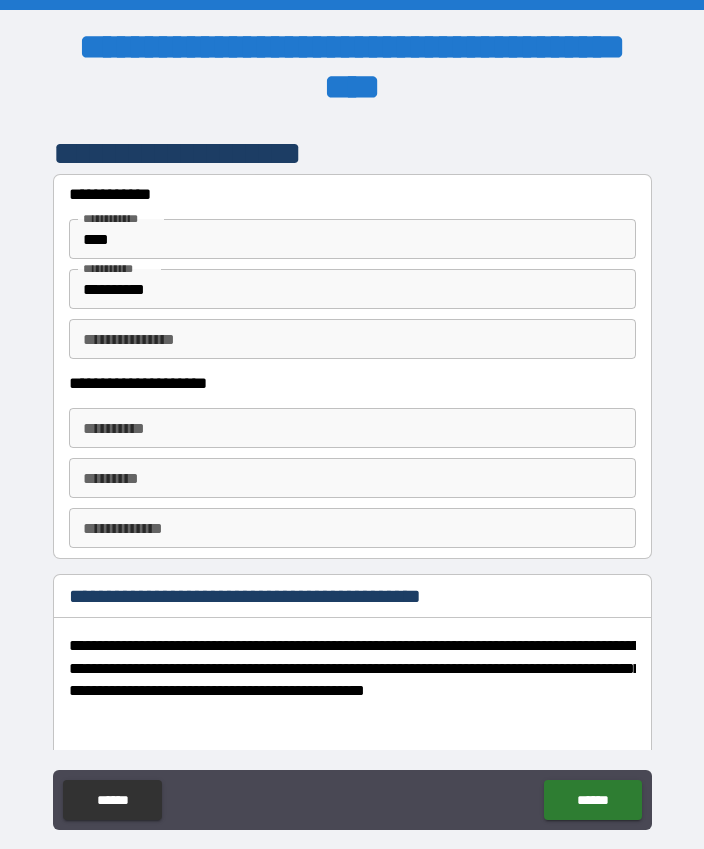 scroll, scrollTop: 0, scrollLeft: 0, axis: both 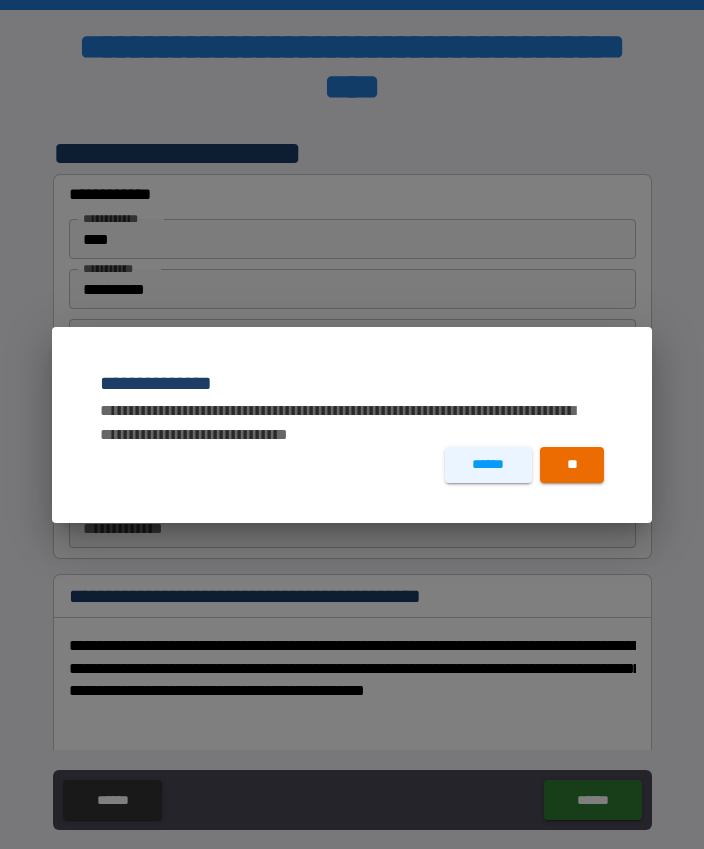 click on "**" at bounding box center [572, 465] 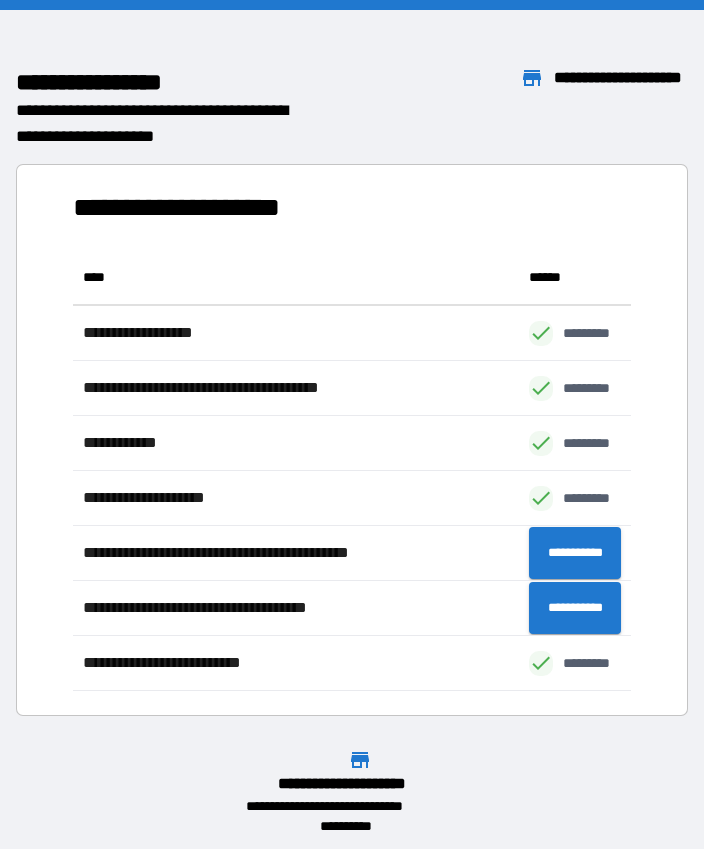scroll, scrollTop: 1, scrollLeft: 1, axis: both 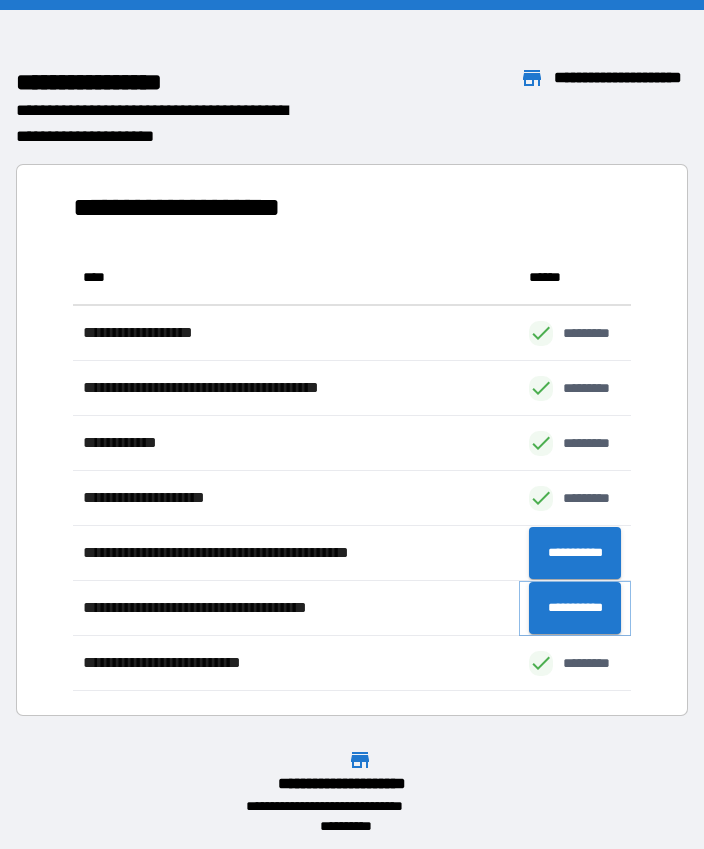 click on "**********" at bounding box center [575, 608] 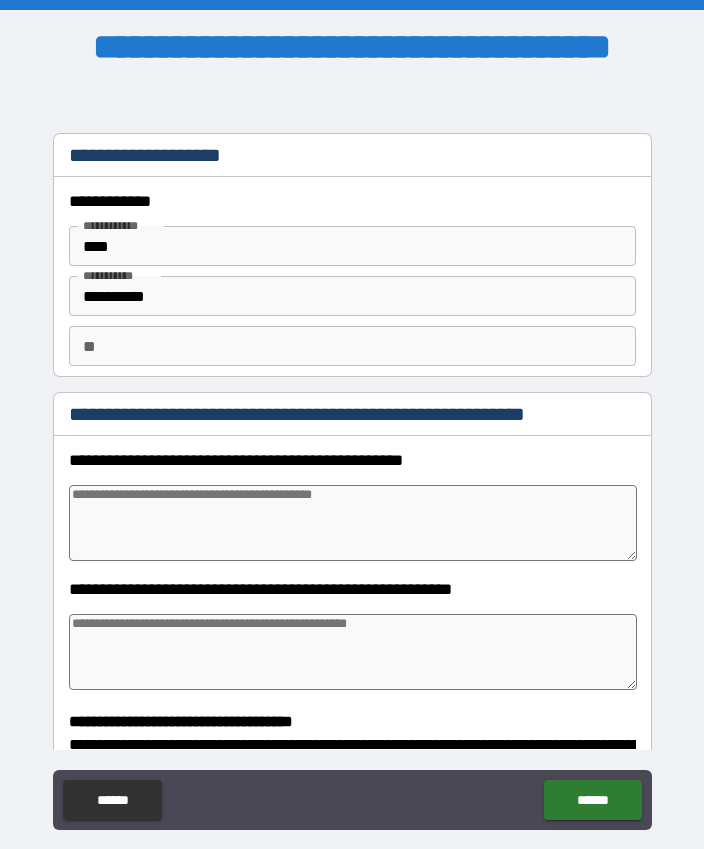 click at bounding box center (353, 523) 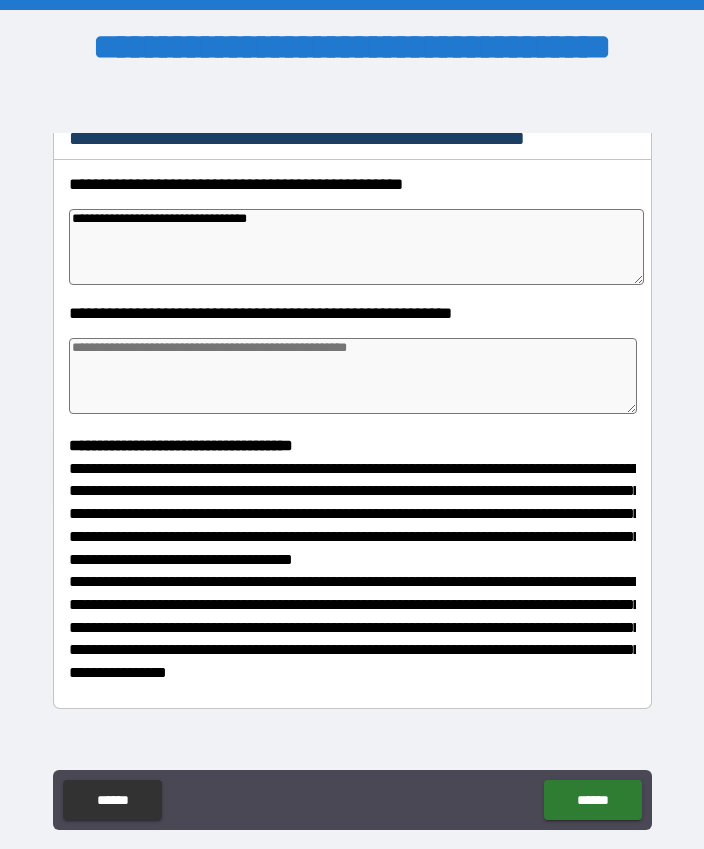 scroll, scrollTop: 289, scrollLeft: 0, axis: vertical 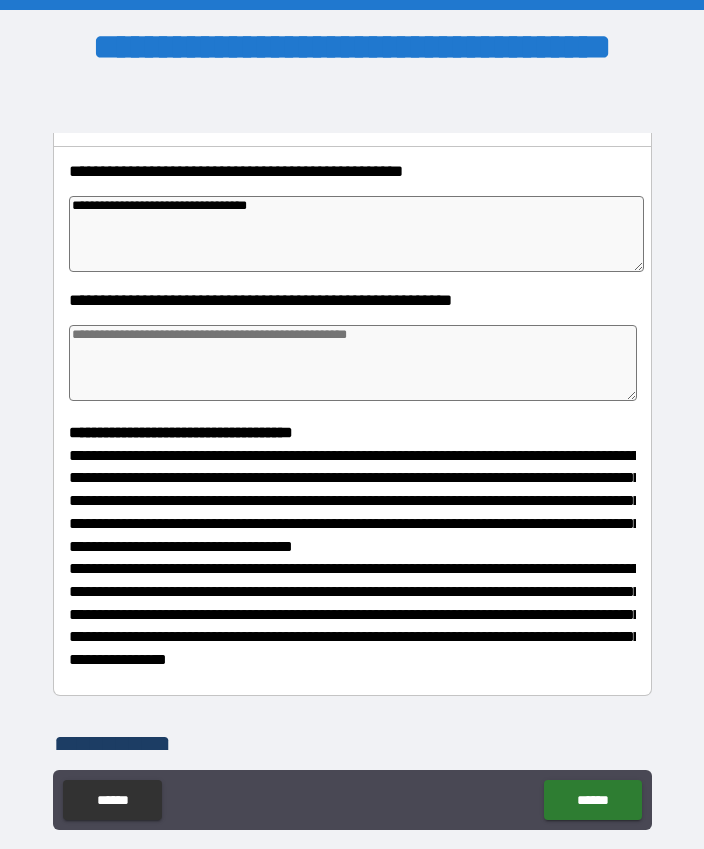 click at bounding box center [353, 363] 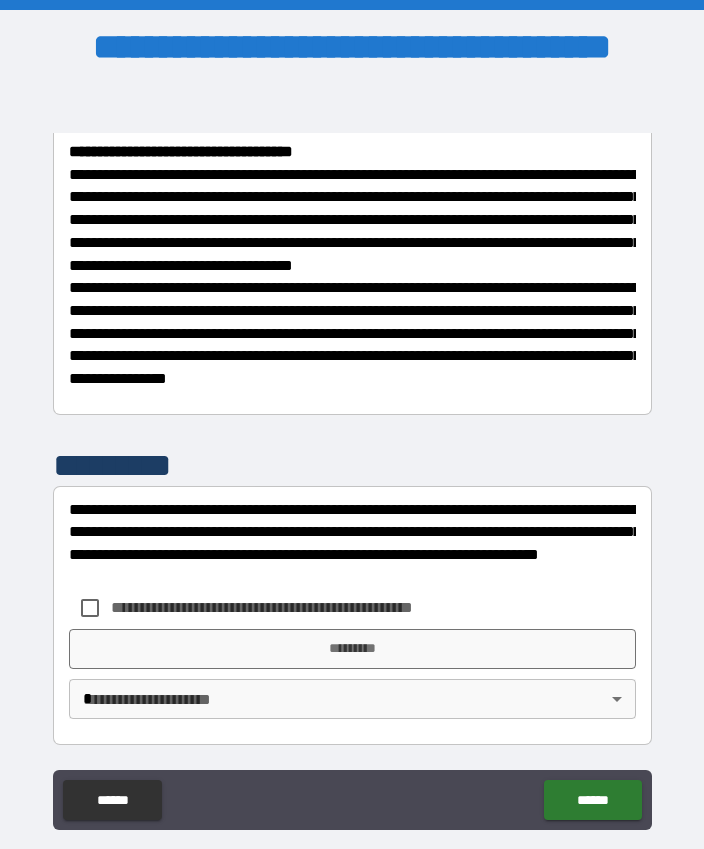 scroll, scrollTop: 583, scrollLeft: 0, axis: vertical 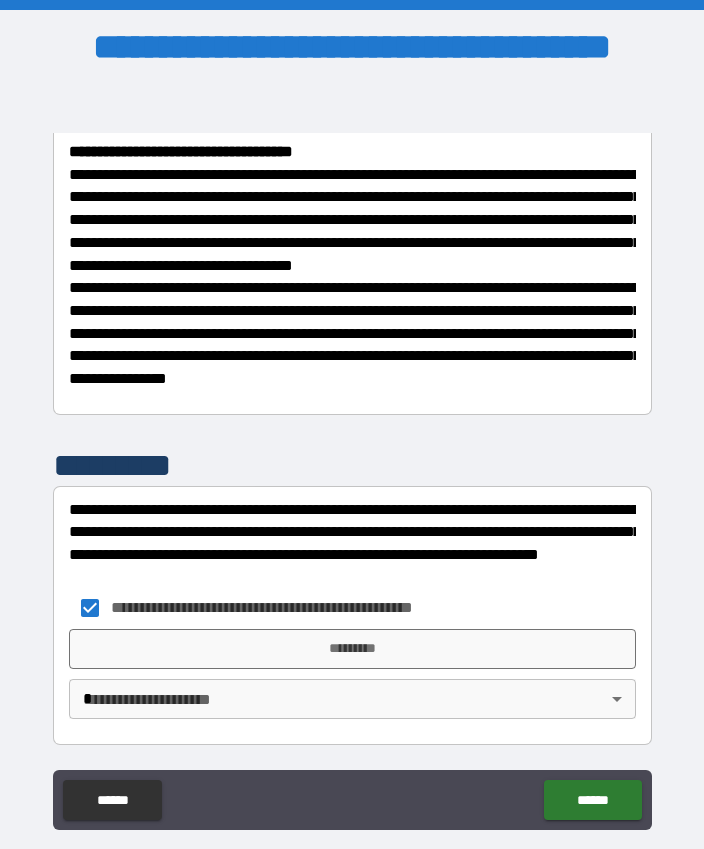 click on "**********" at bounding box center [352, 452] 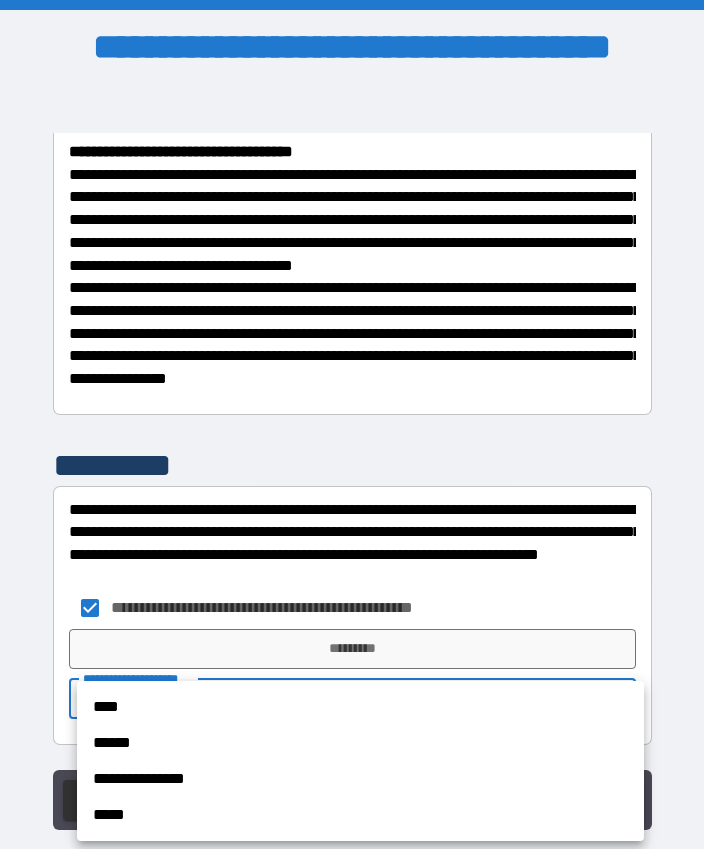 click on "****" at bounding box center [360, 707] 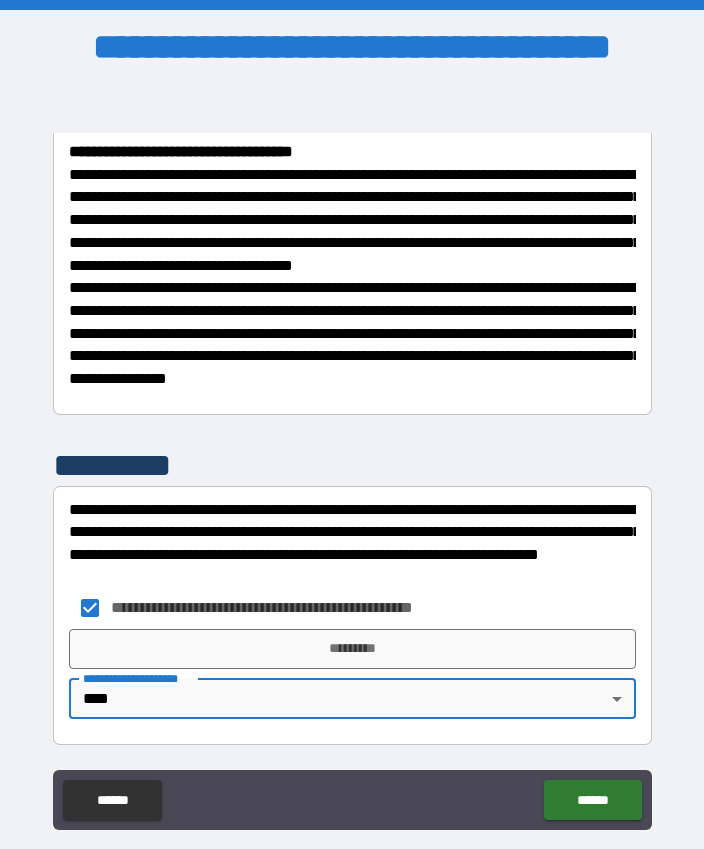 click on "*********" at bounding box center [352, 649] 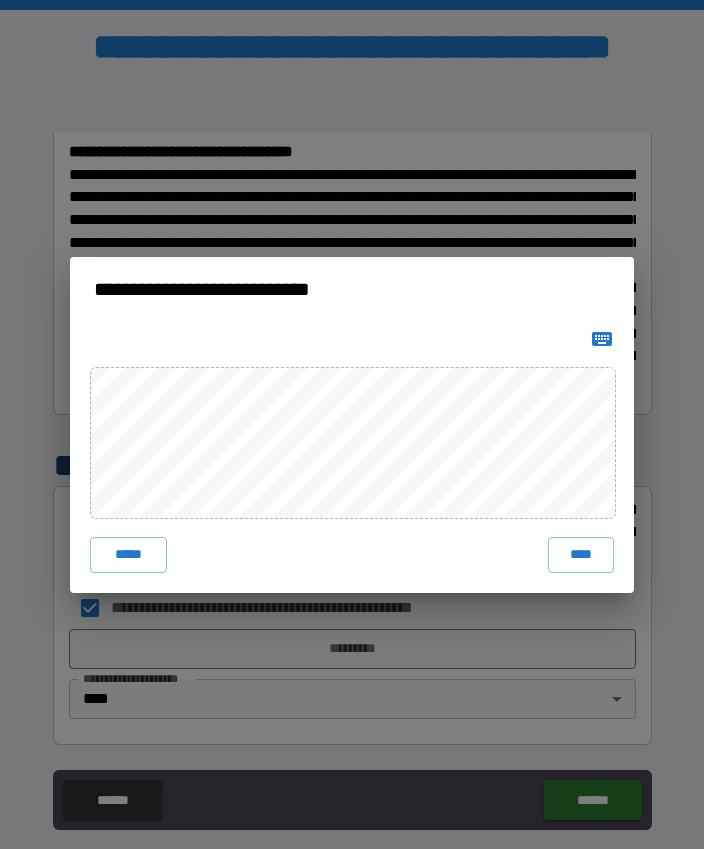 click on "****" at bounding box center (581, 555) 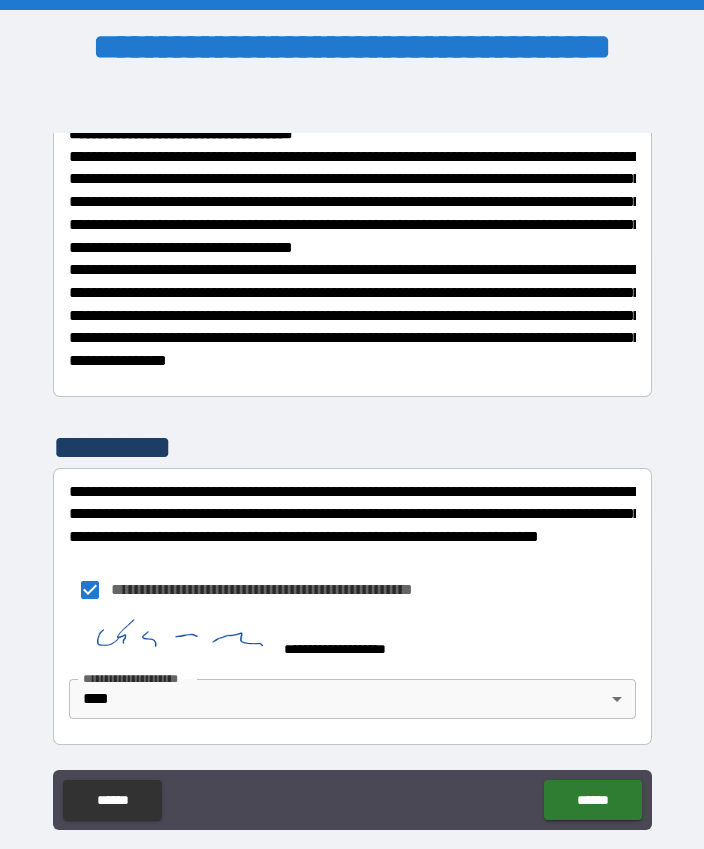scroll, scrollTop: 601, scrollLeft: 0, axis: vertical 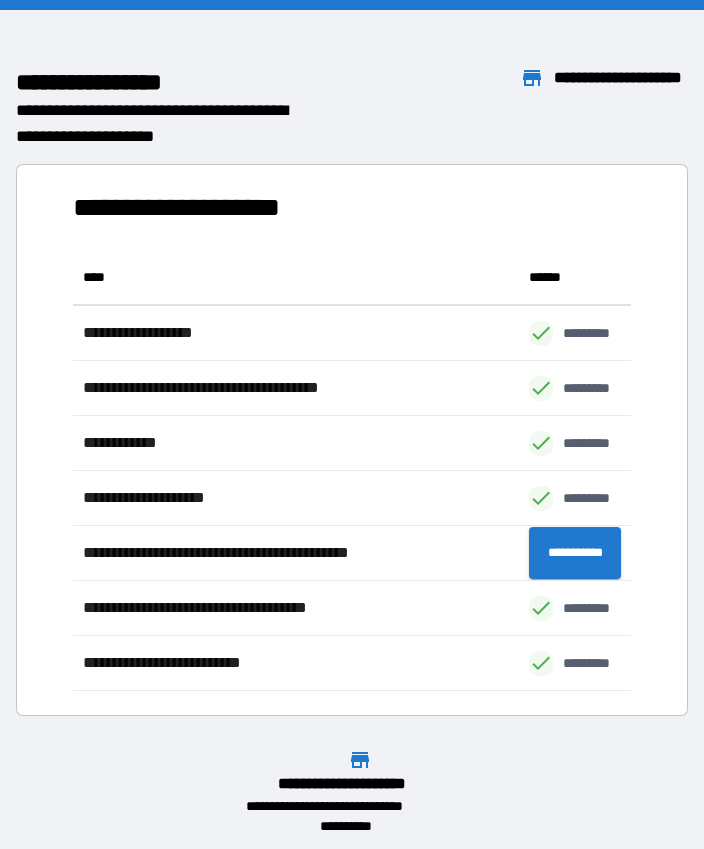 click on "**********" at bounding box center [352, 432] 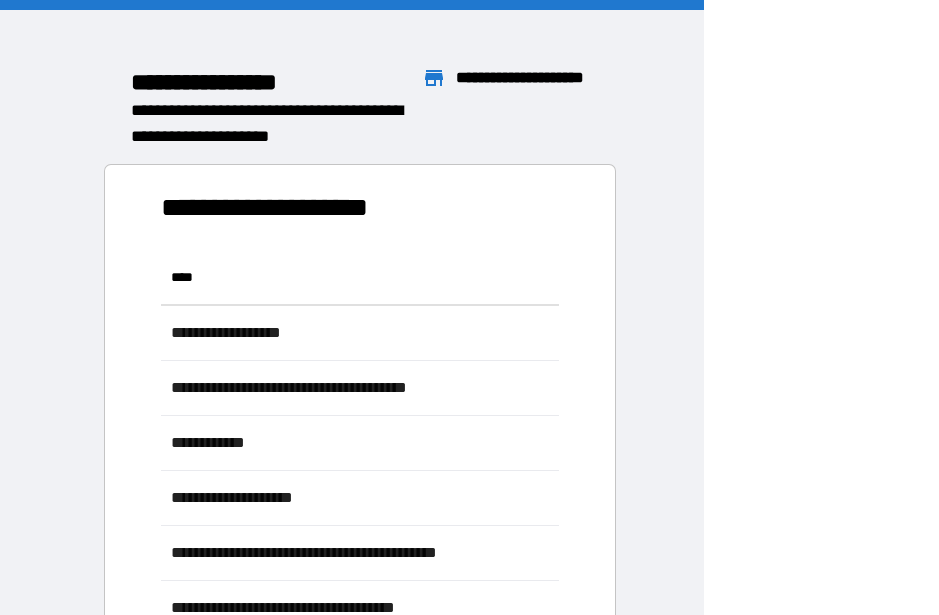 scroll, scrollTop: 1, scrollLeft: 1, axis: both 